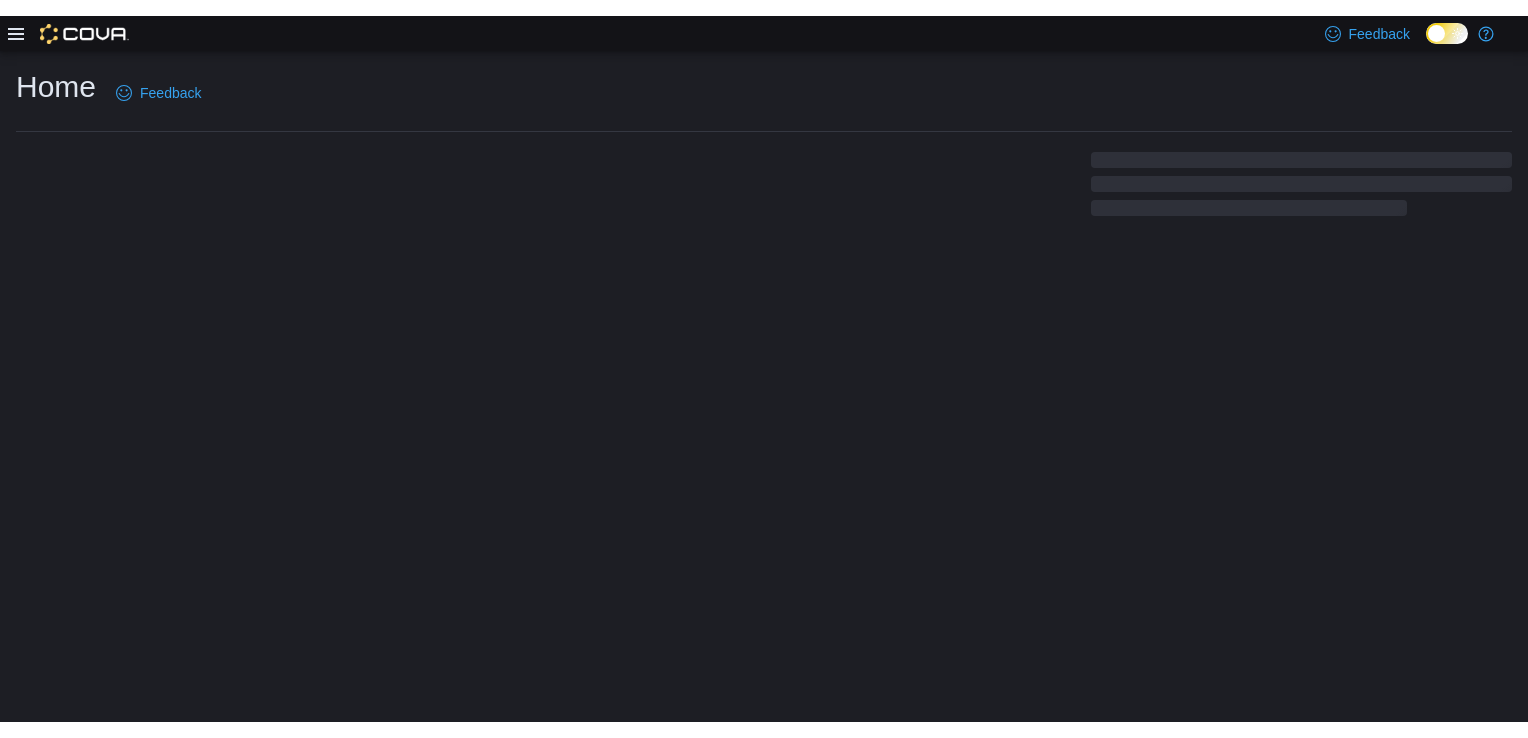 scroll, scrollTop: 0, scrollLeft: 0, axis: both 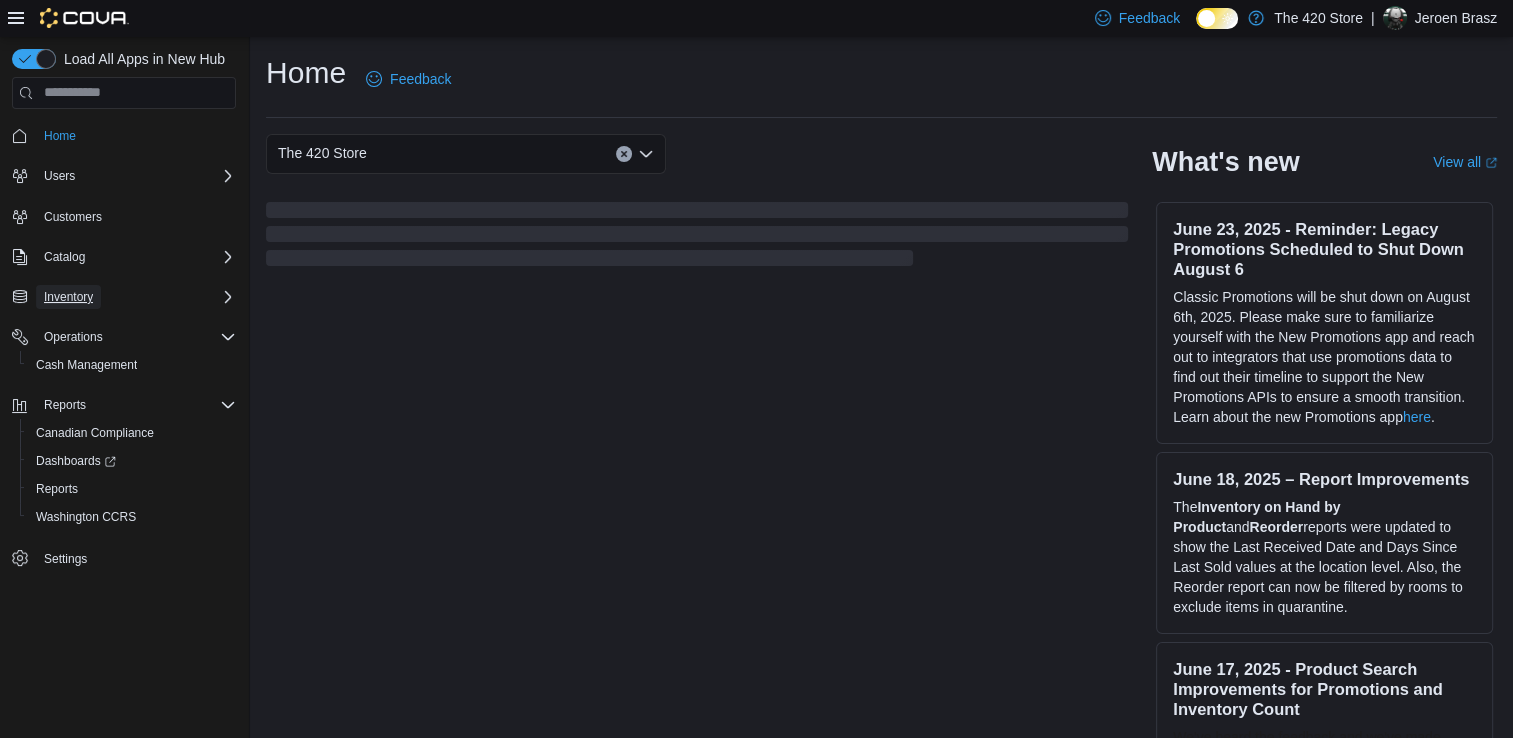 click on "Inventory" at bounding box center (68, 297) 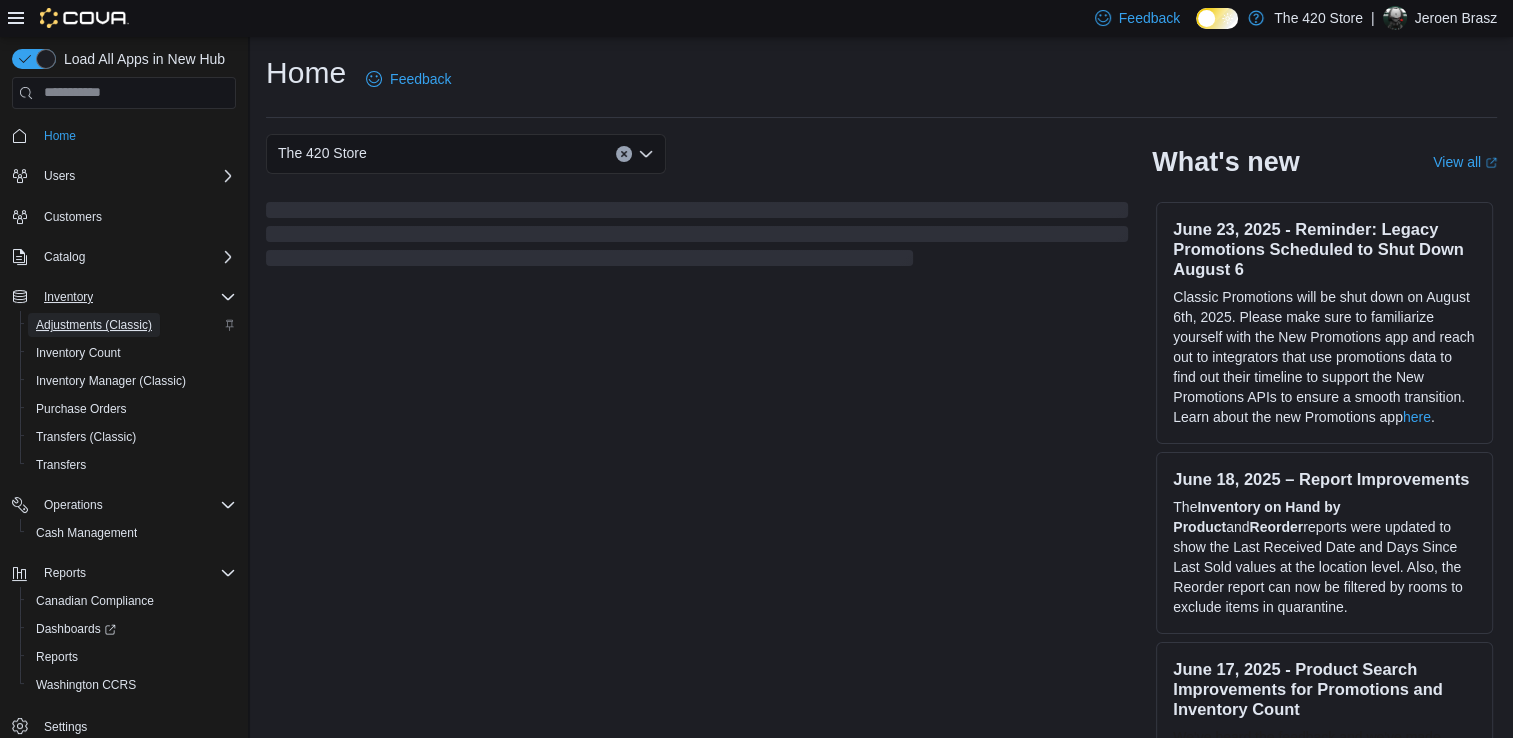 click on "Adjustments (Classic)" at bounding box center (94, 325) 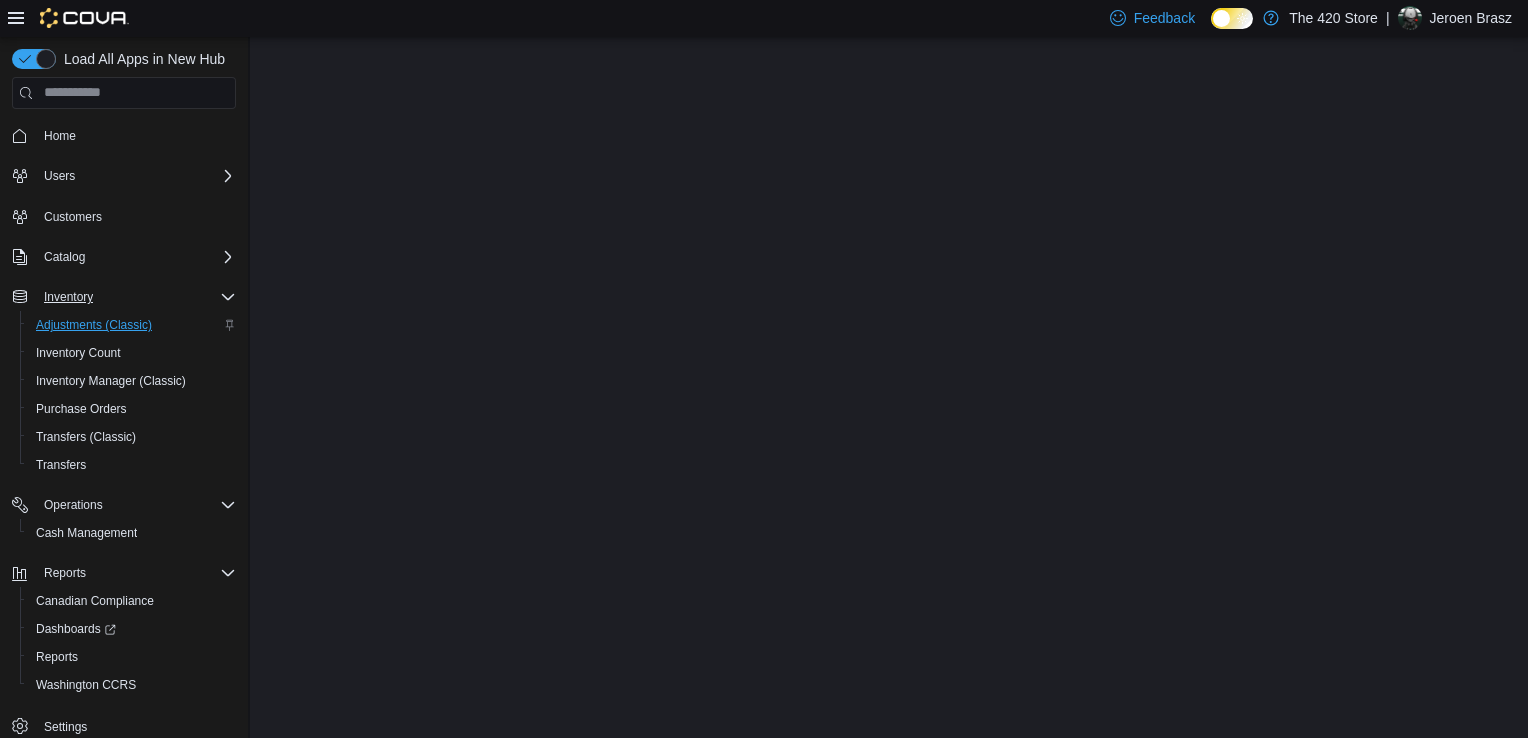 scroll, scrollTop: 0, scrollLeft: 0, axis: both 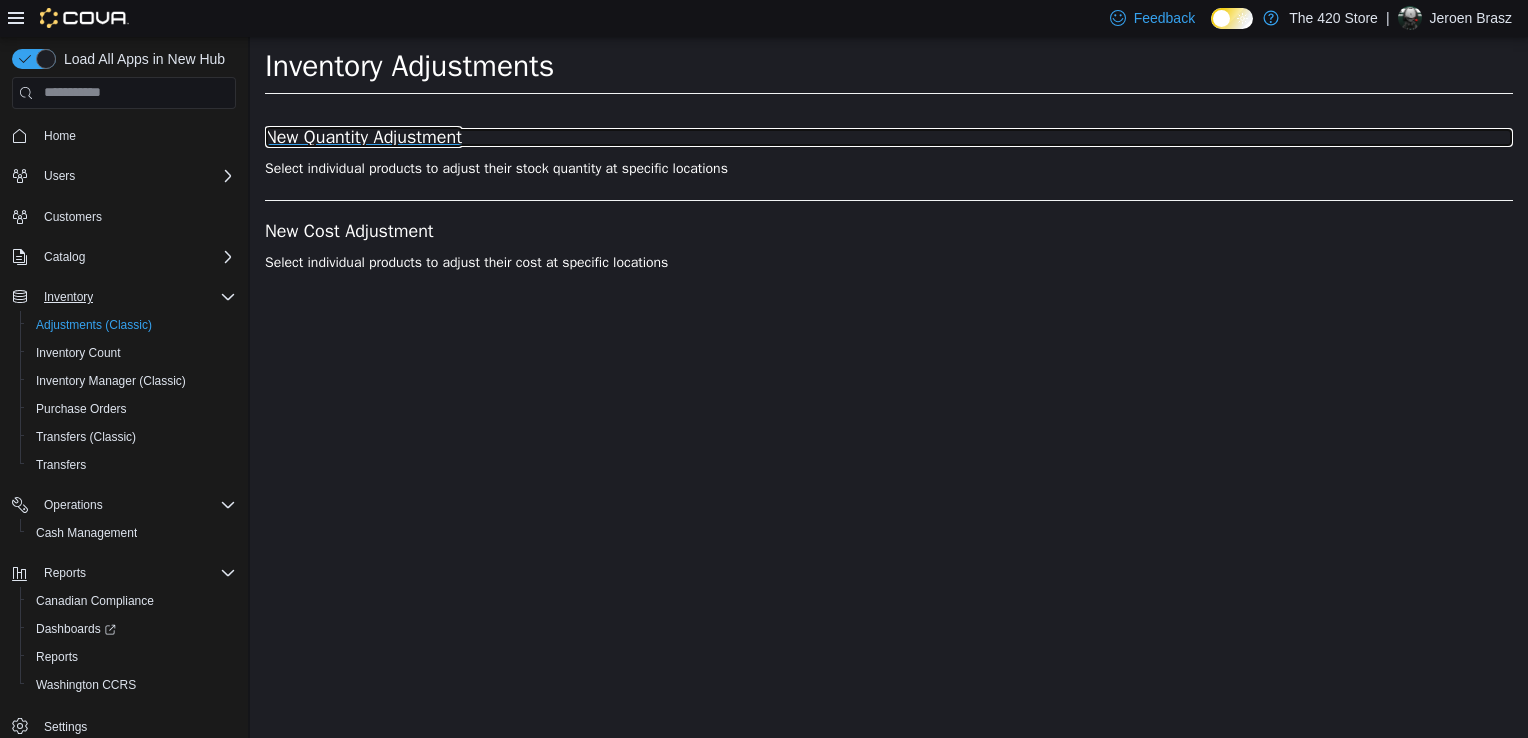 click on "New Quantity Adjustment" at bounding box center (889, 137) 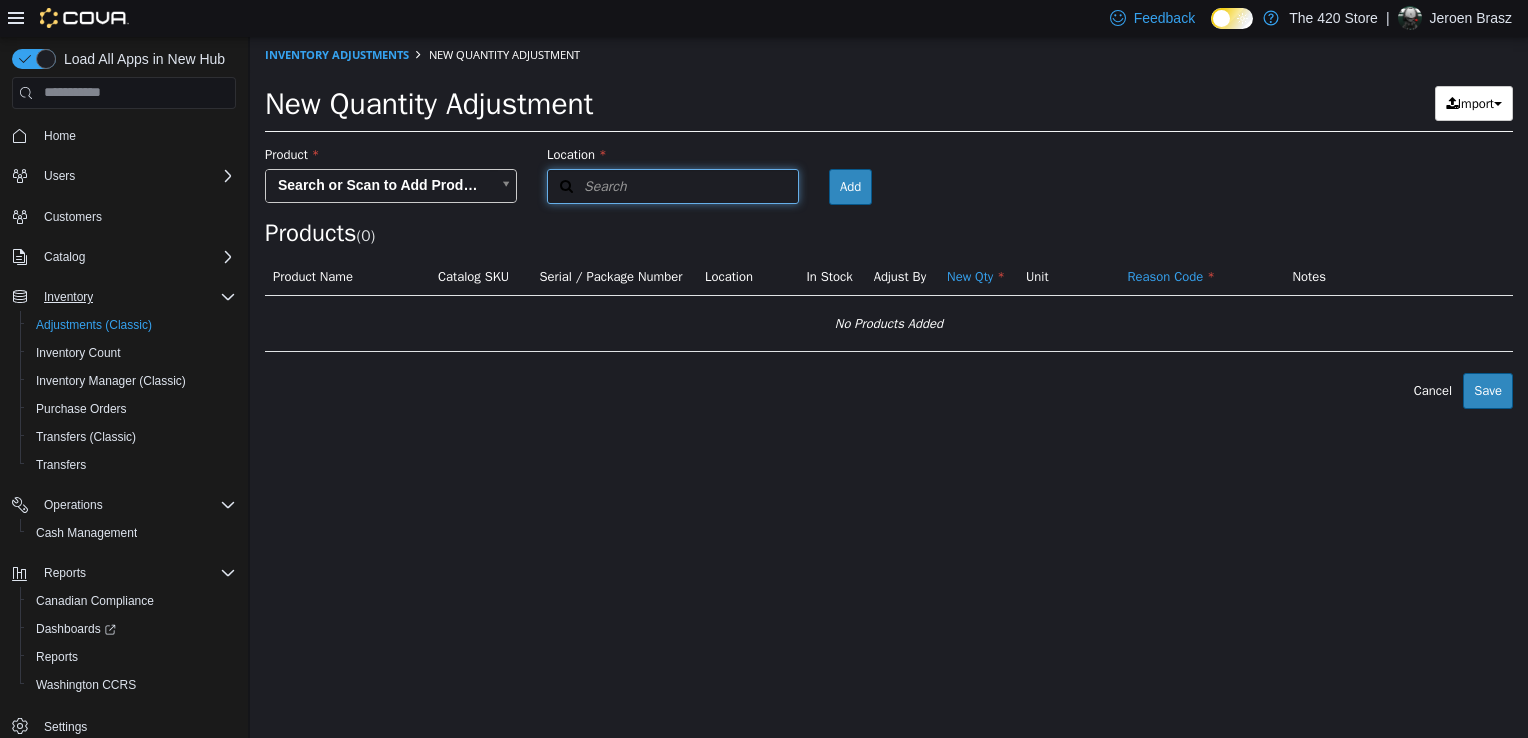 click on "Search" at bounding box center (673, 185) 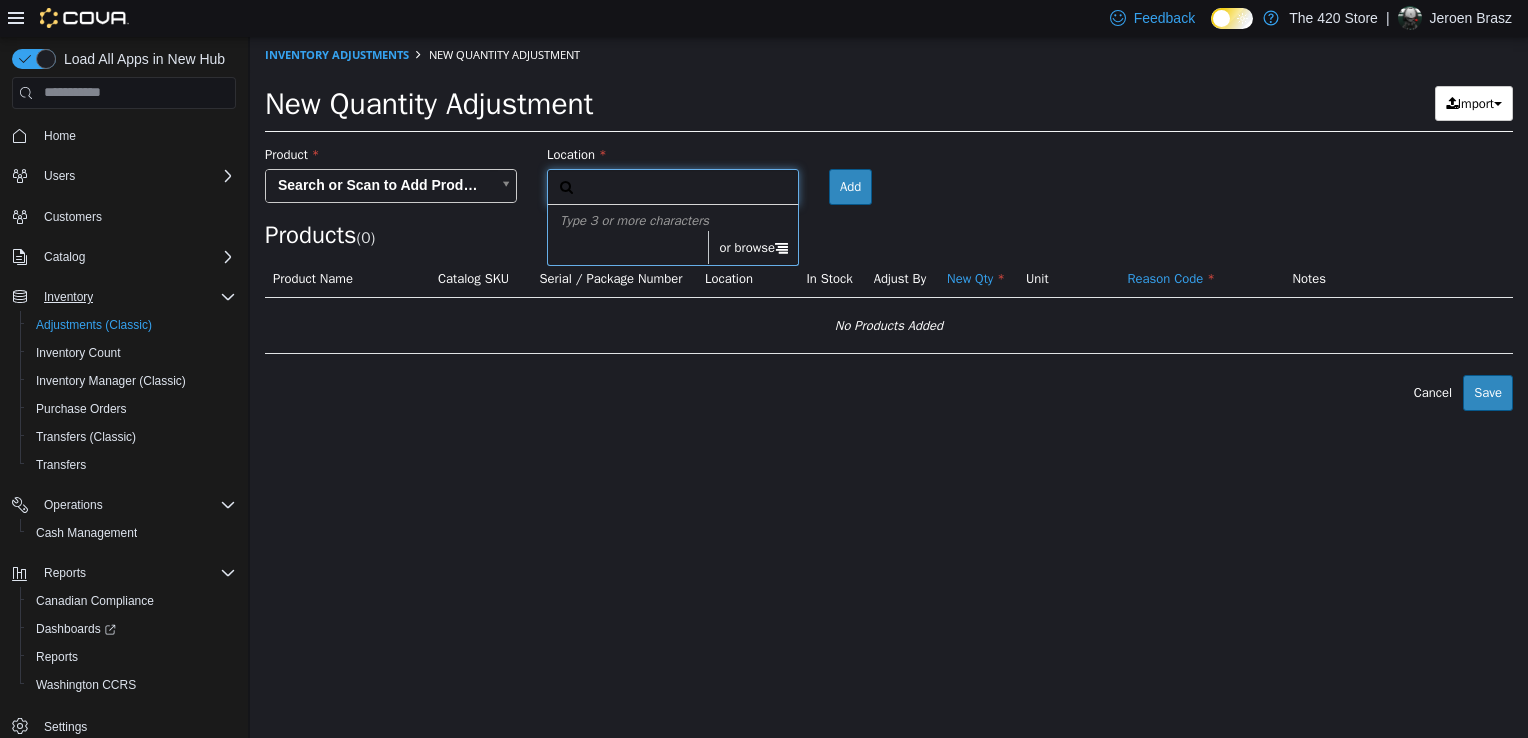 click on "or browse" at bounding box center (753, 247) 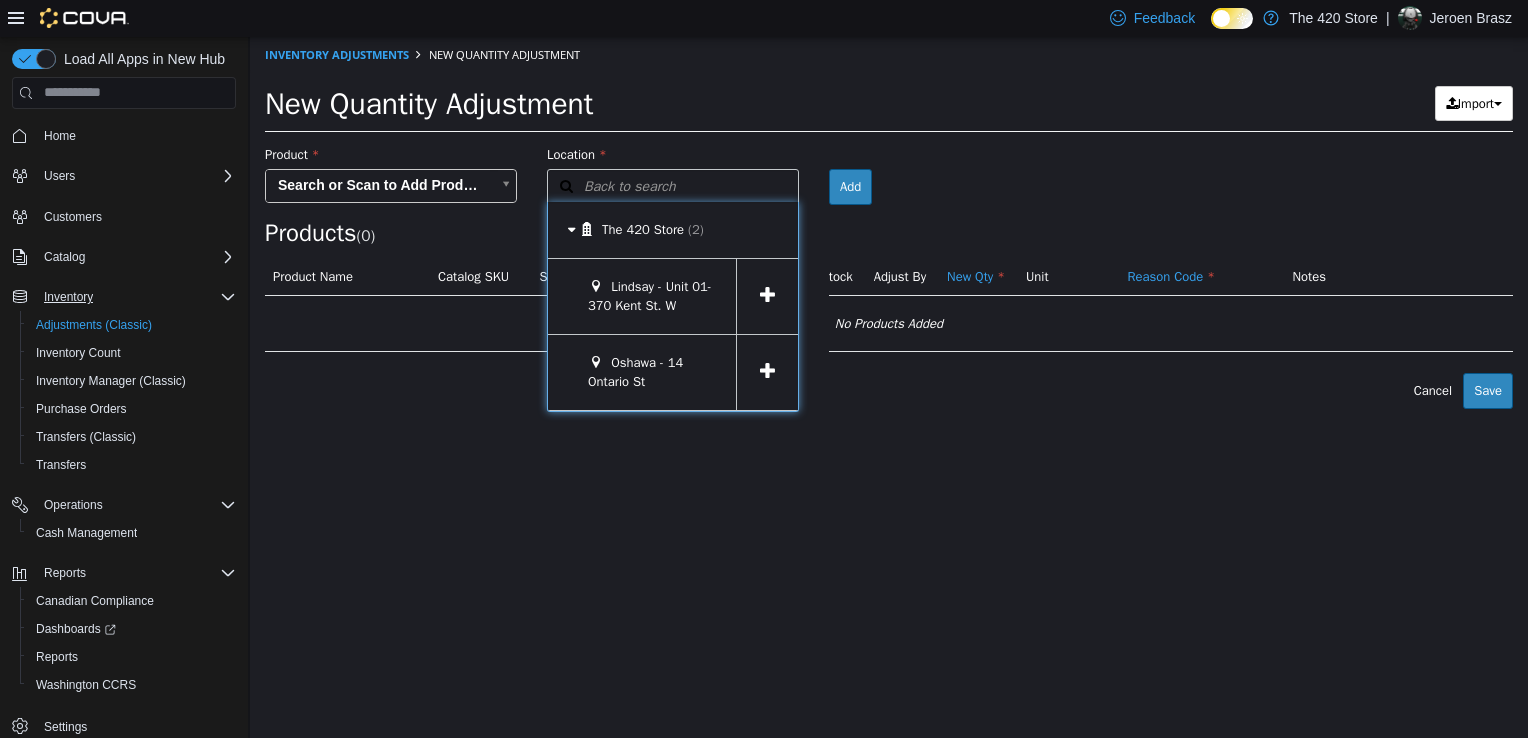 click at bounding box center (767, 294) 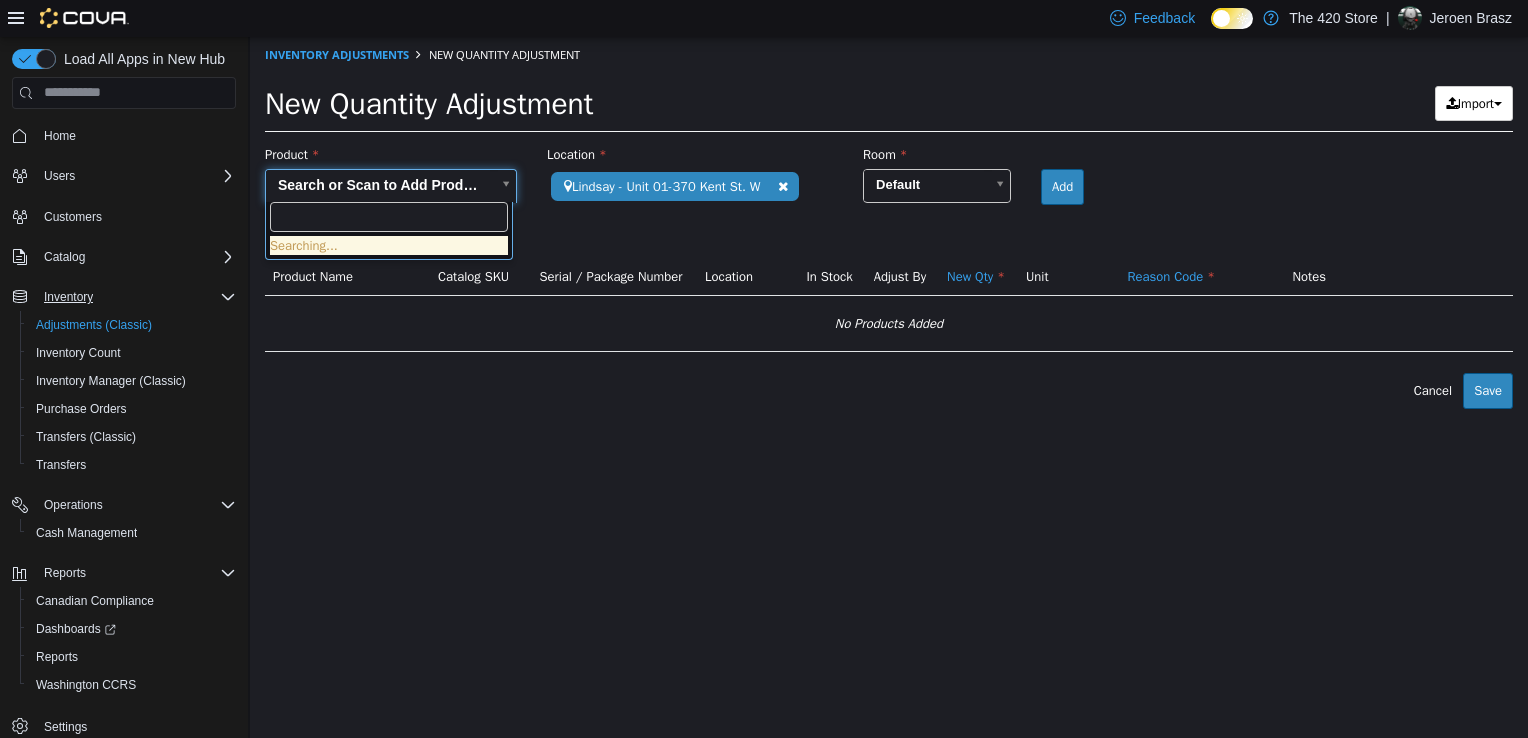 click on "**********" at bounding box center (889, 222) 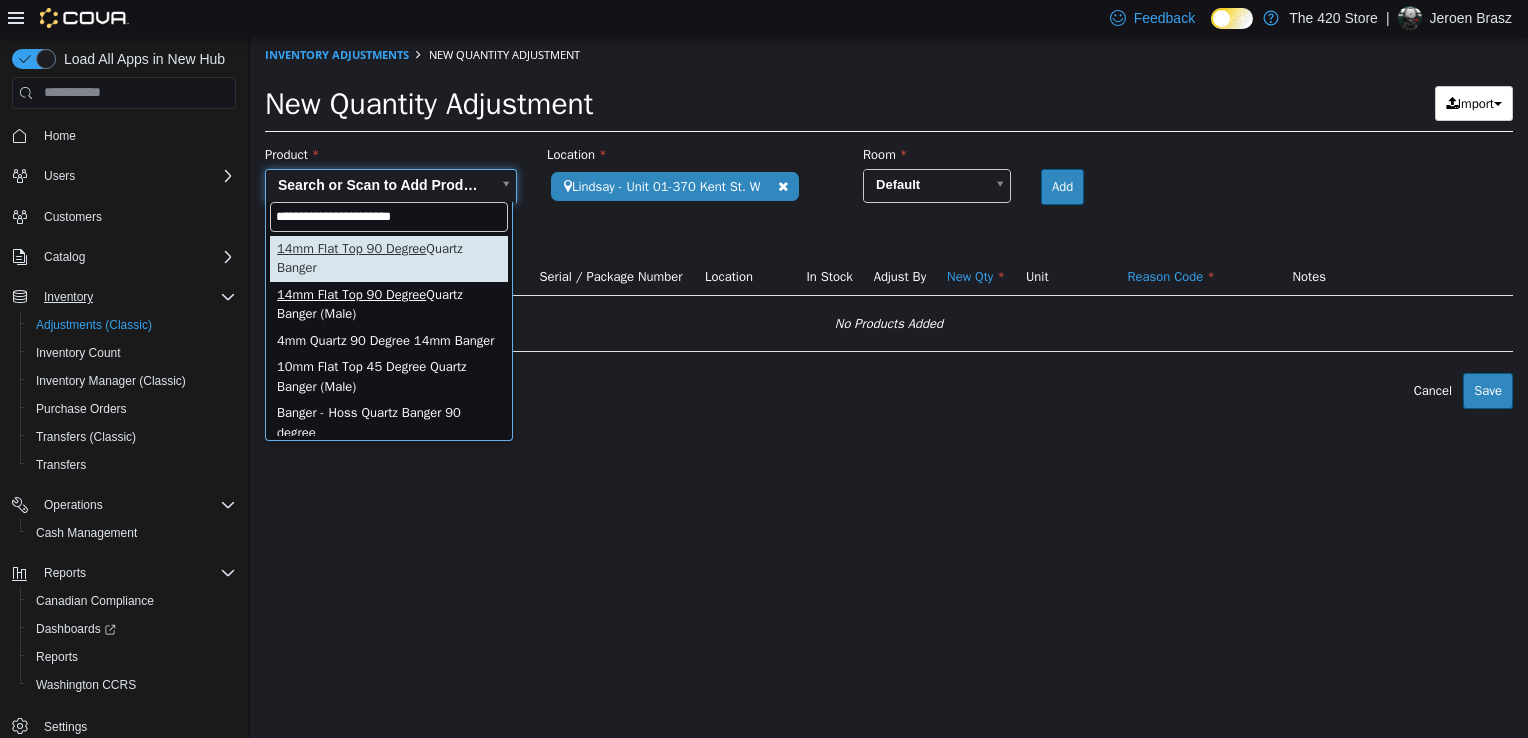type on "**********" 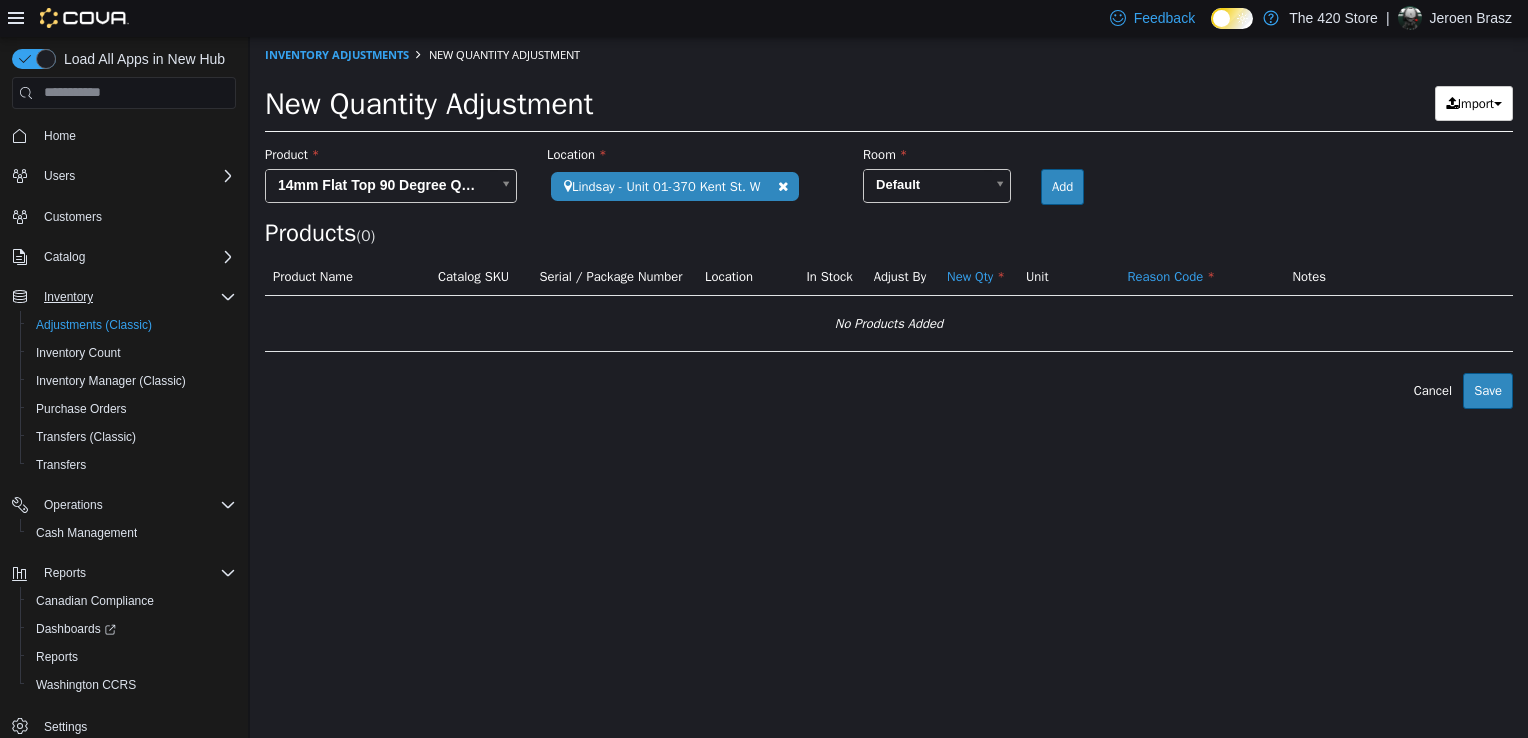 click on "**********" at bounding box center [889, 222] 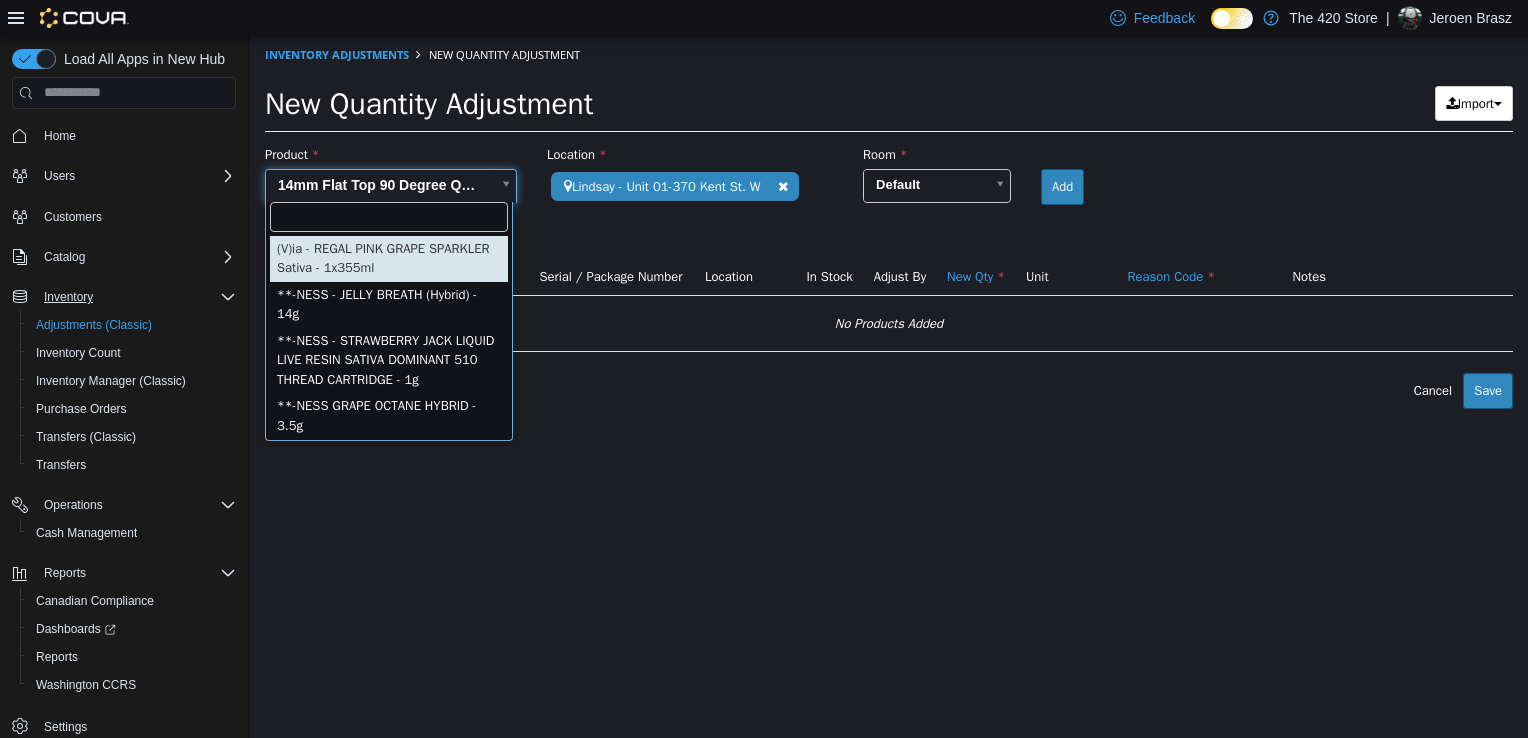click on "**********" at bounding box center (889, 222) 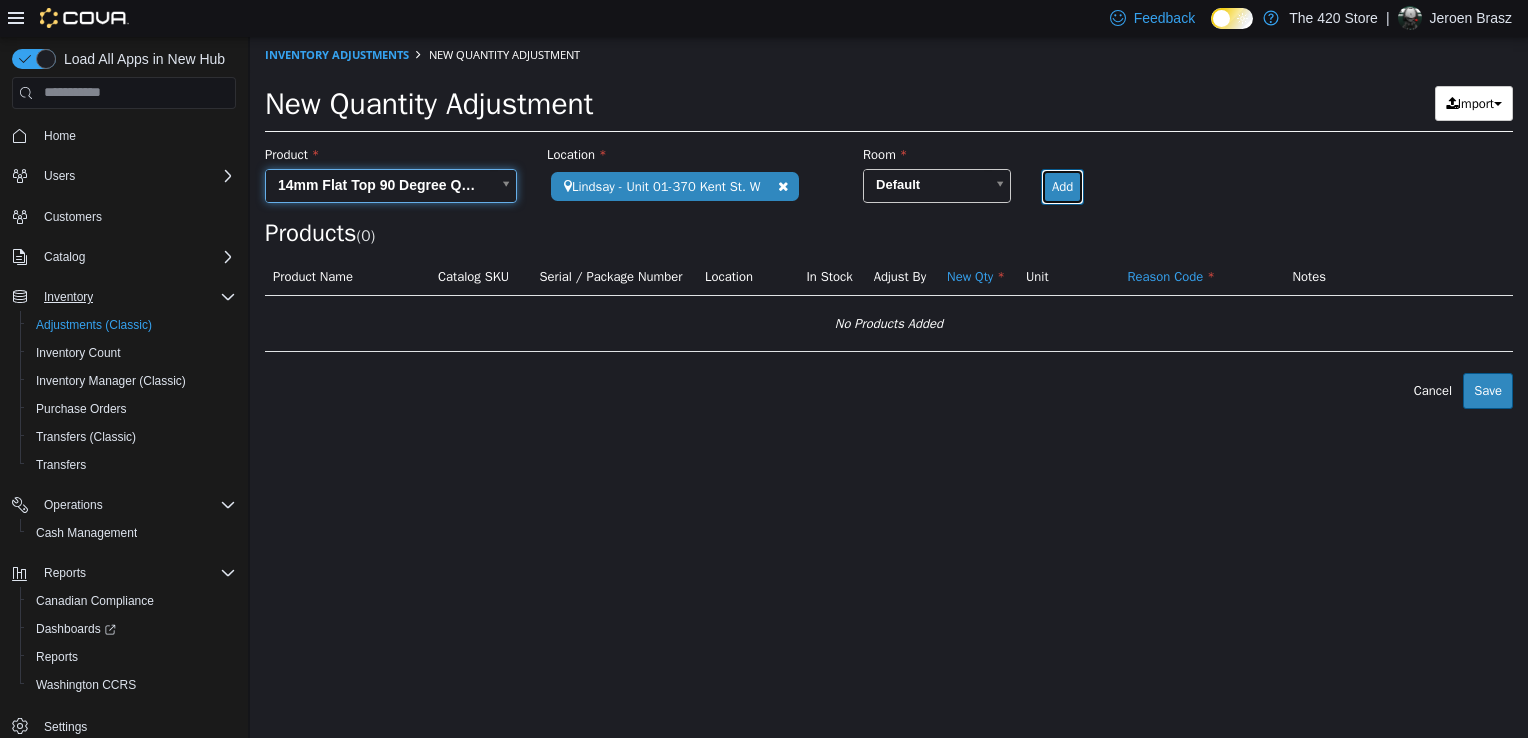 click on "Add" at bounding box center [1062, 186] 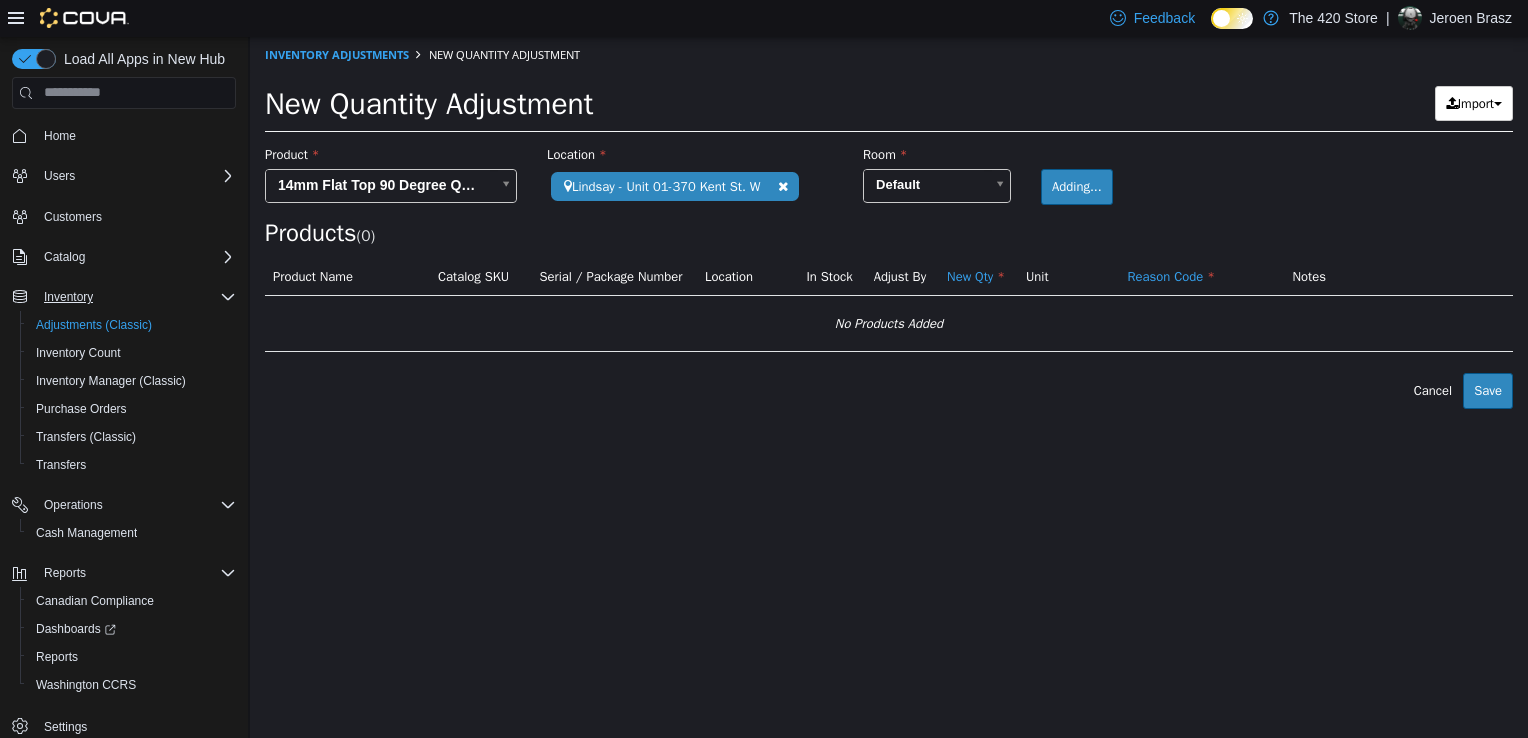 type 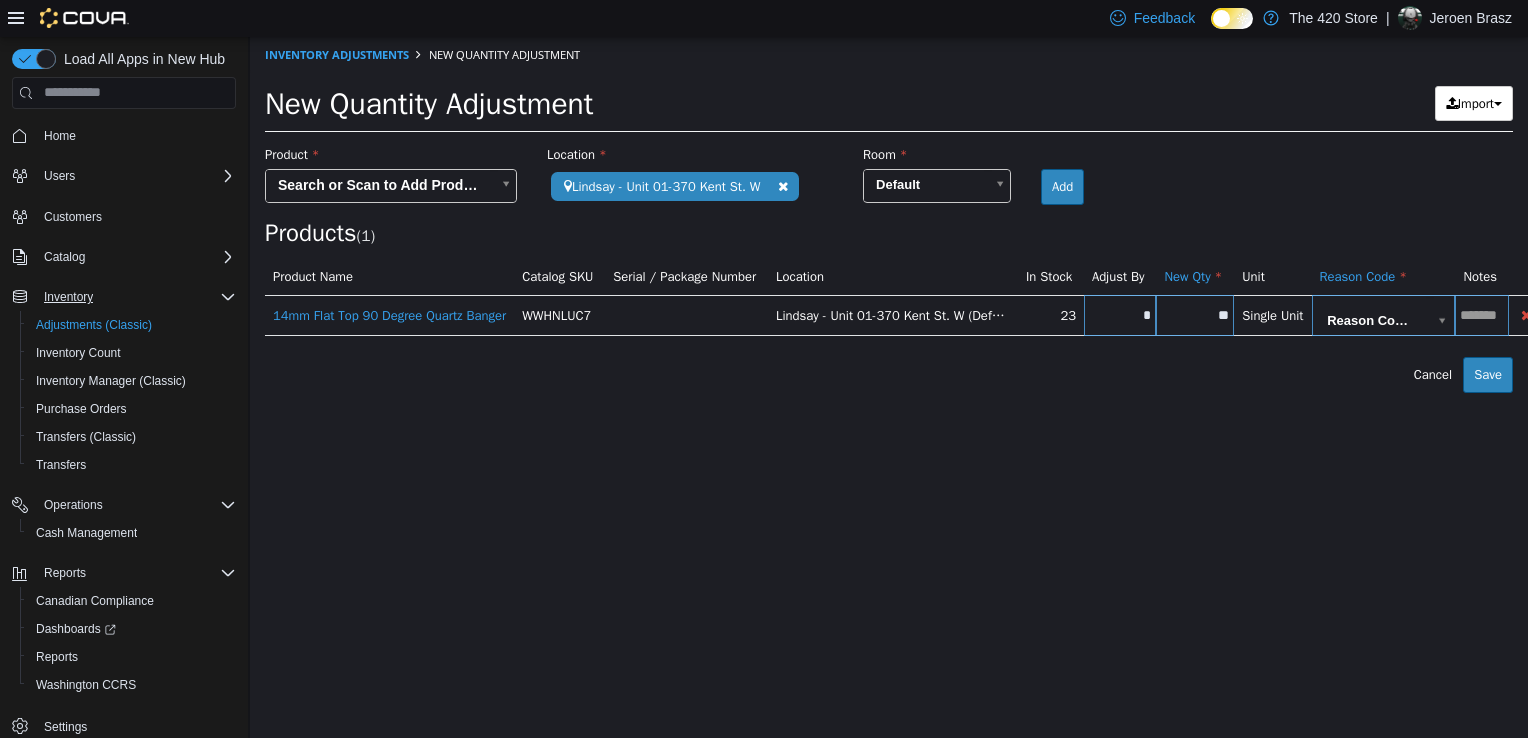click on "**********" at bounding box center (889, 214) 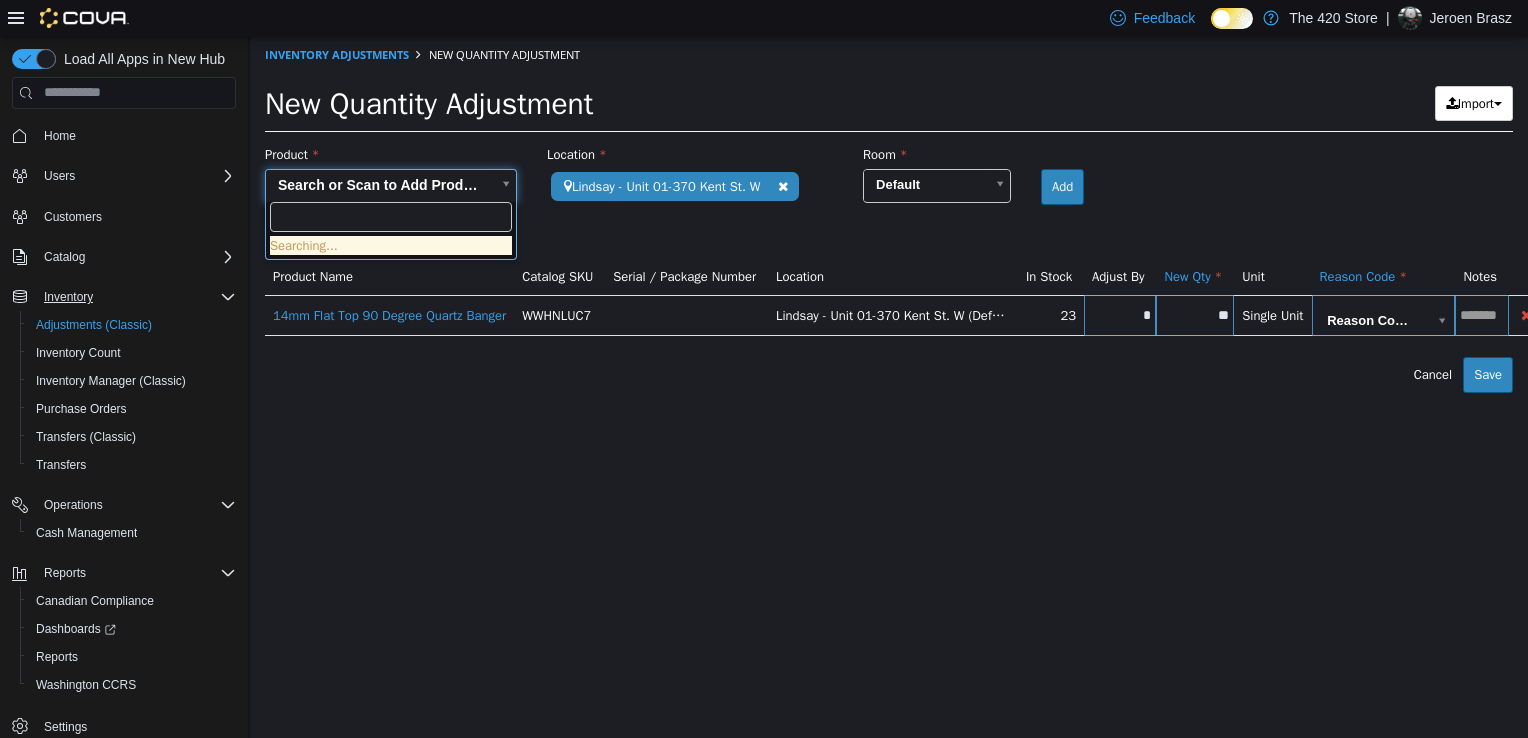 click at bounding box center [391, 216] 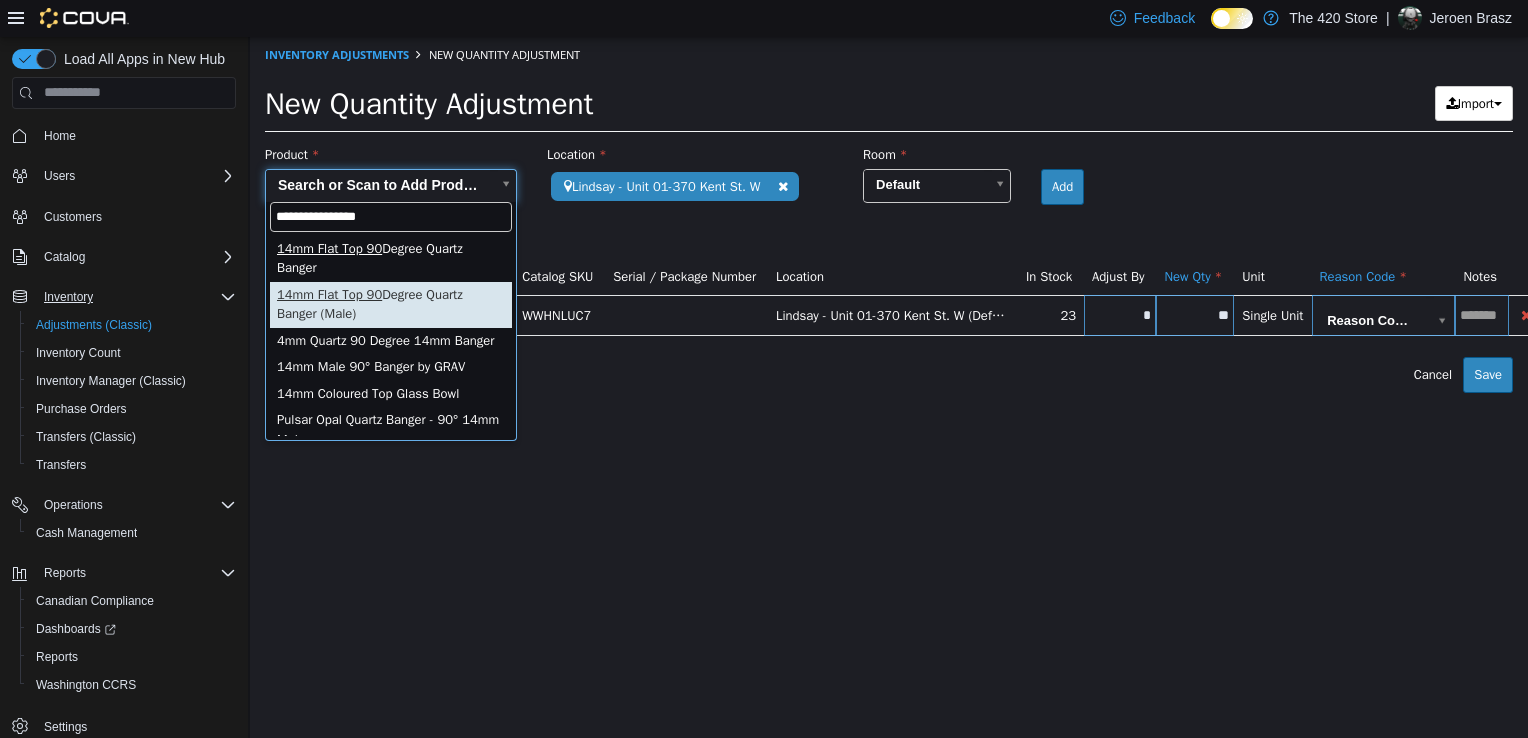 type on "**********" 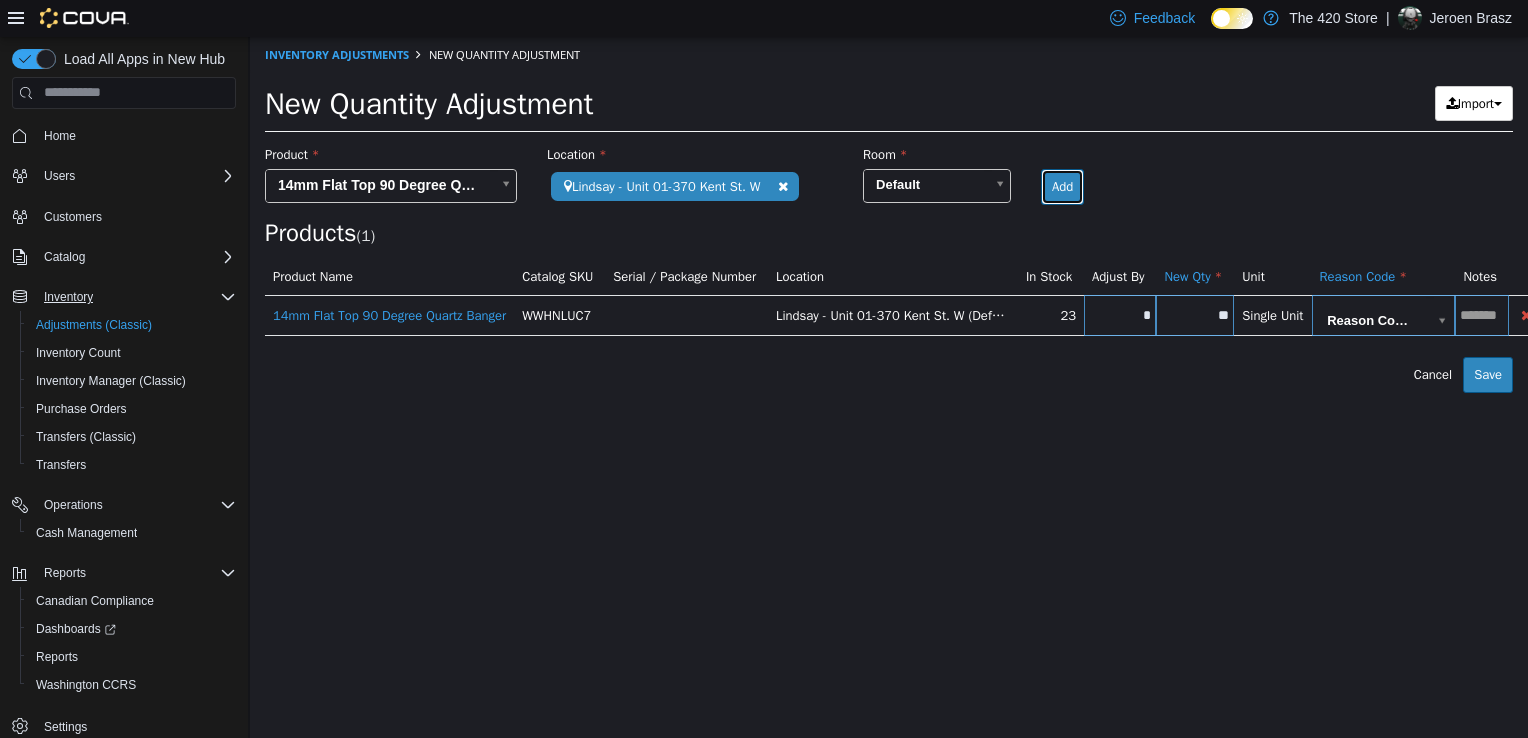 click on "Add" at bounding box center (1062, 186) 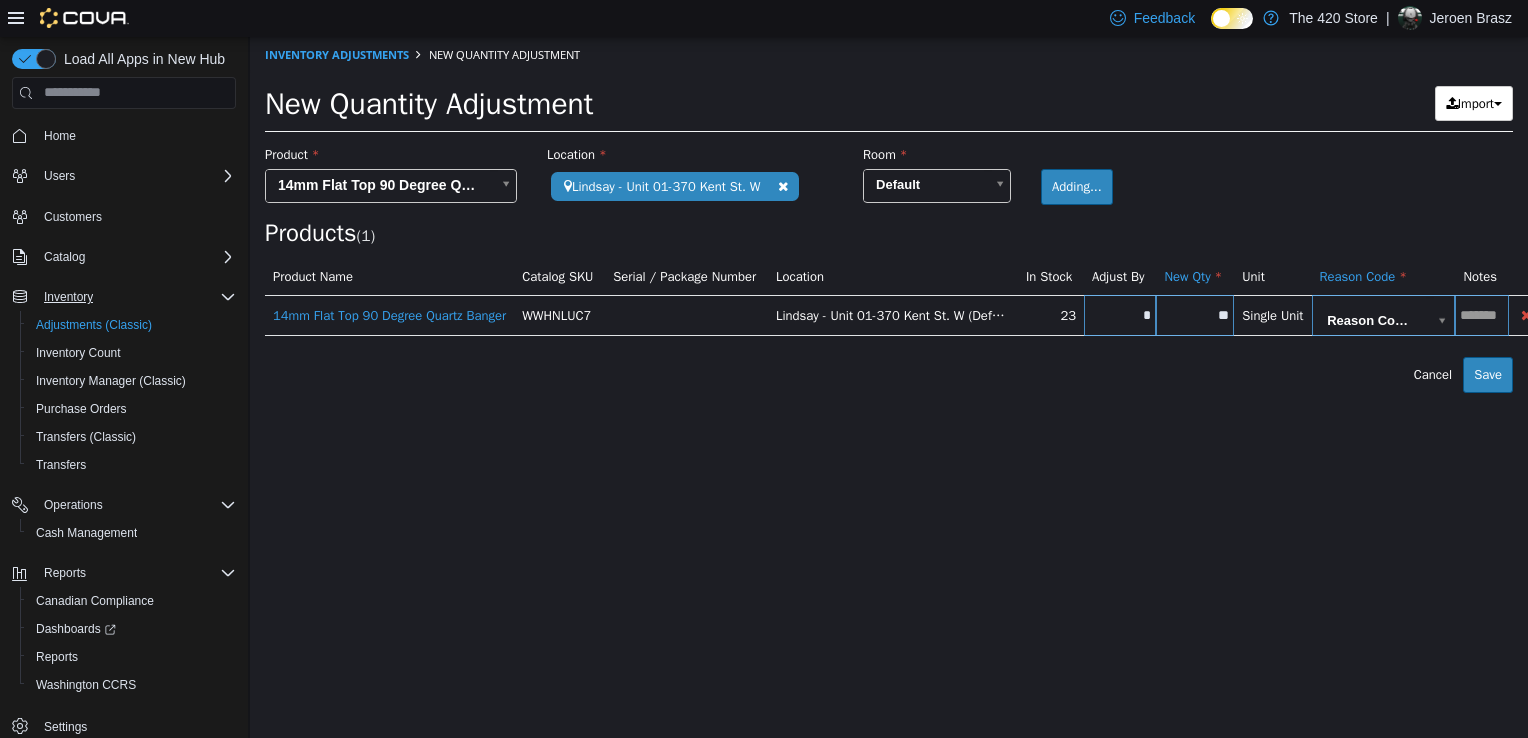 type 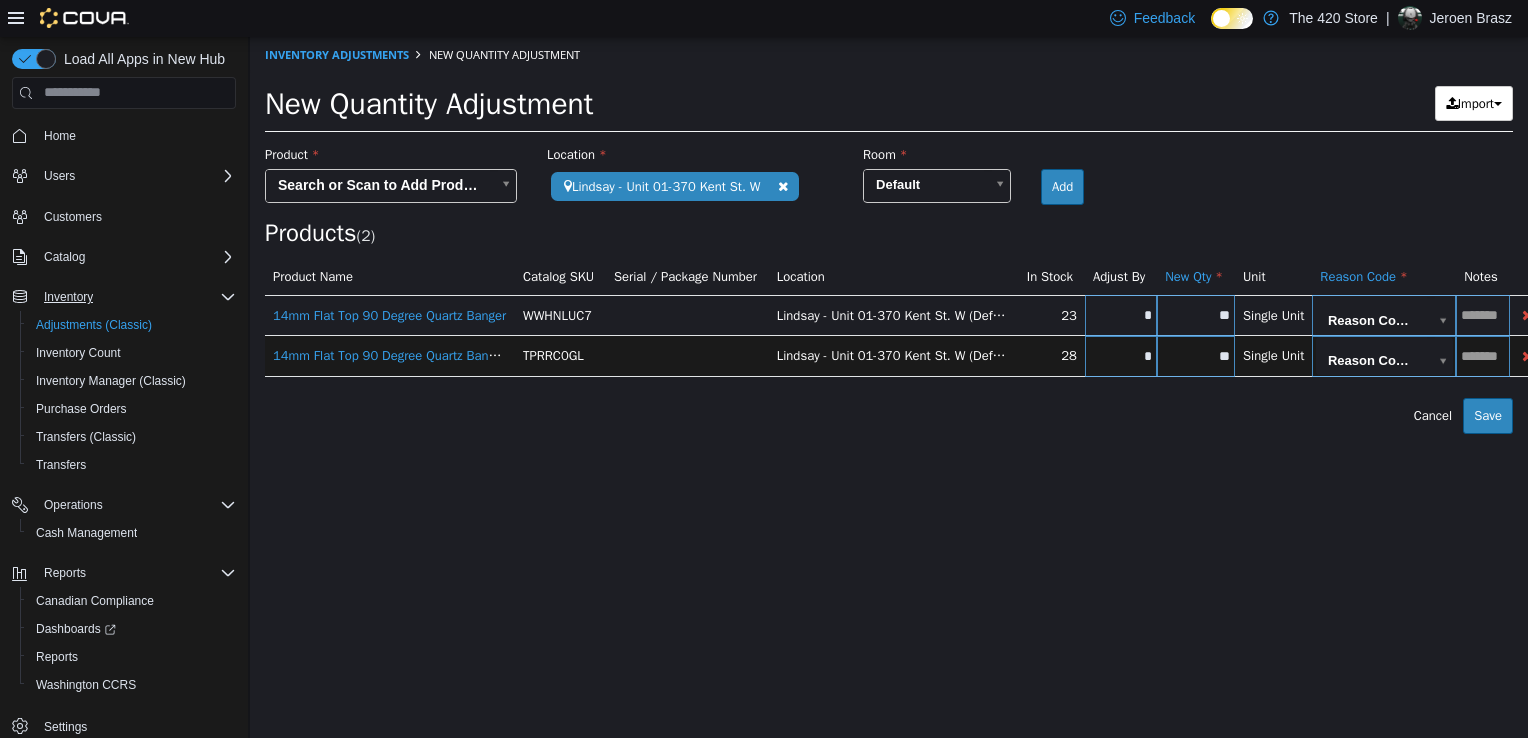 click on "**********" at bounding box center (889, 234) 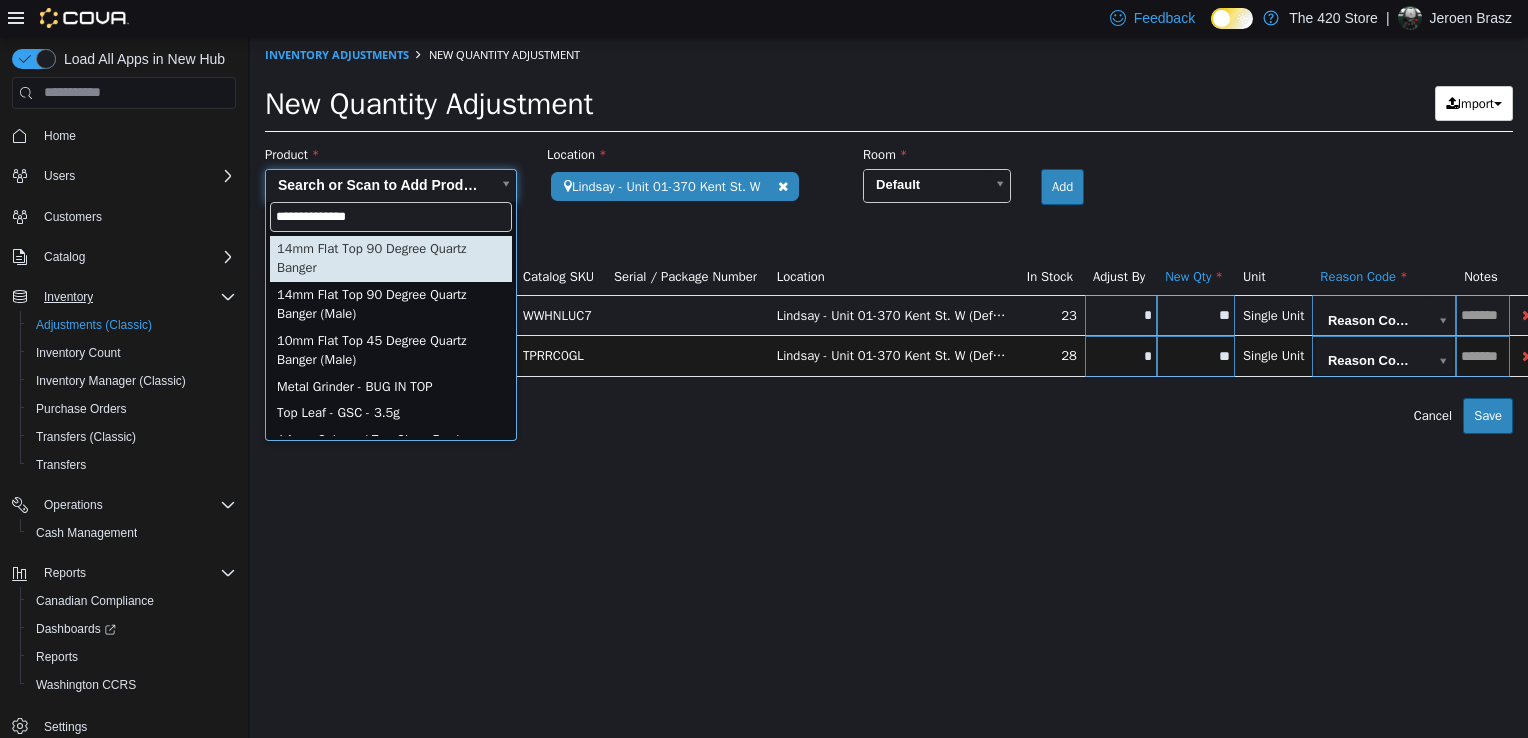 type on "**********" 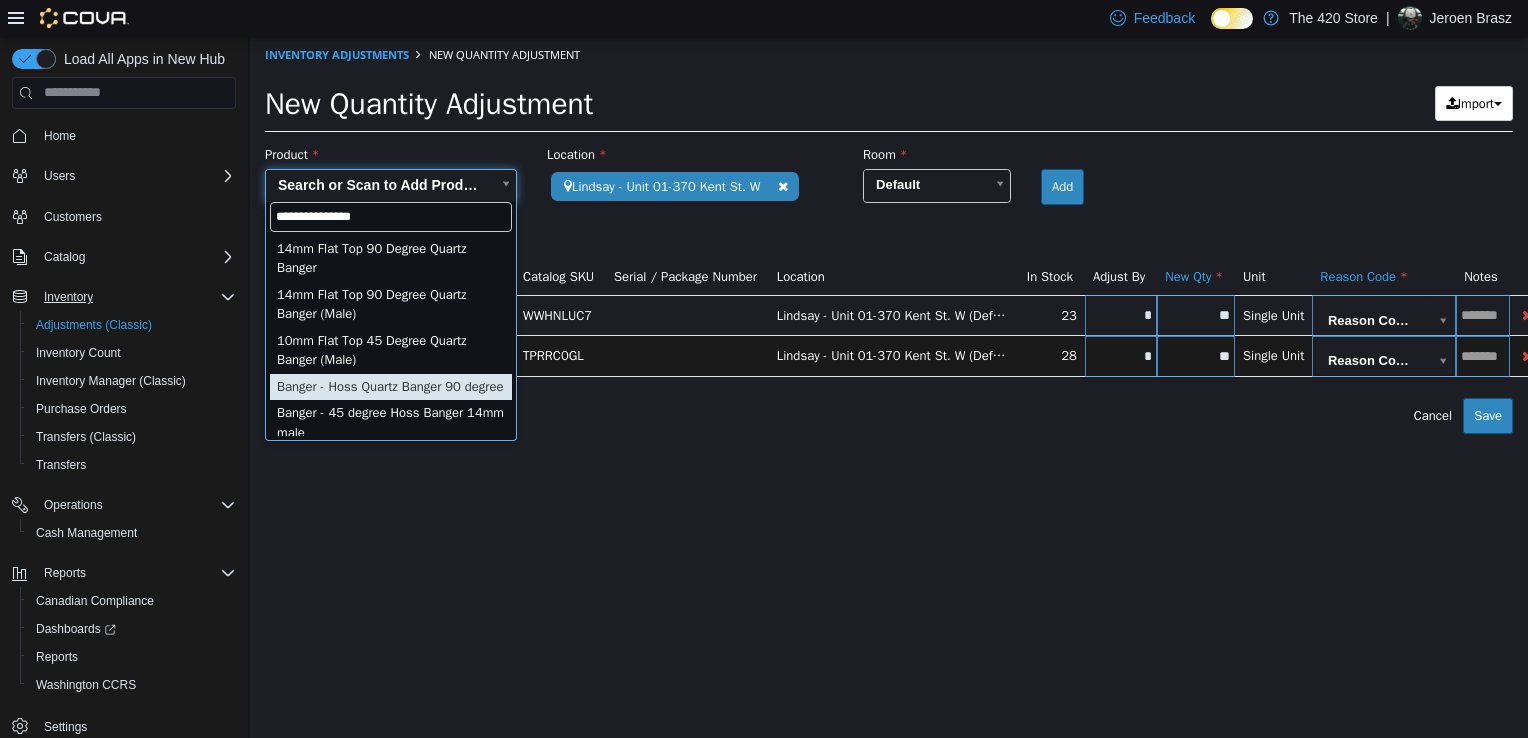 scroll, scrollTop: 0, scrollLeft: 0, axis: both 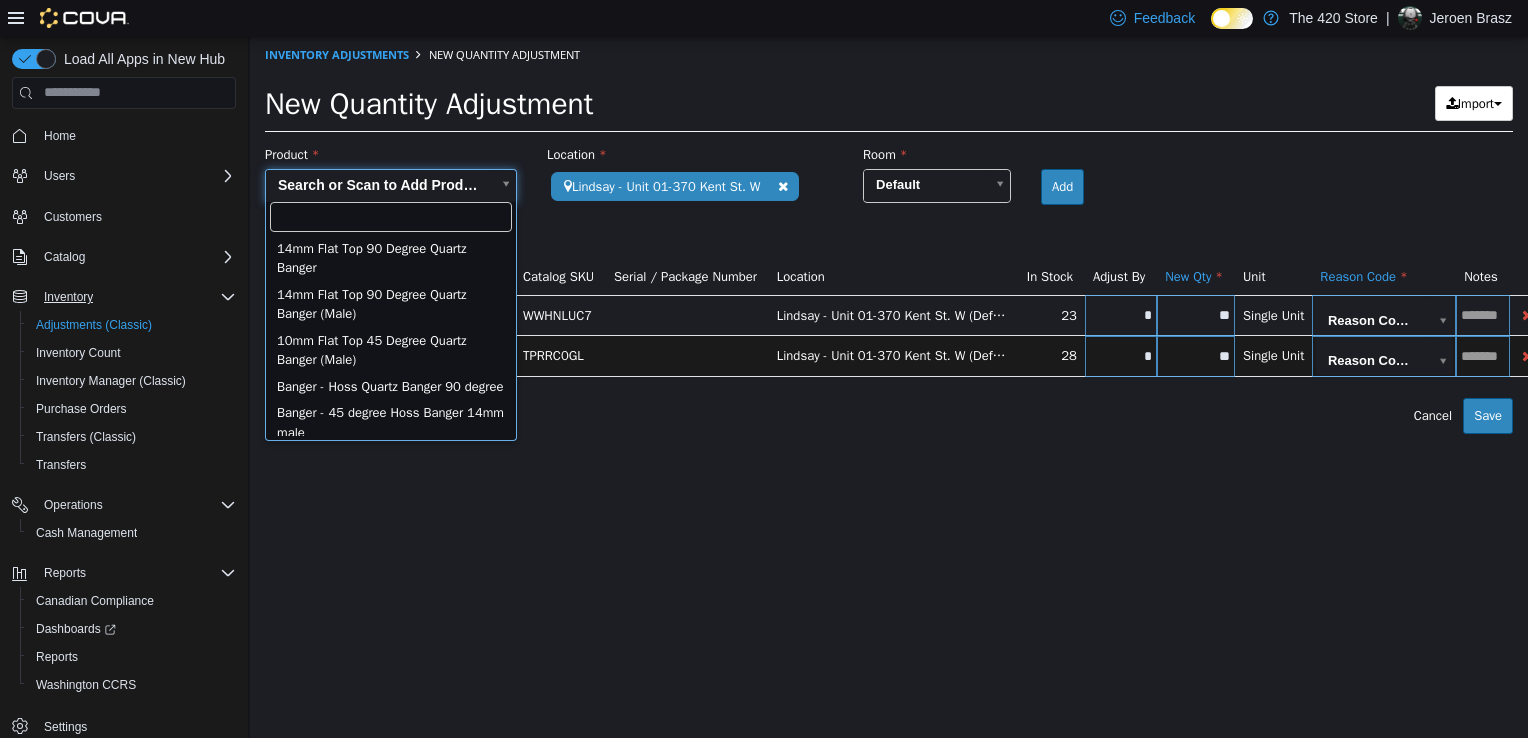 click on "**********" at bounding box center [889, 234] 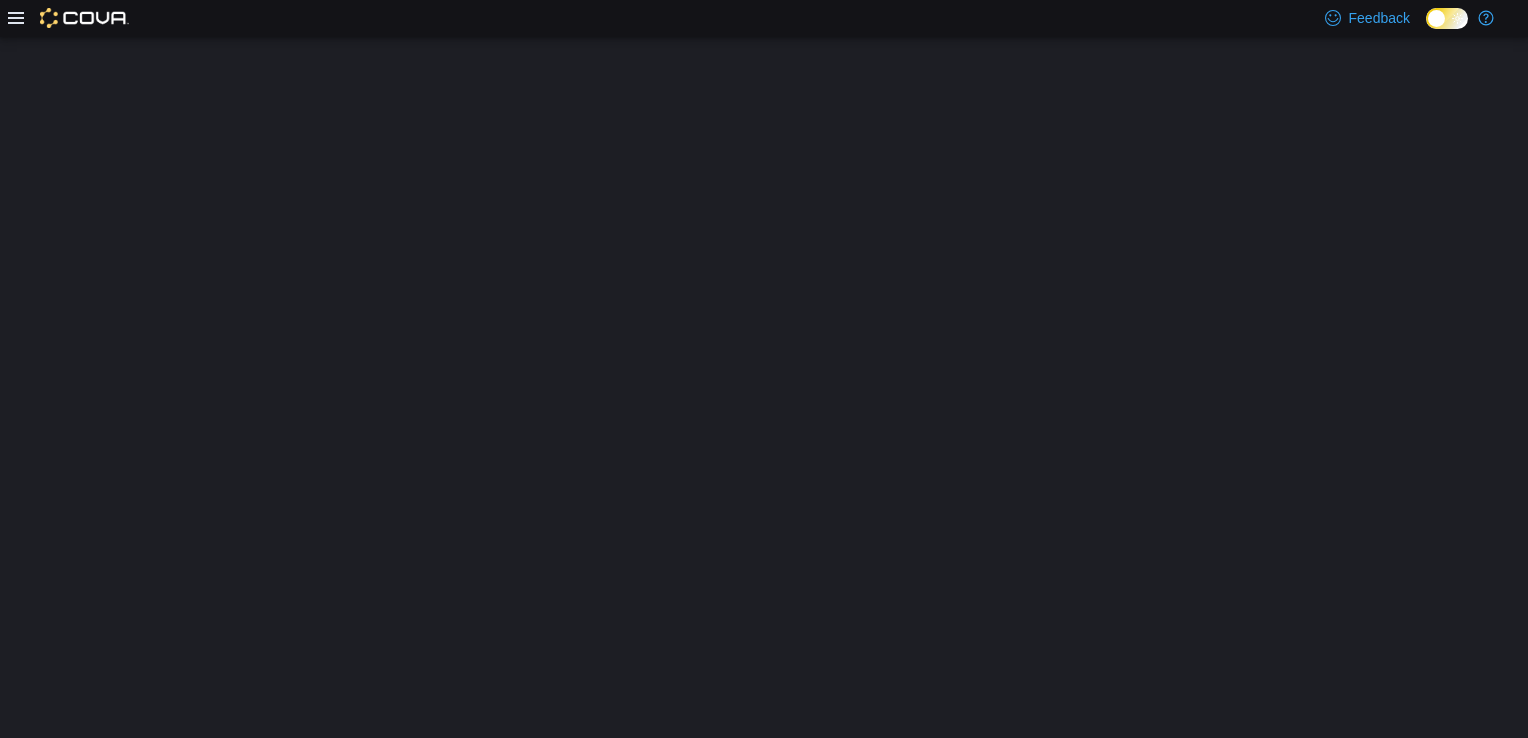 scroll, scrollTop: 0, scrollLeft: 0, axis: both 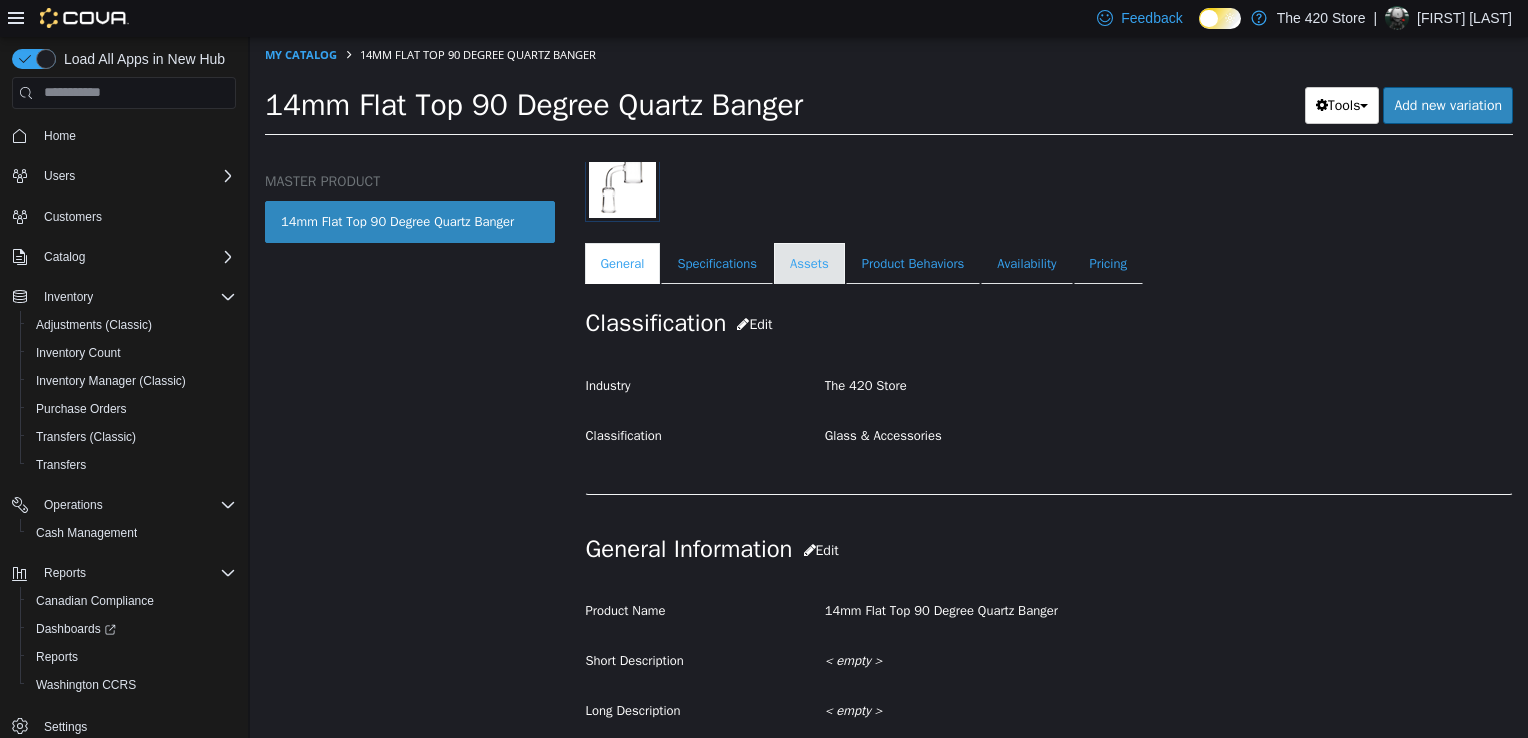 click on "Assets" at bounding box center (809, 263) 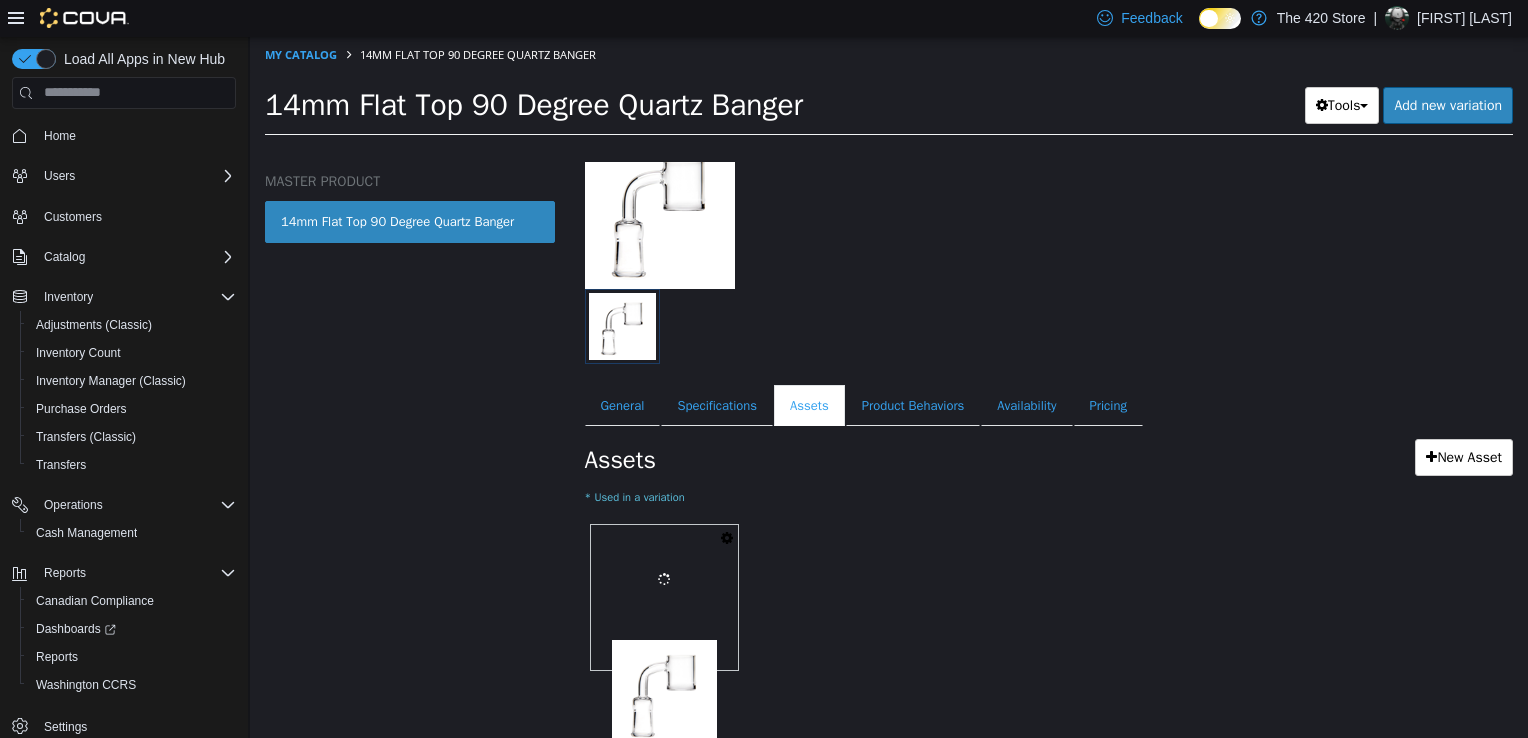 scroll, scrollTop: 160, scrollLeft: 0, axis: vertical 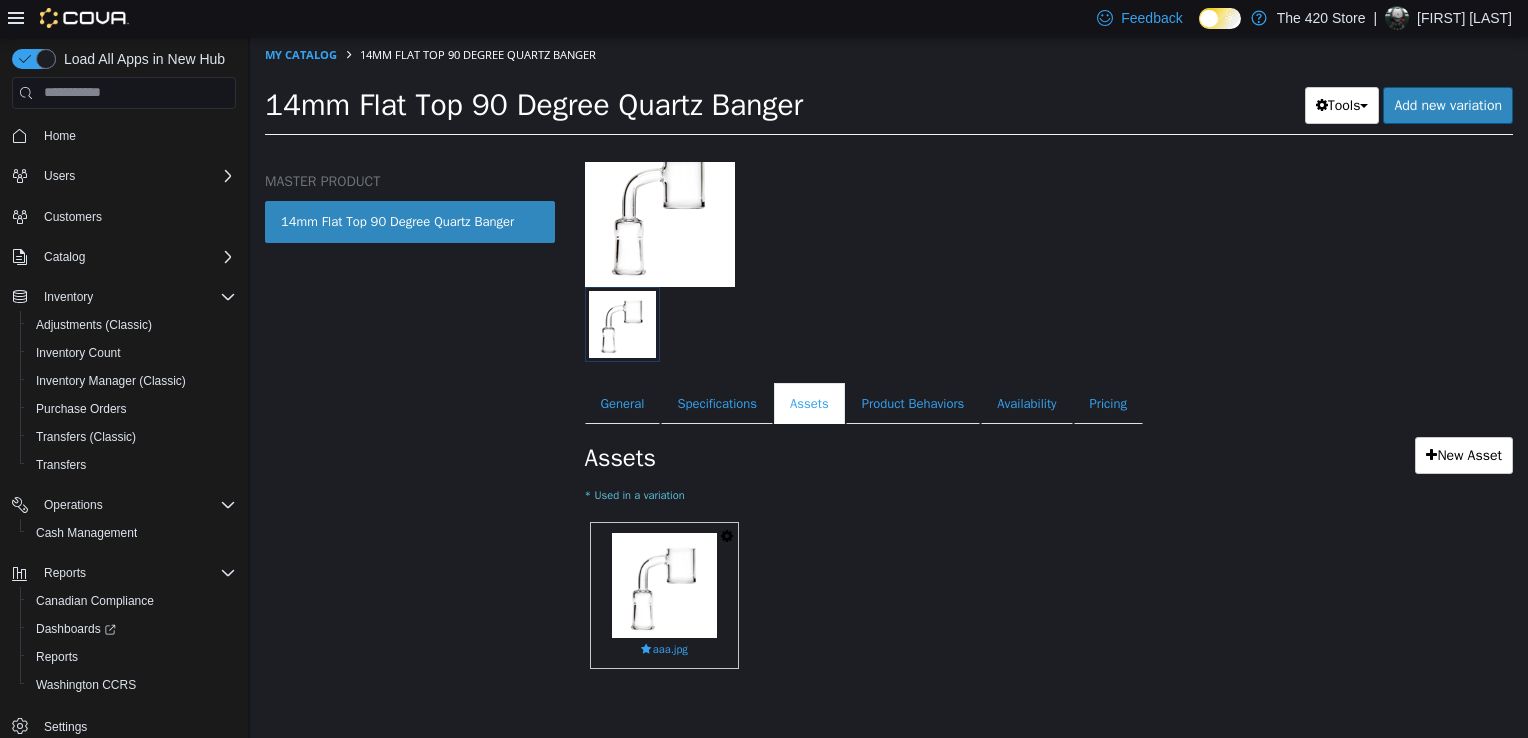 click at bounding box center (727, 535) 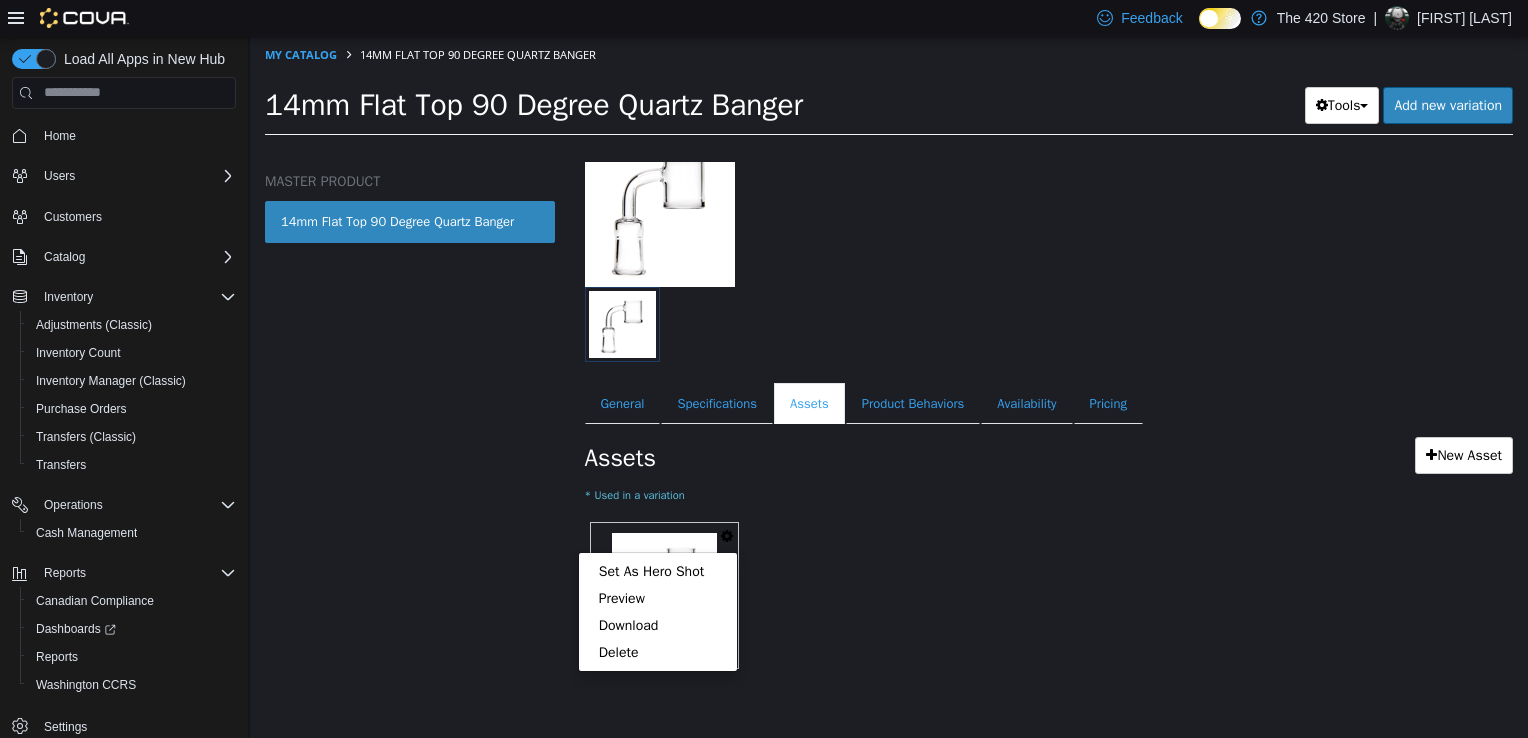 click on "Delete" at bounding box center [658, 651] 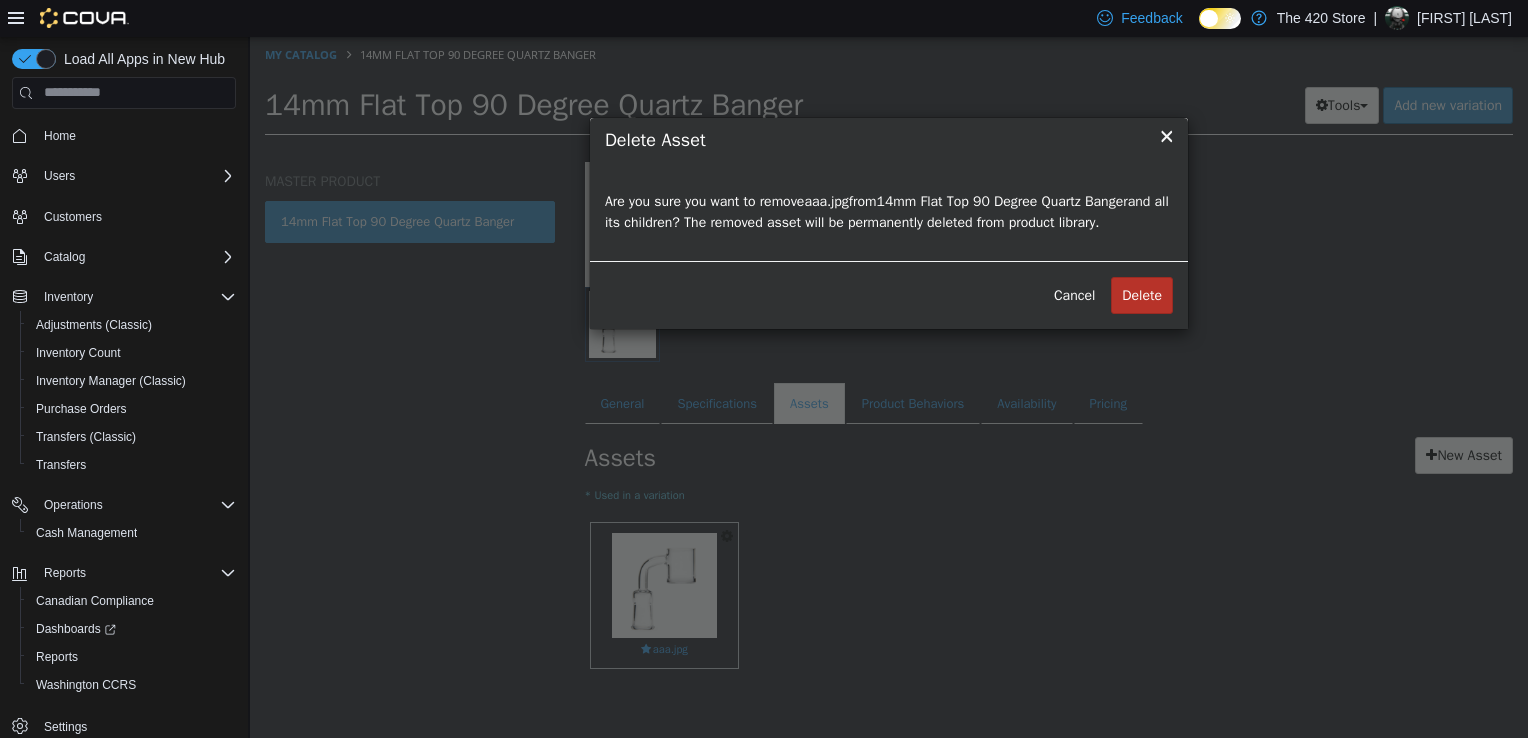 click on "Delete" at bounding box center (1142, 294) 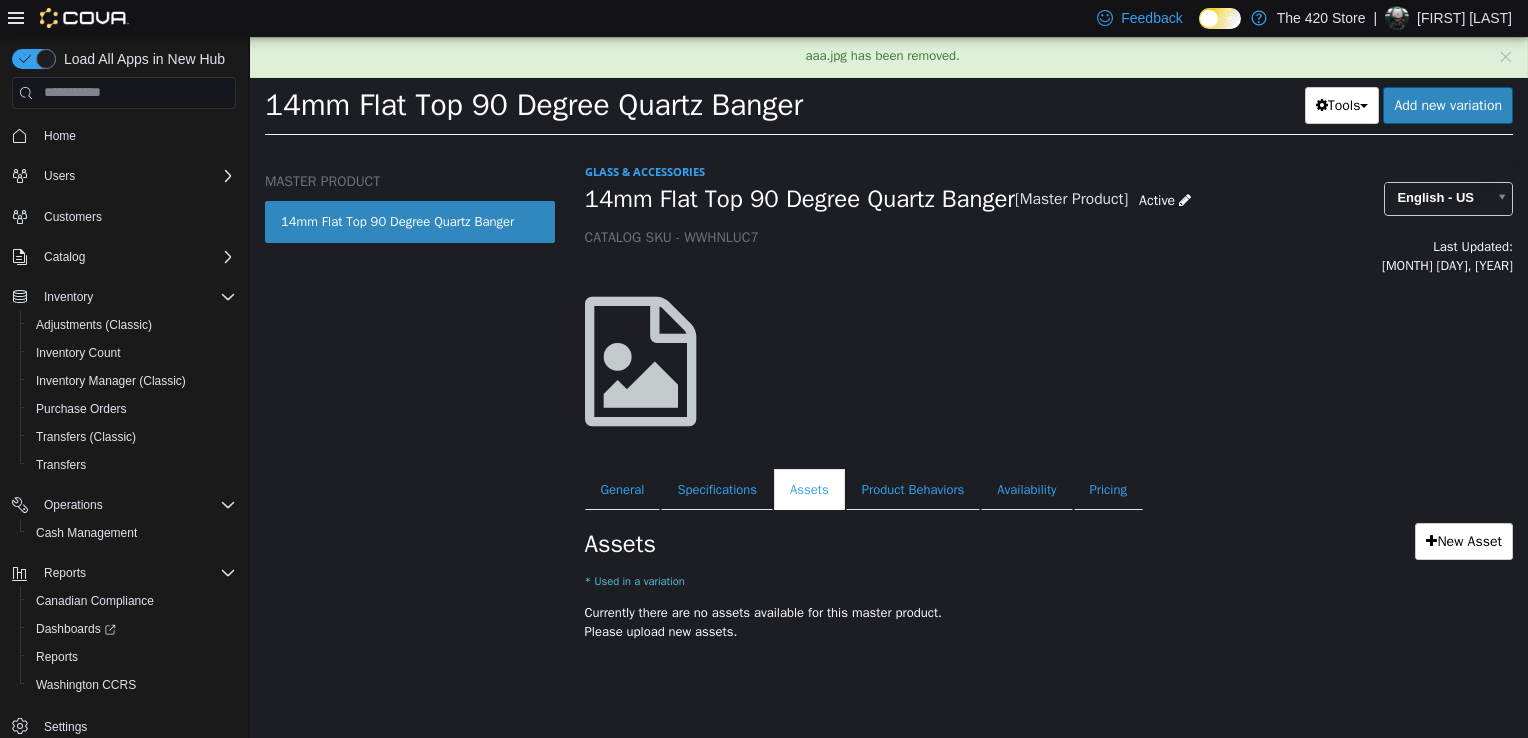 scroll, scrollTop: 0, scrollLeft: 0, axis: both 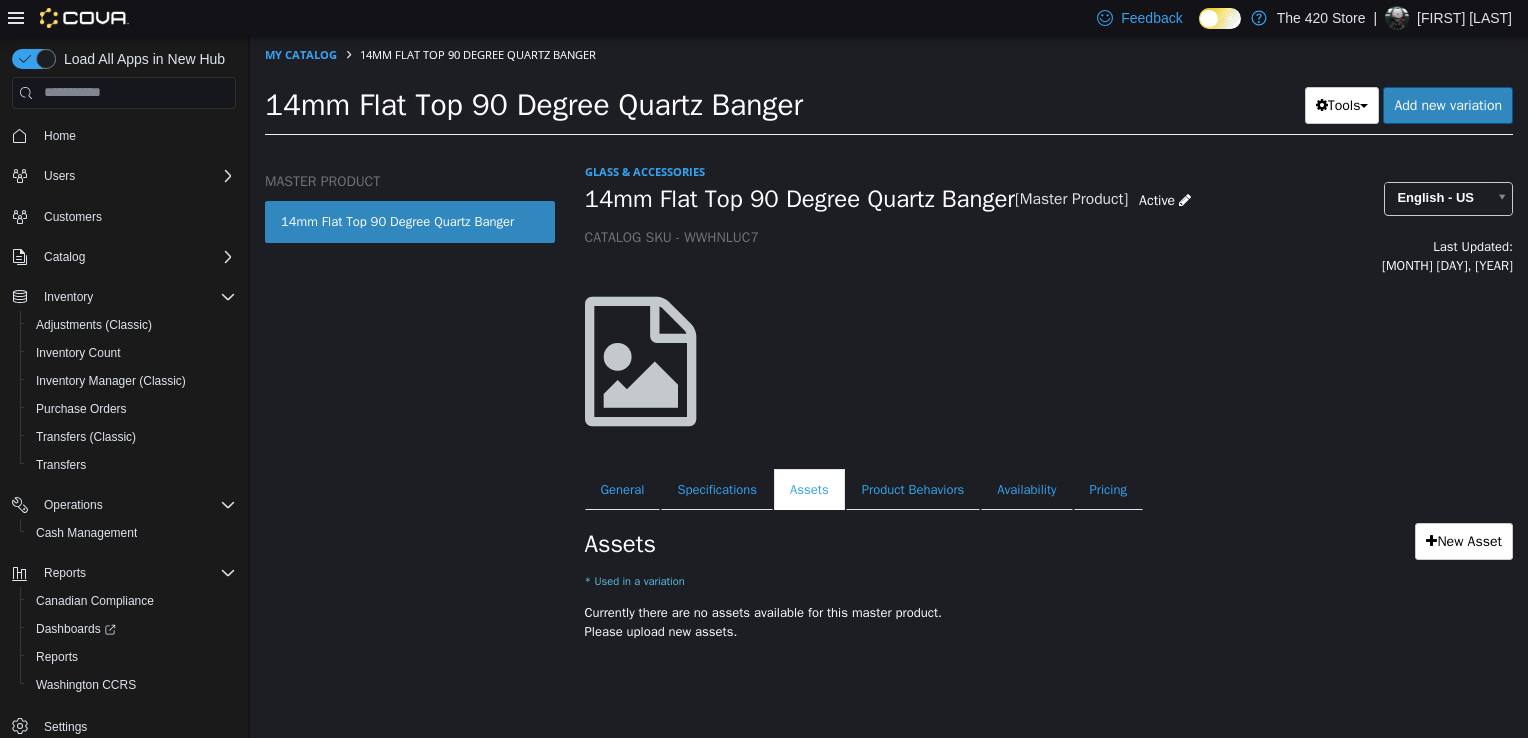 drag, startPoint x: 262, startPoint y: 104, endPoint x: 802, endPoint y: 108, distance: 540.01483 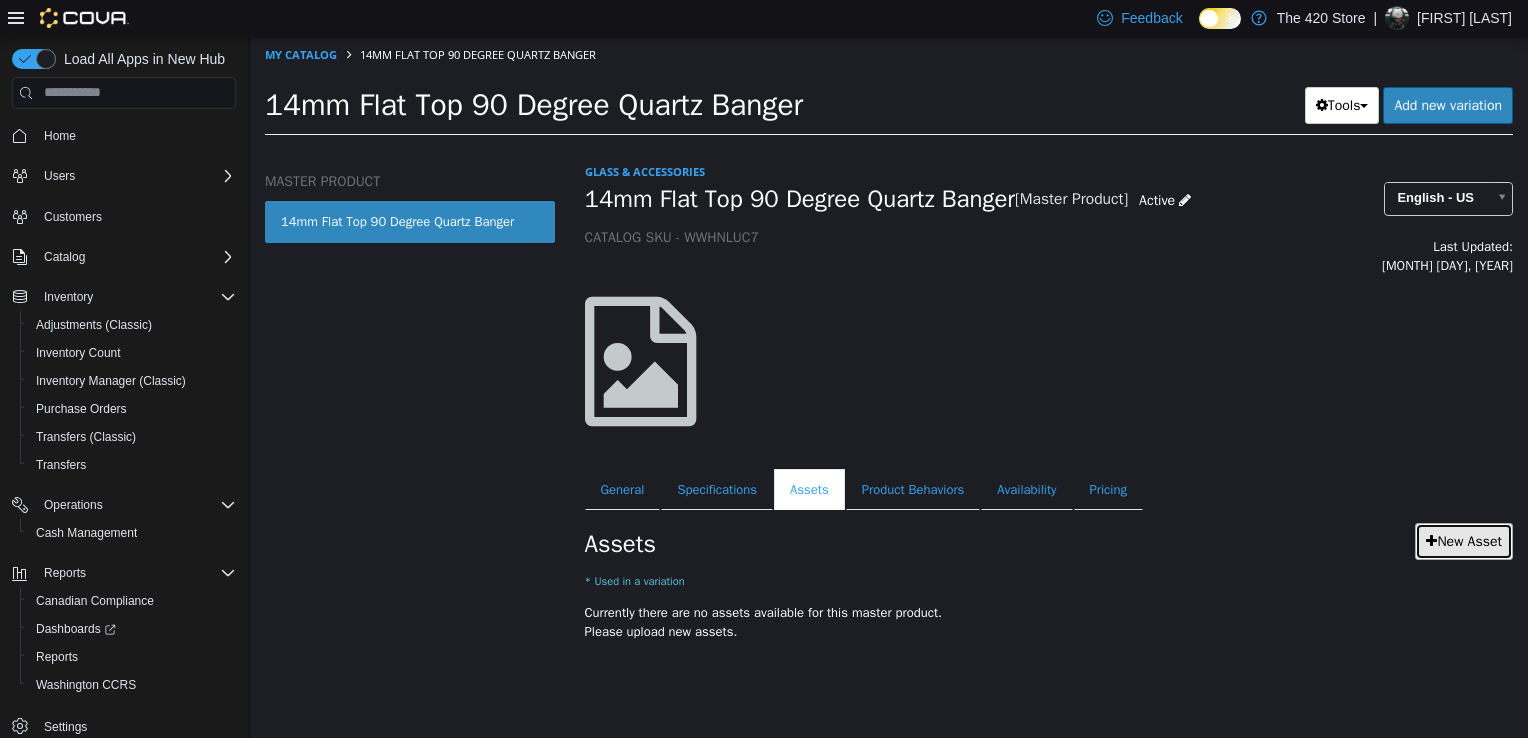 click on "New Asset" at bounding box center (1464, 540) 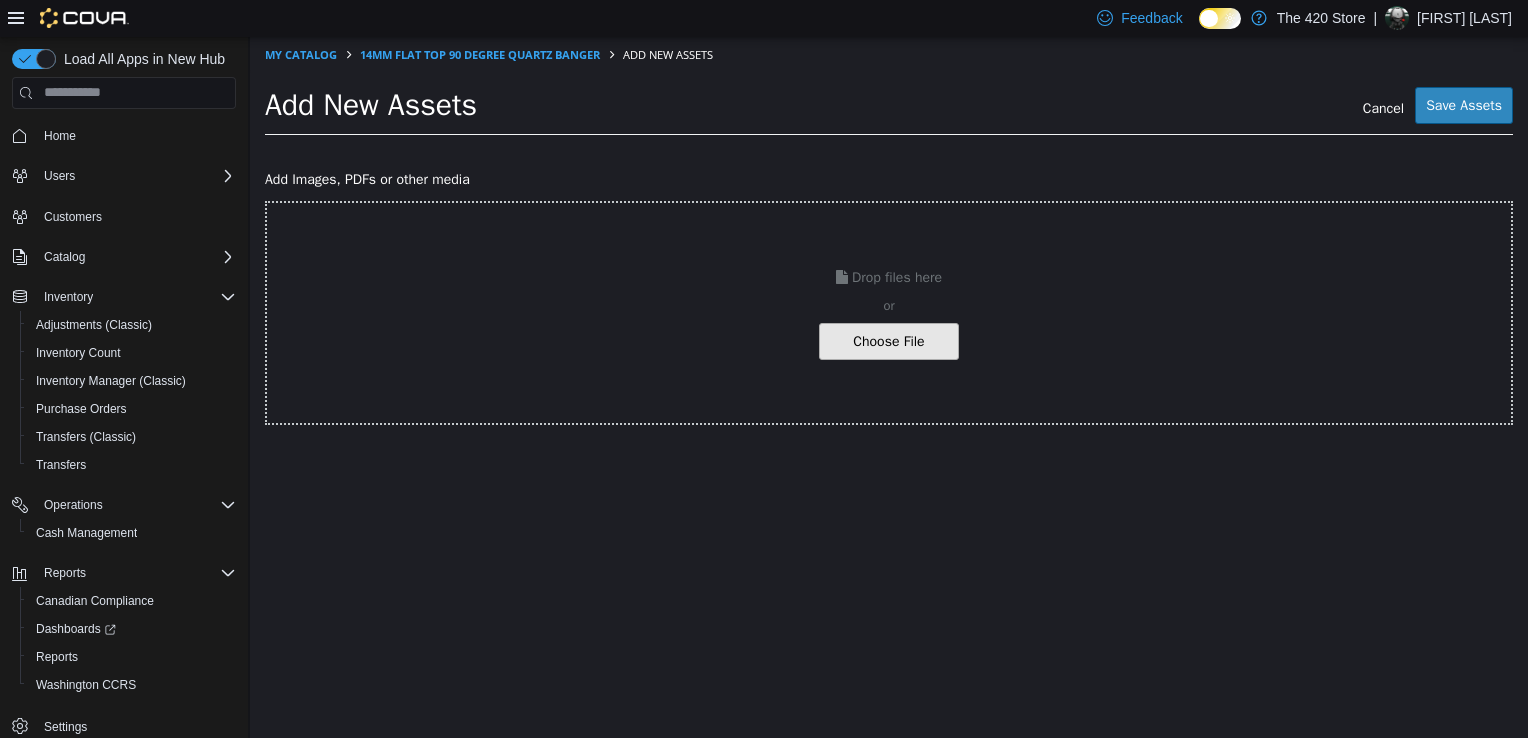 click at bounding box center [-158, 340] 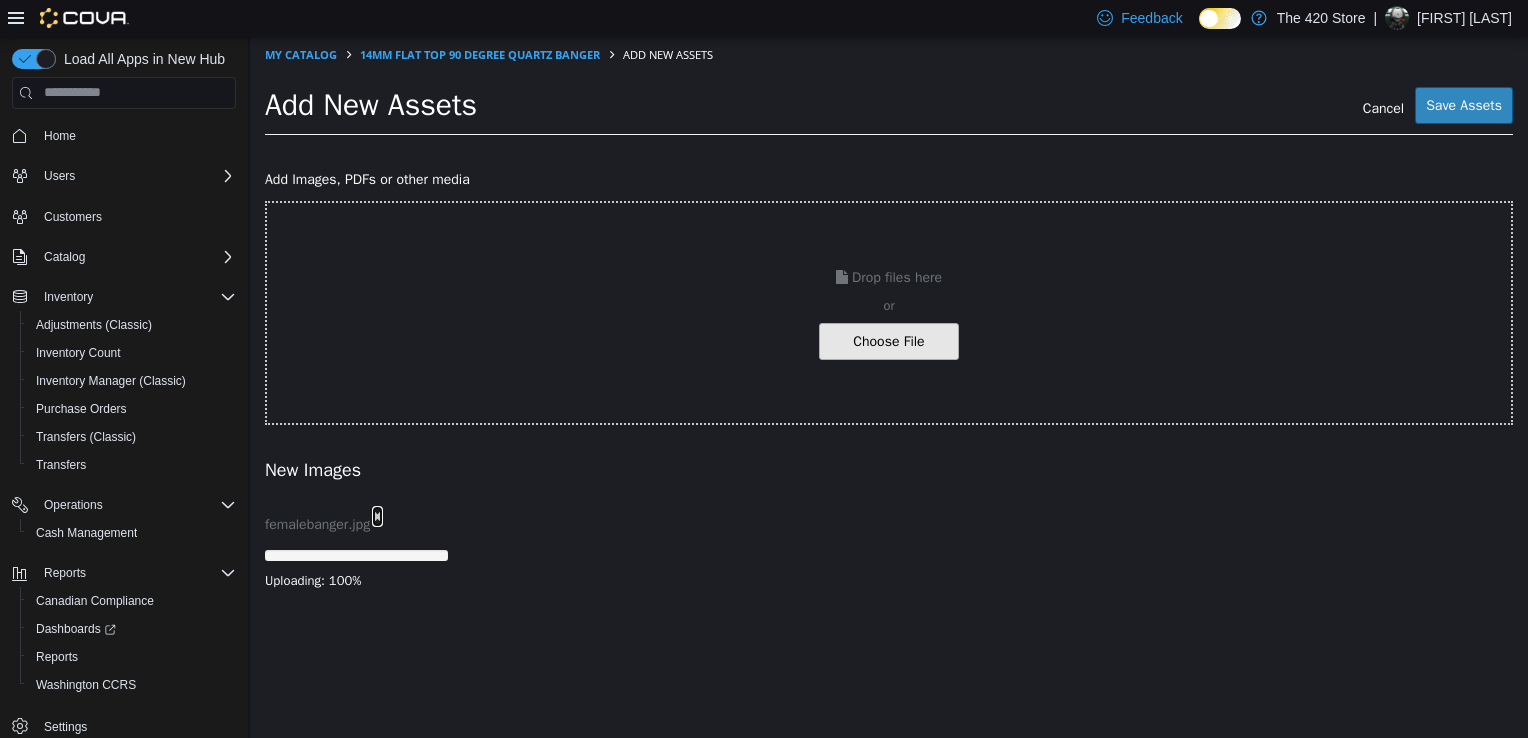 click at bounding box center (377, 515) 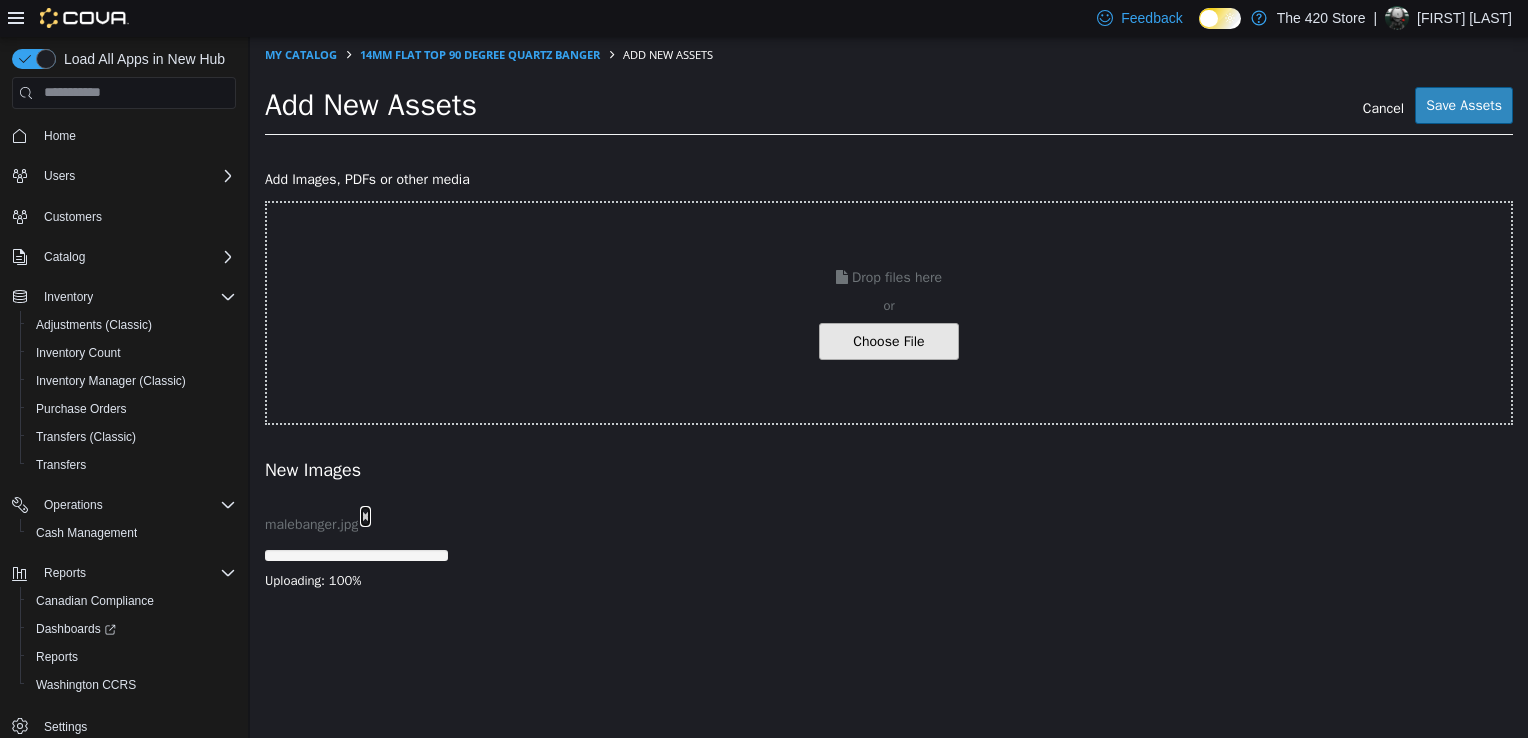 click at bounding box center (365, 515) 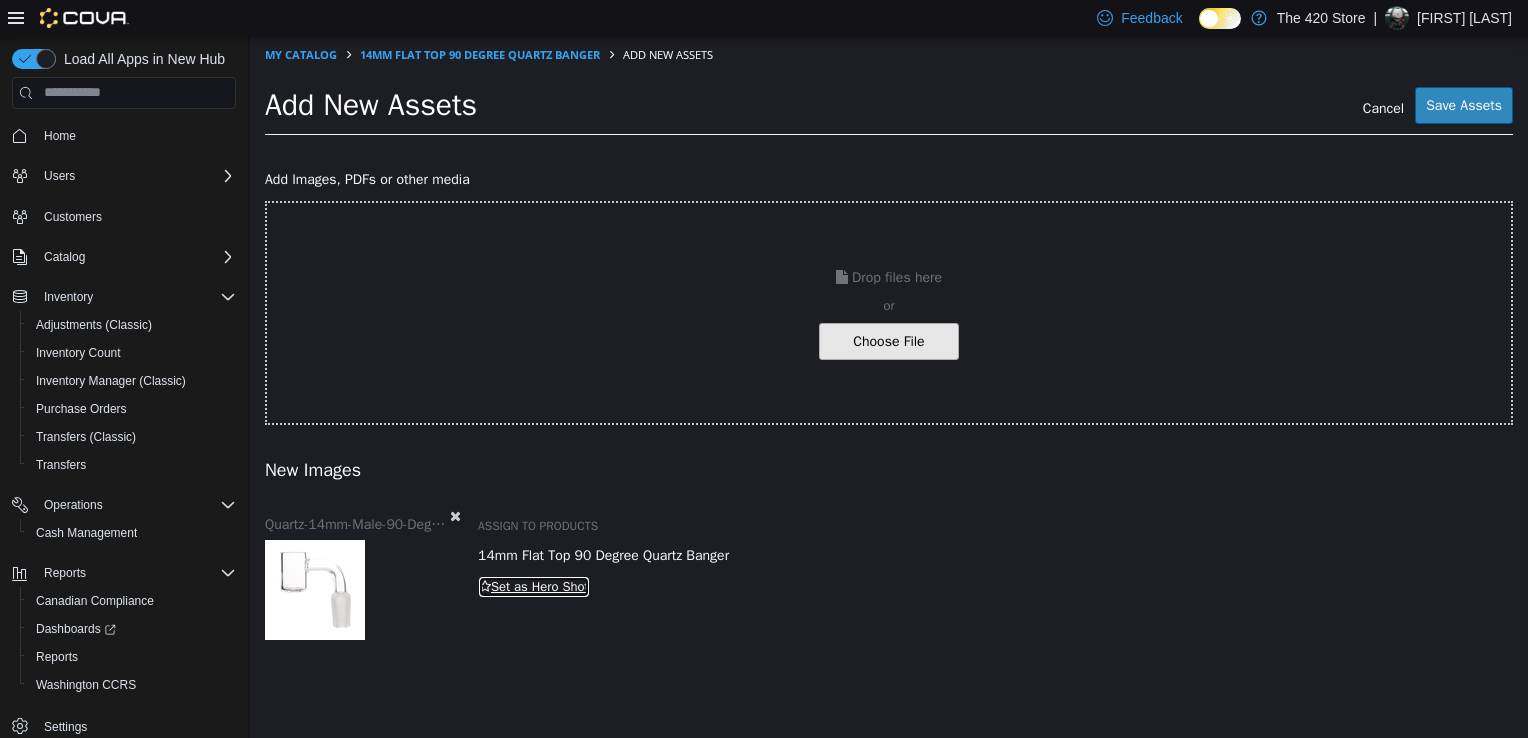 click on "Set as Hero Shot" at bounding box center [534, 586] 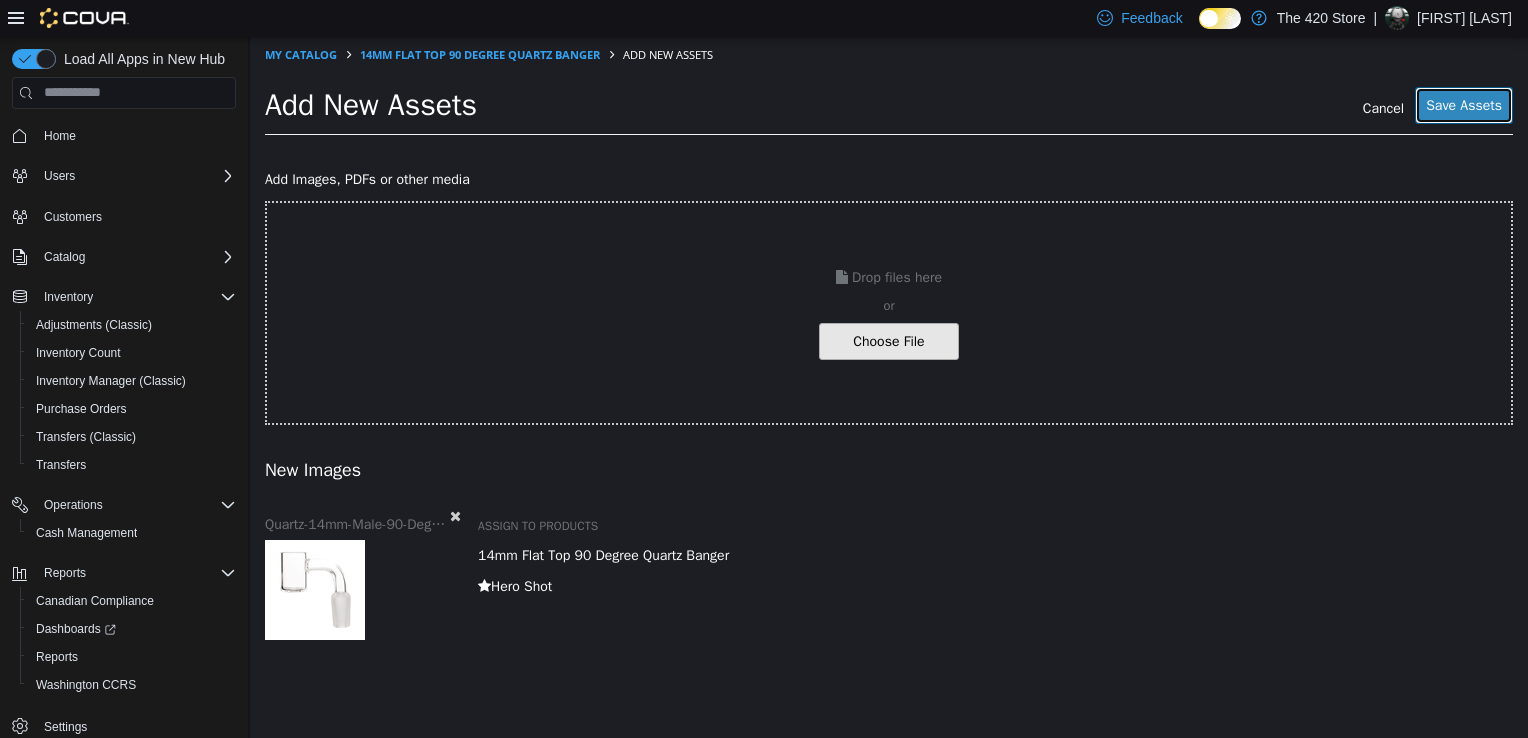 click on "Save Assets" at bounding box center [1464, 104] 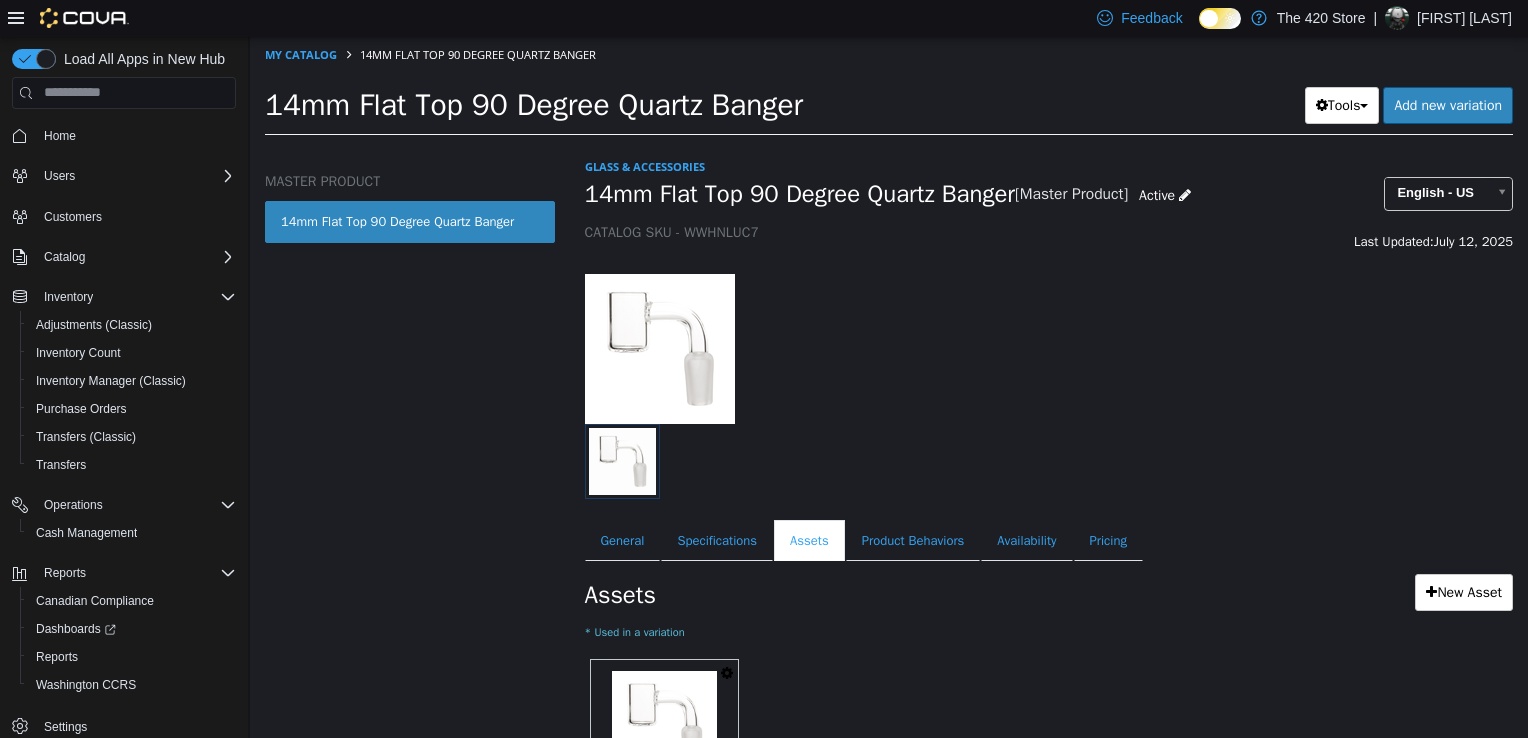 scroll, scrollTop: 0, scrollLeft: 0, axis: both 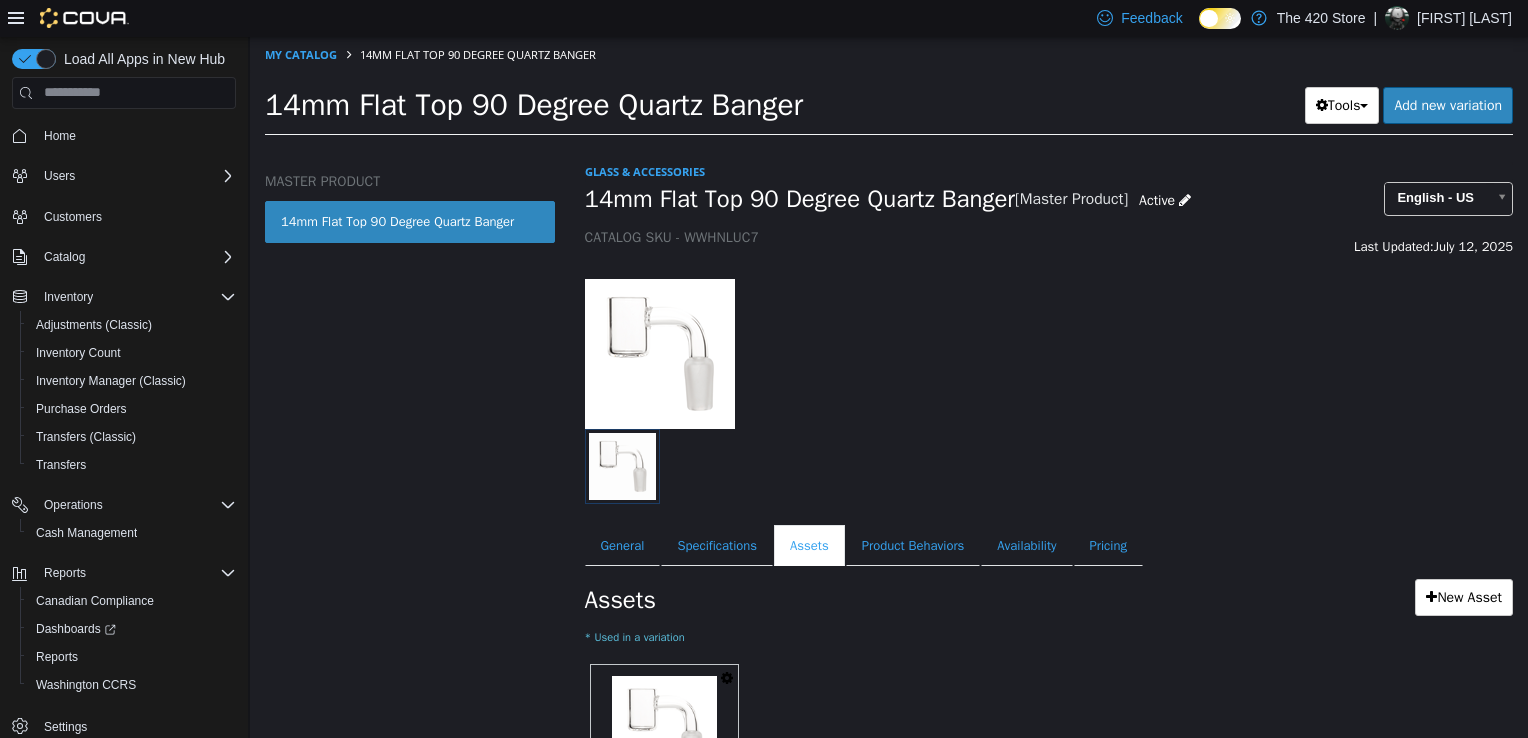 click on "MASTER PRODUCT
14mm Flat Top 90 Degree Quartz Banger" at bounding box center (410, 449) 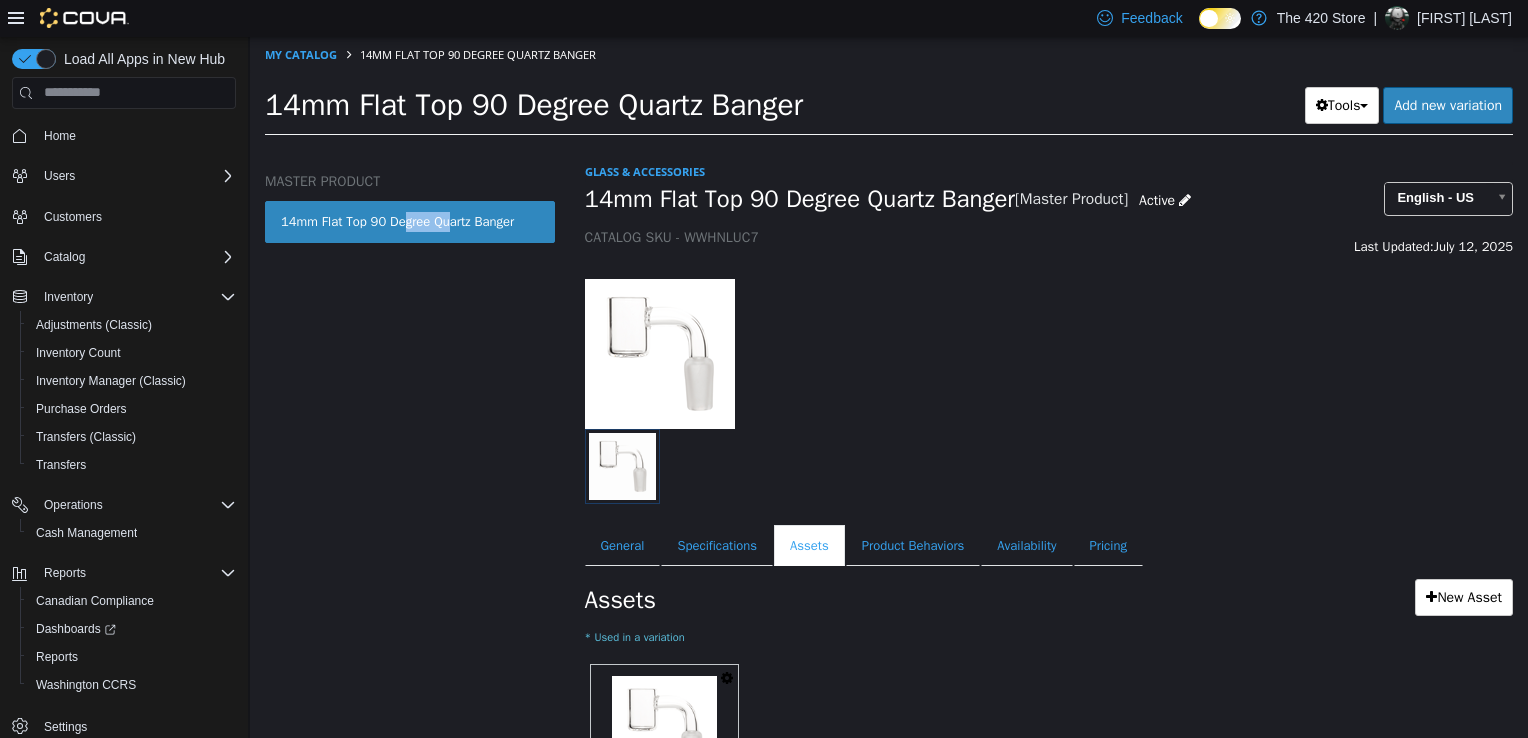 click on "MASTER PRODUCT
14mm Flat Top 90 Degree Quartz Banger" at bounding box center [410, 449] 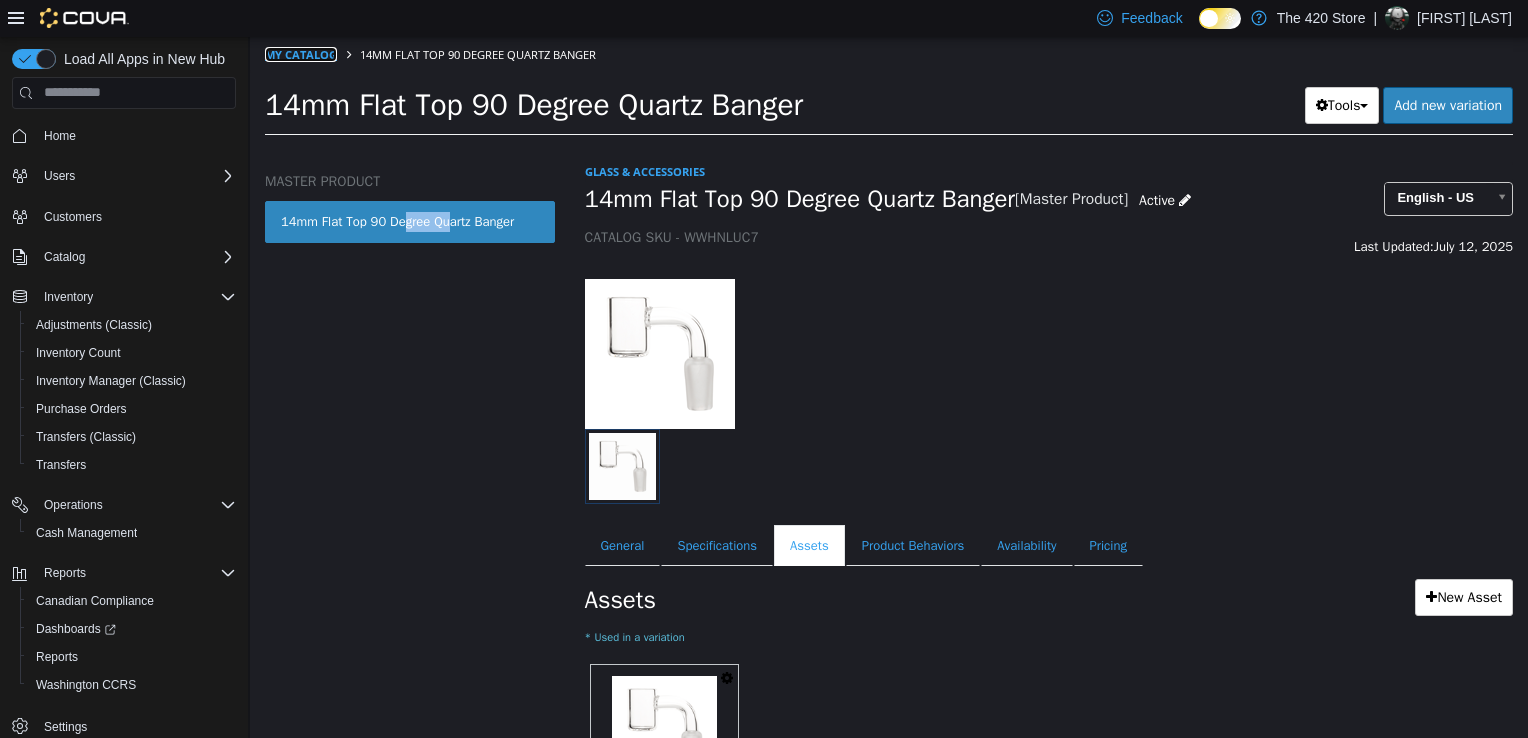 click on "My Catalog" at bounding box center [301, 53] 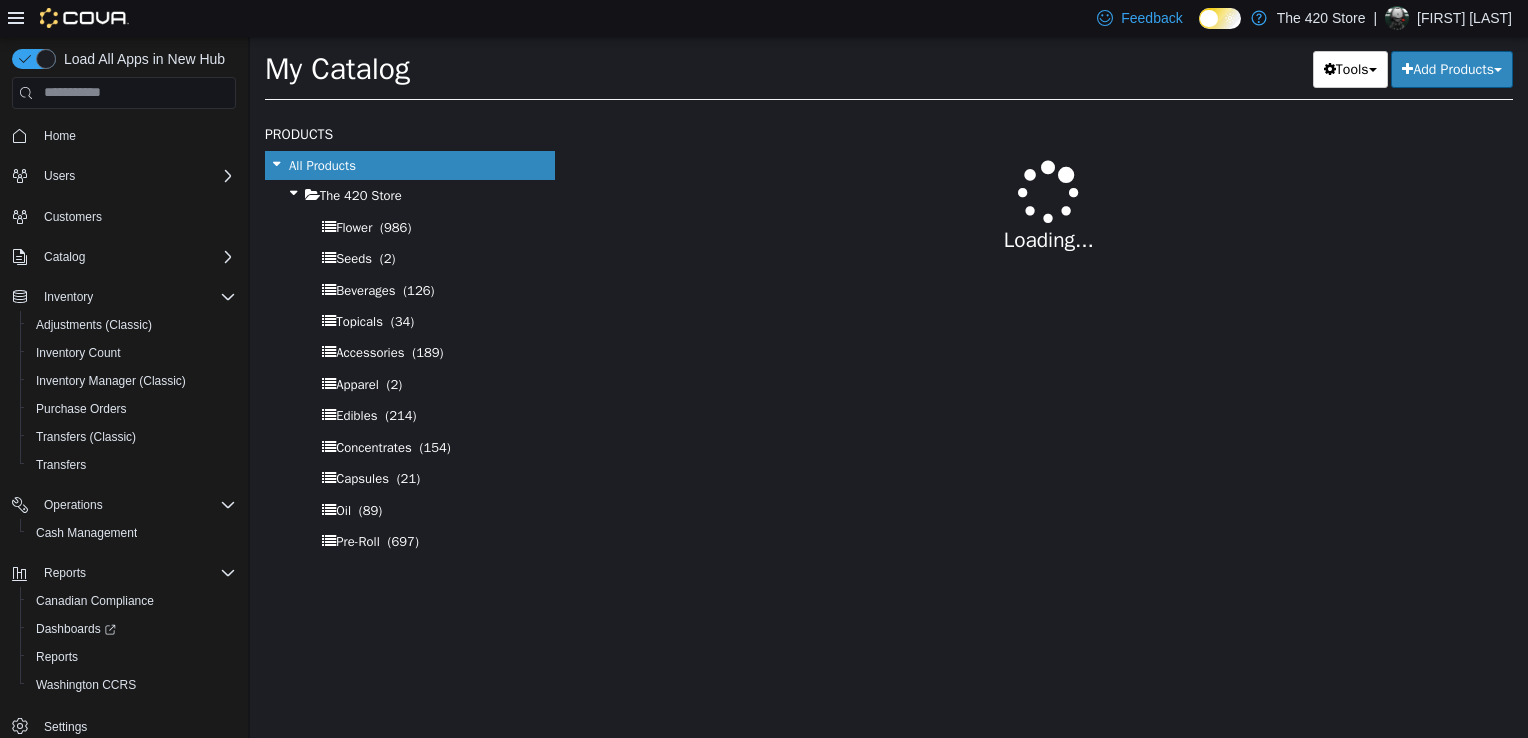 select on "**********" 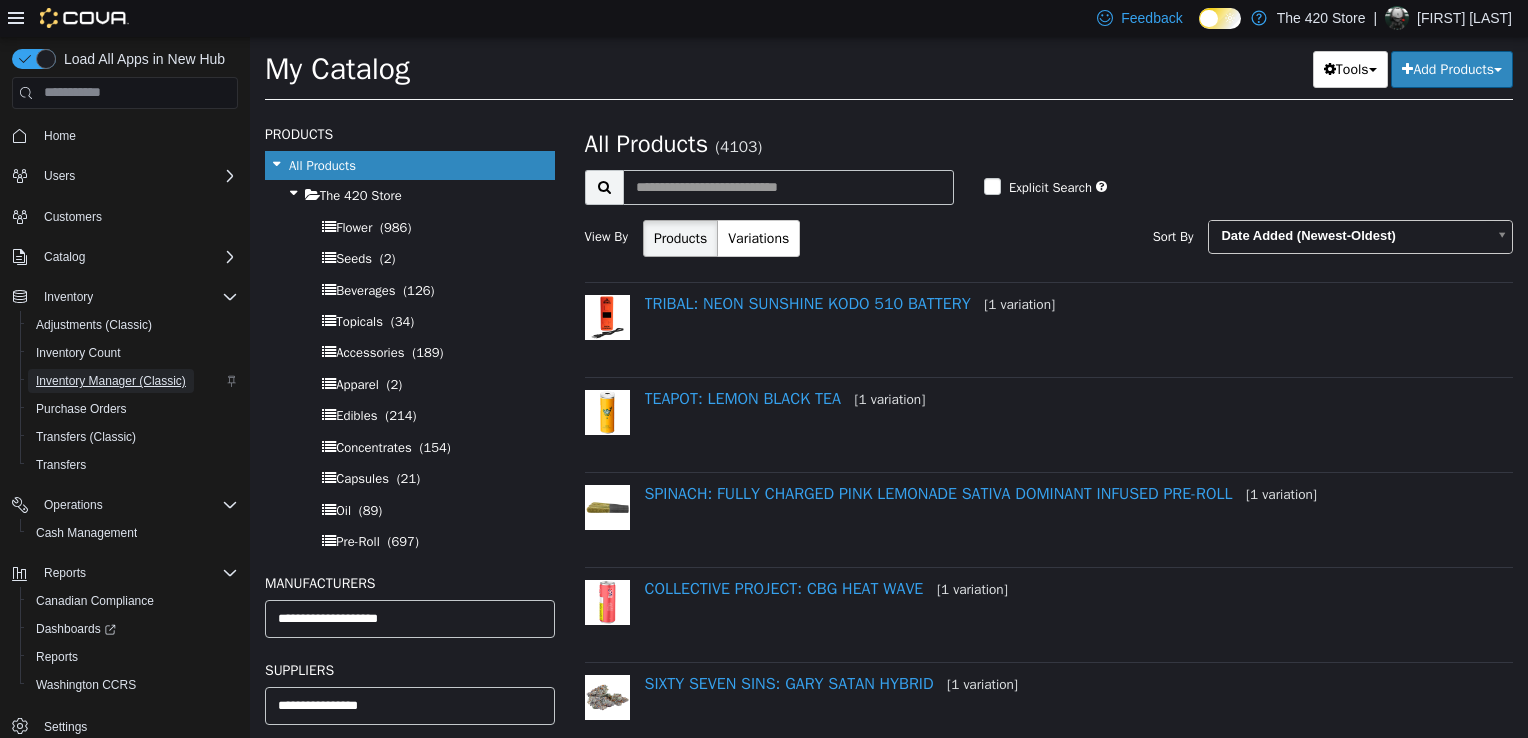 click on "Inventory Manager (Classic)" at bounding box center (111, 381) 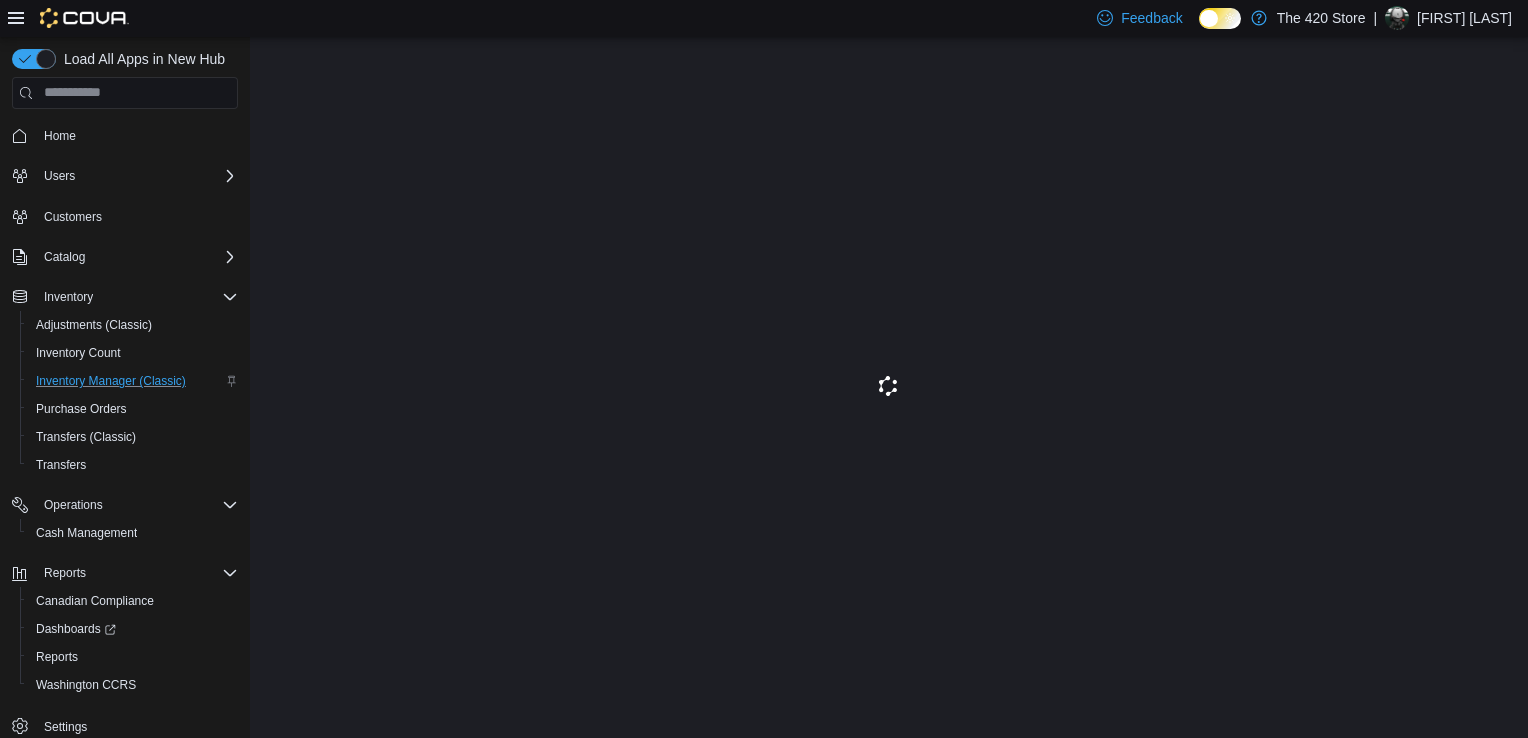 scroll, scrollTop: 0, scrollLeft: 0, axis: both 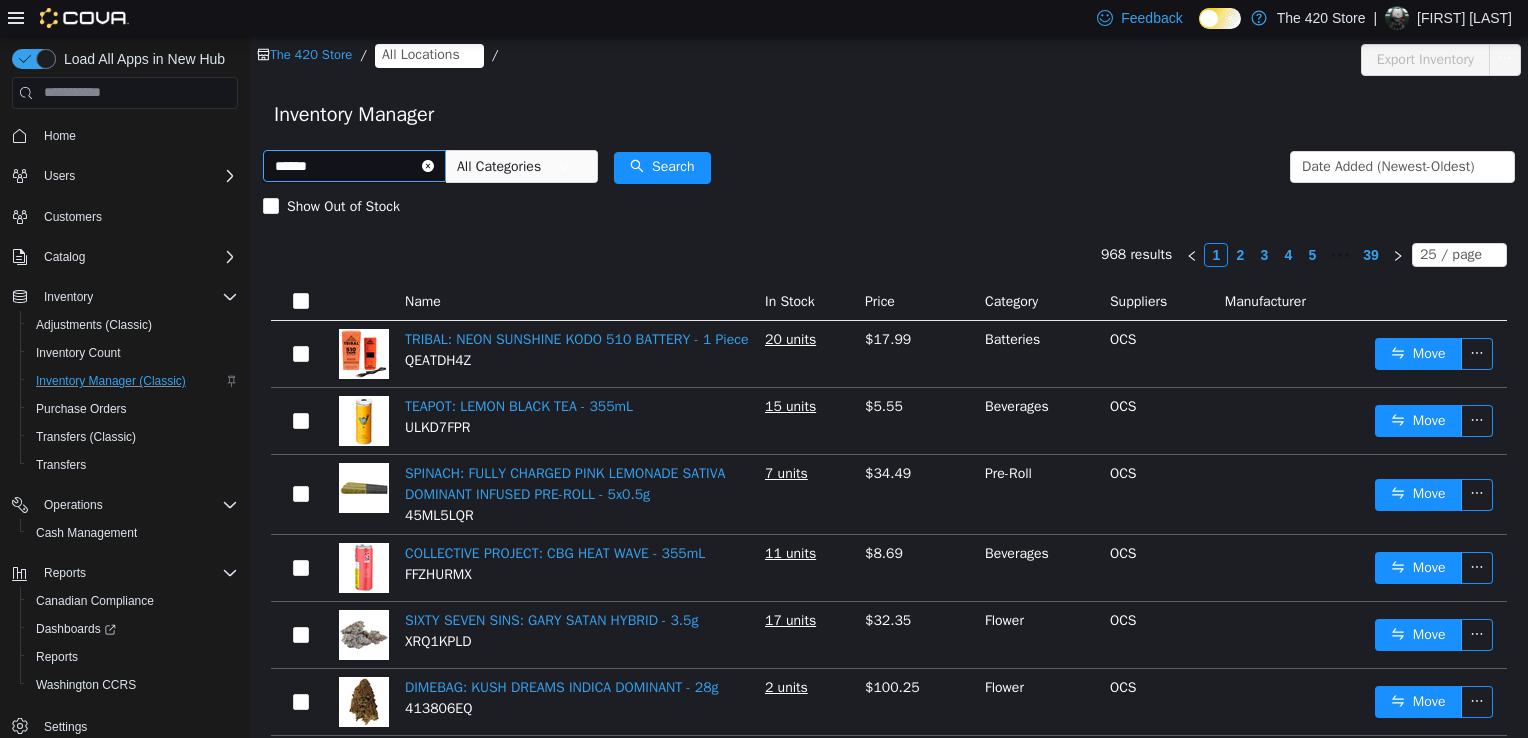 type on "******" 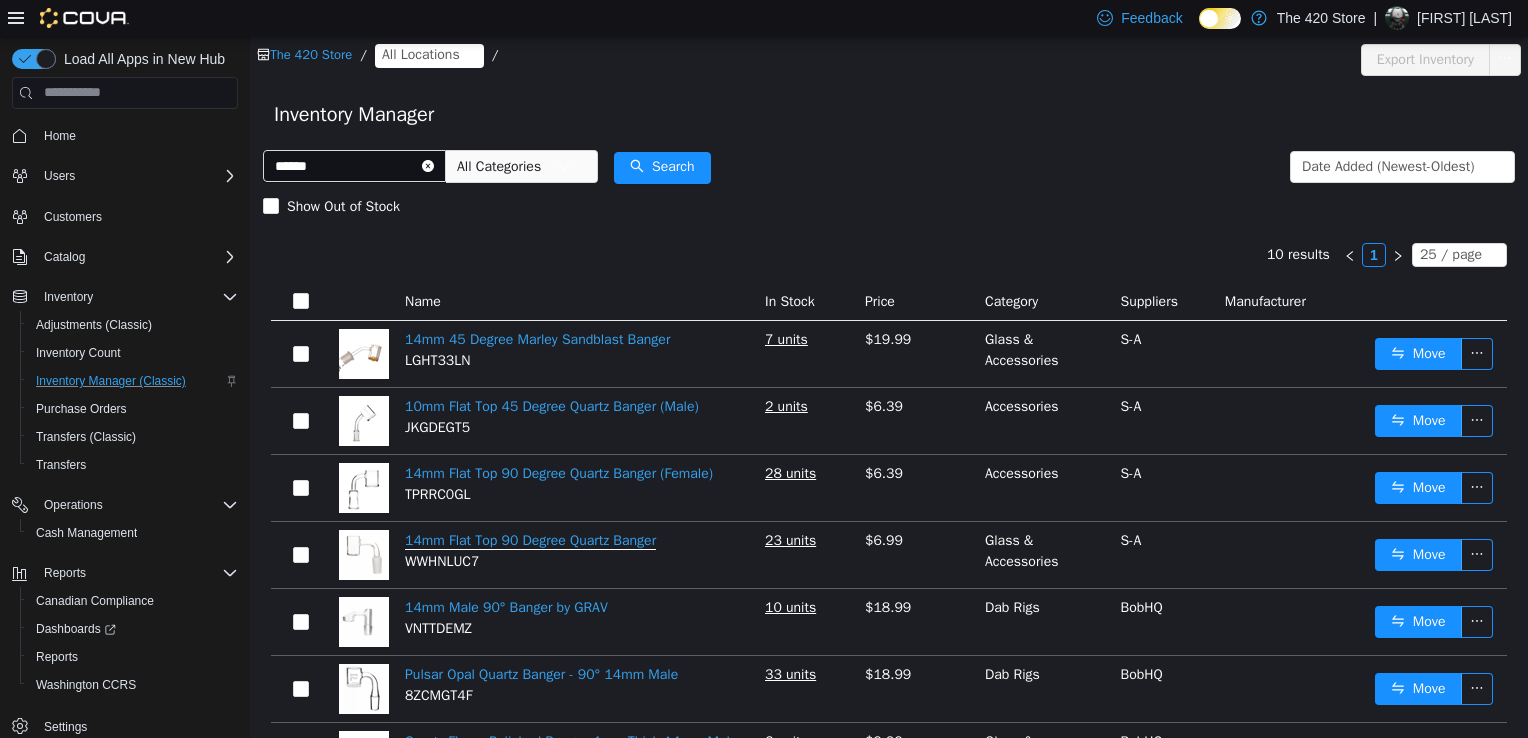 click on "14mm Flat Top 90 Degree Quartz Banger" at bounding box center [530, 540] 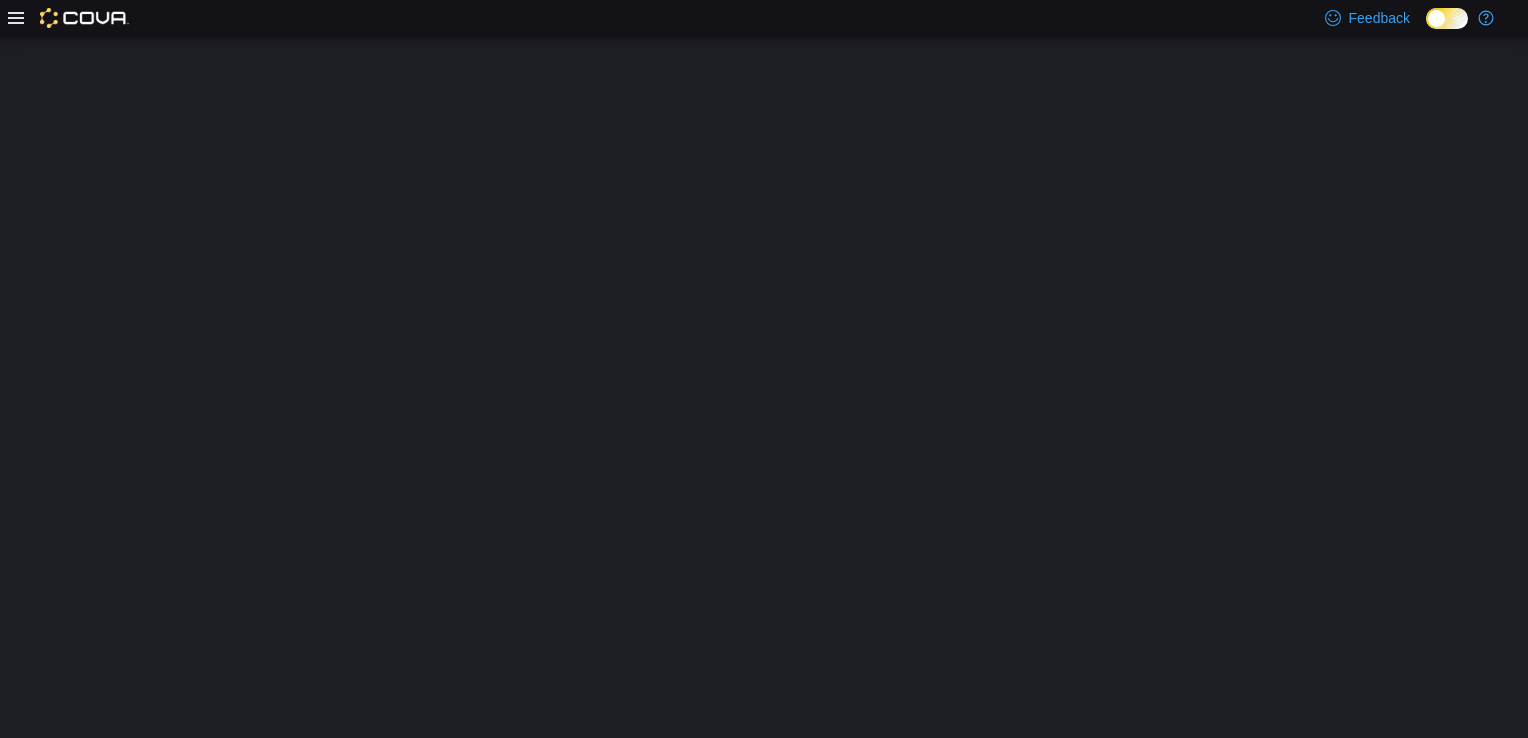scroll, scrollTop: 0, scrollLeft: 0, axis: both 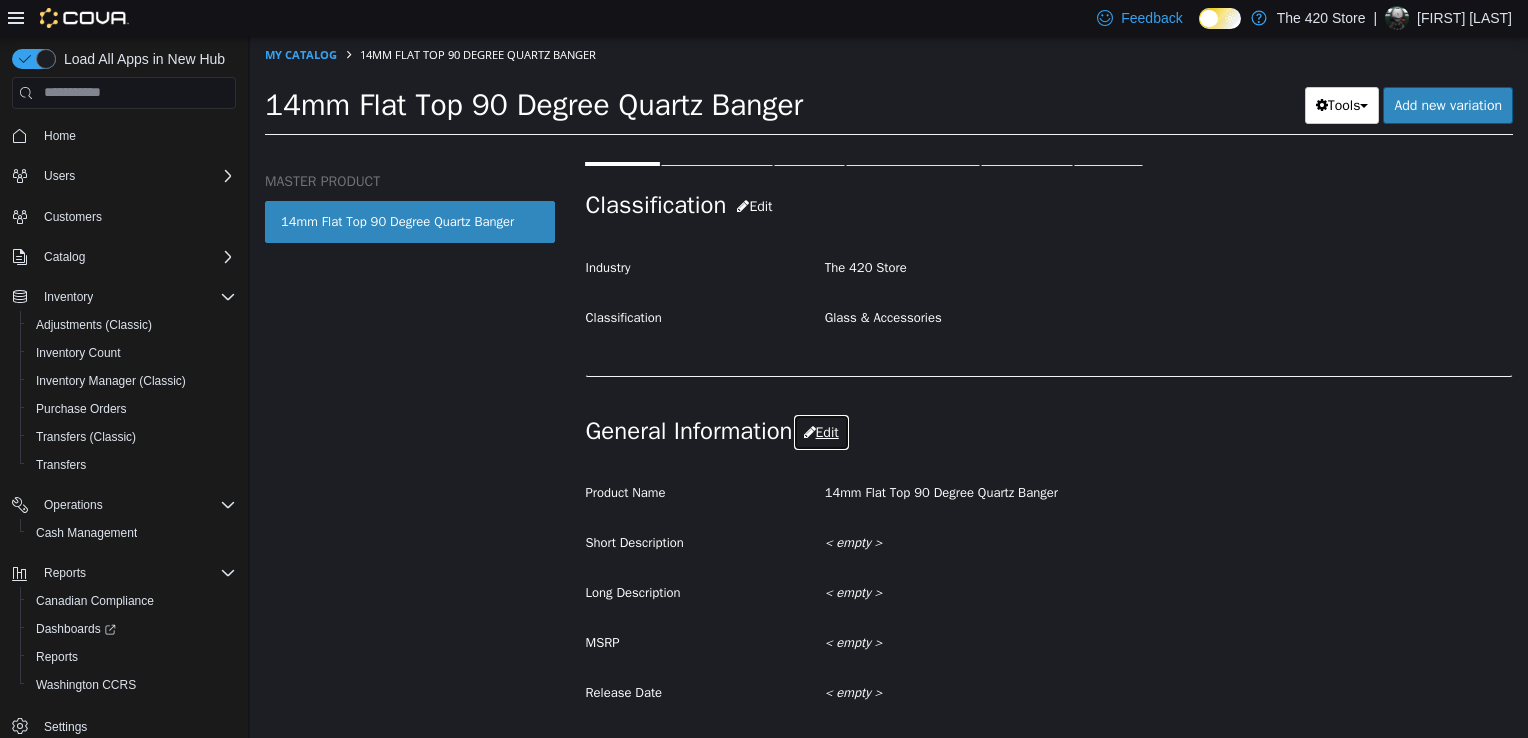 click on "Edit" at bounding box center [821, 431] 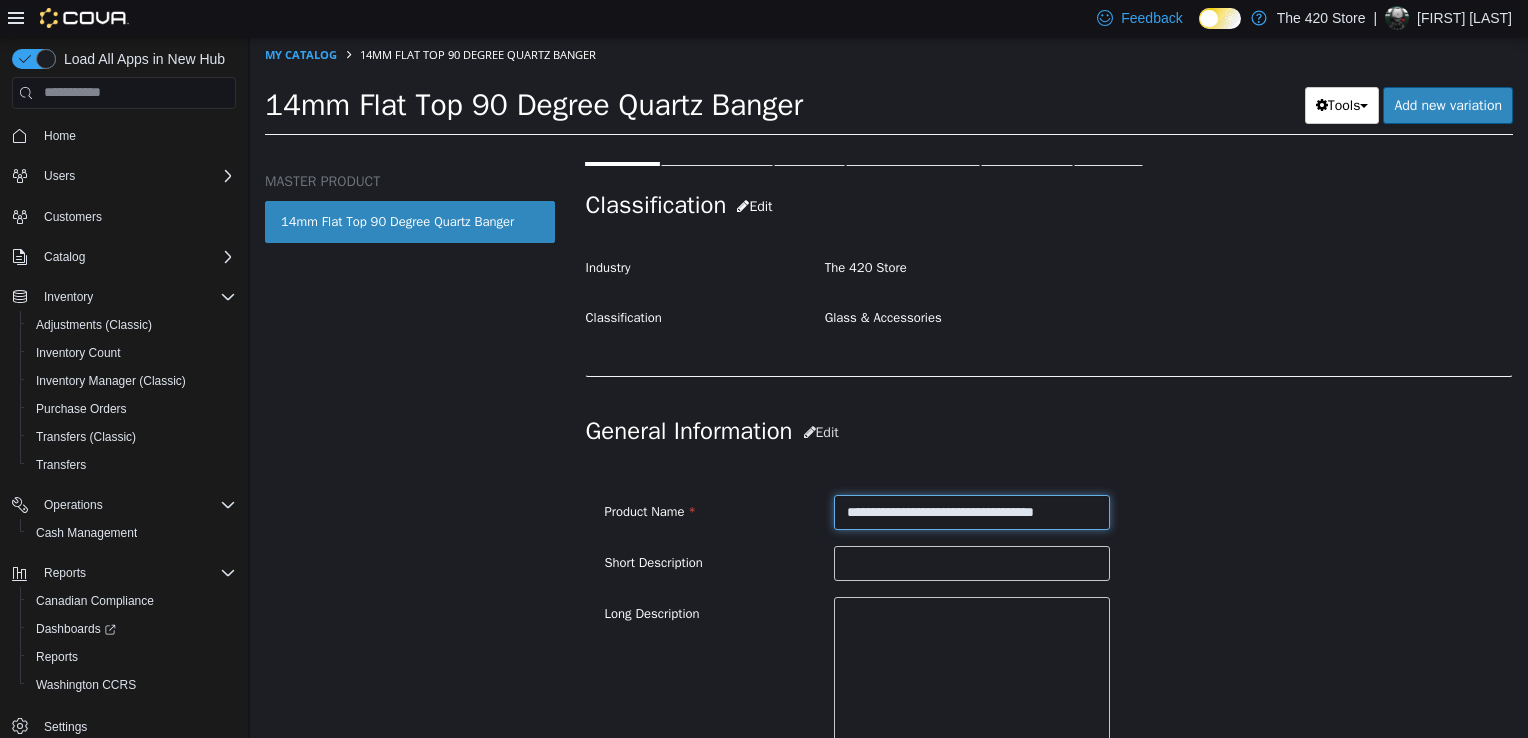click on "**********" at bounding box center [972, 511] 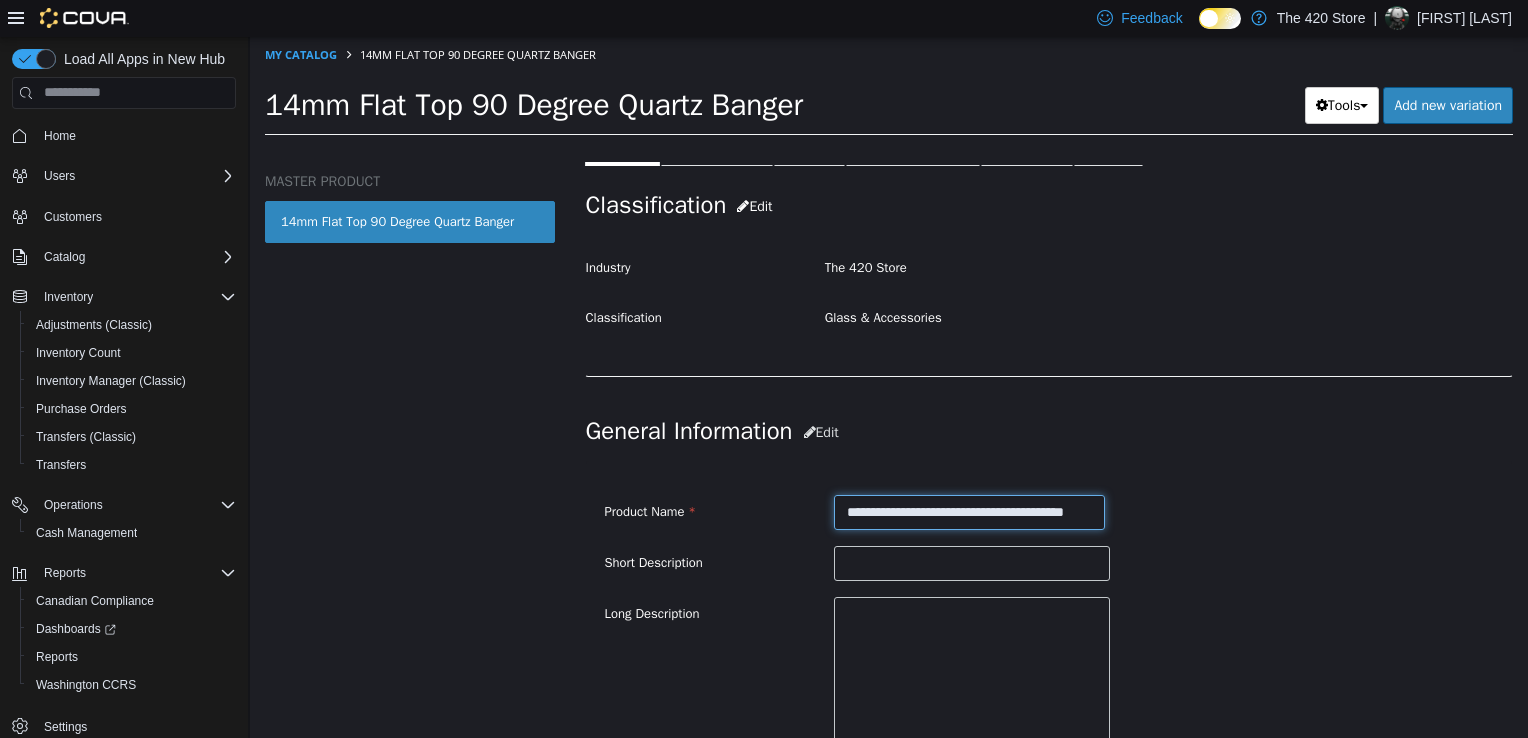 scroll, scrollTop: 0, scrollLeft: 44, axis: horizontal 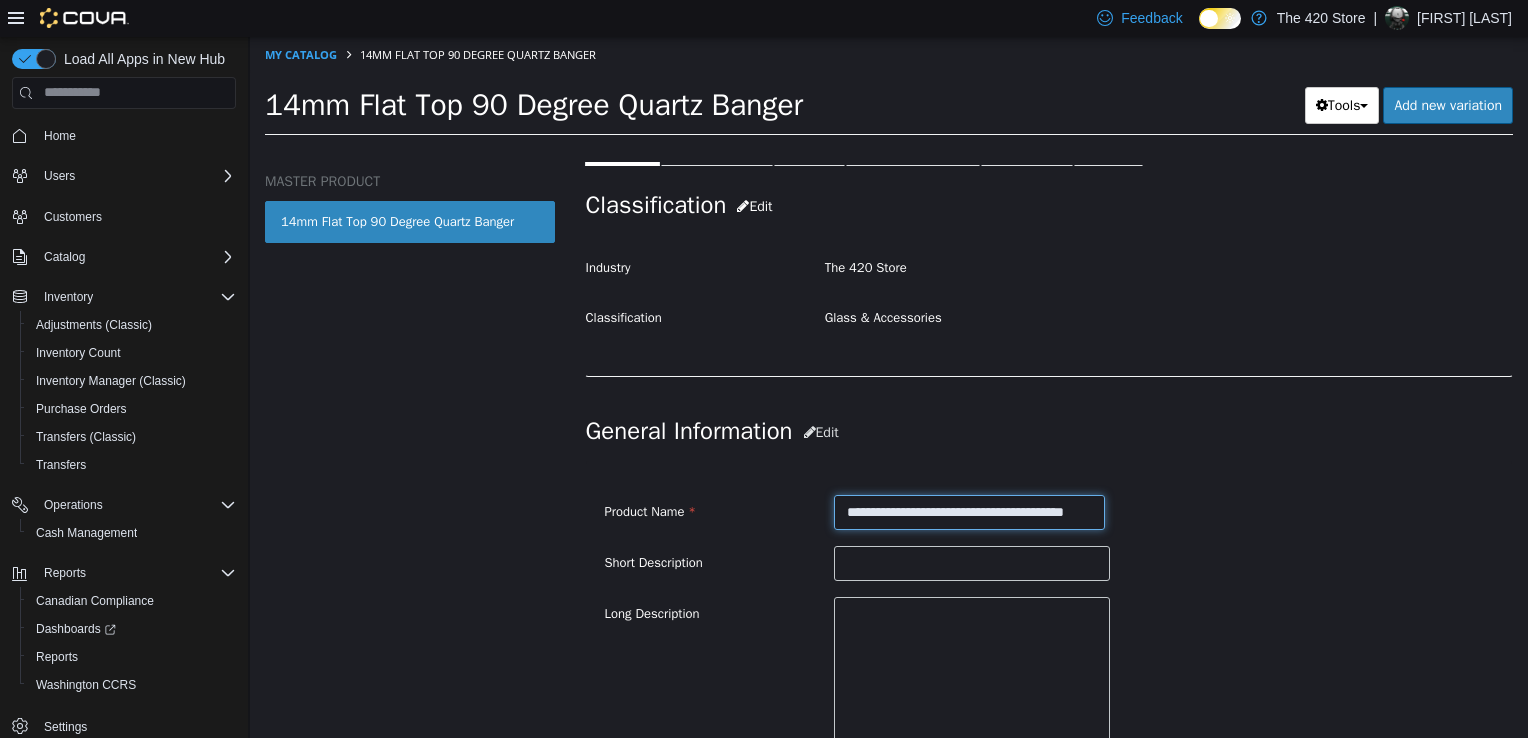 type on "**********" 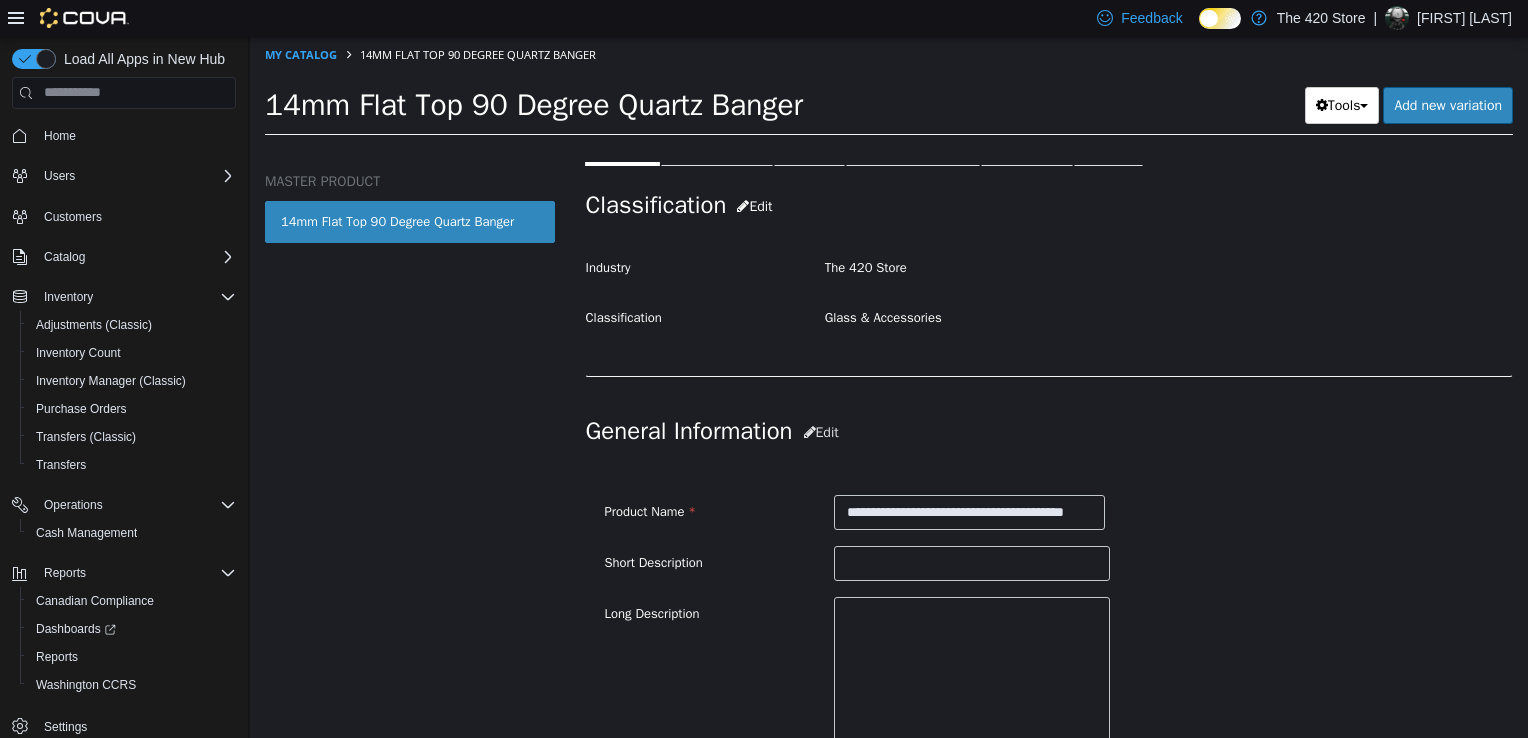 scroll, scrollTop: 0, scrollLeft: 0, axis: both 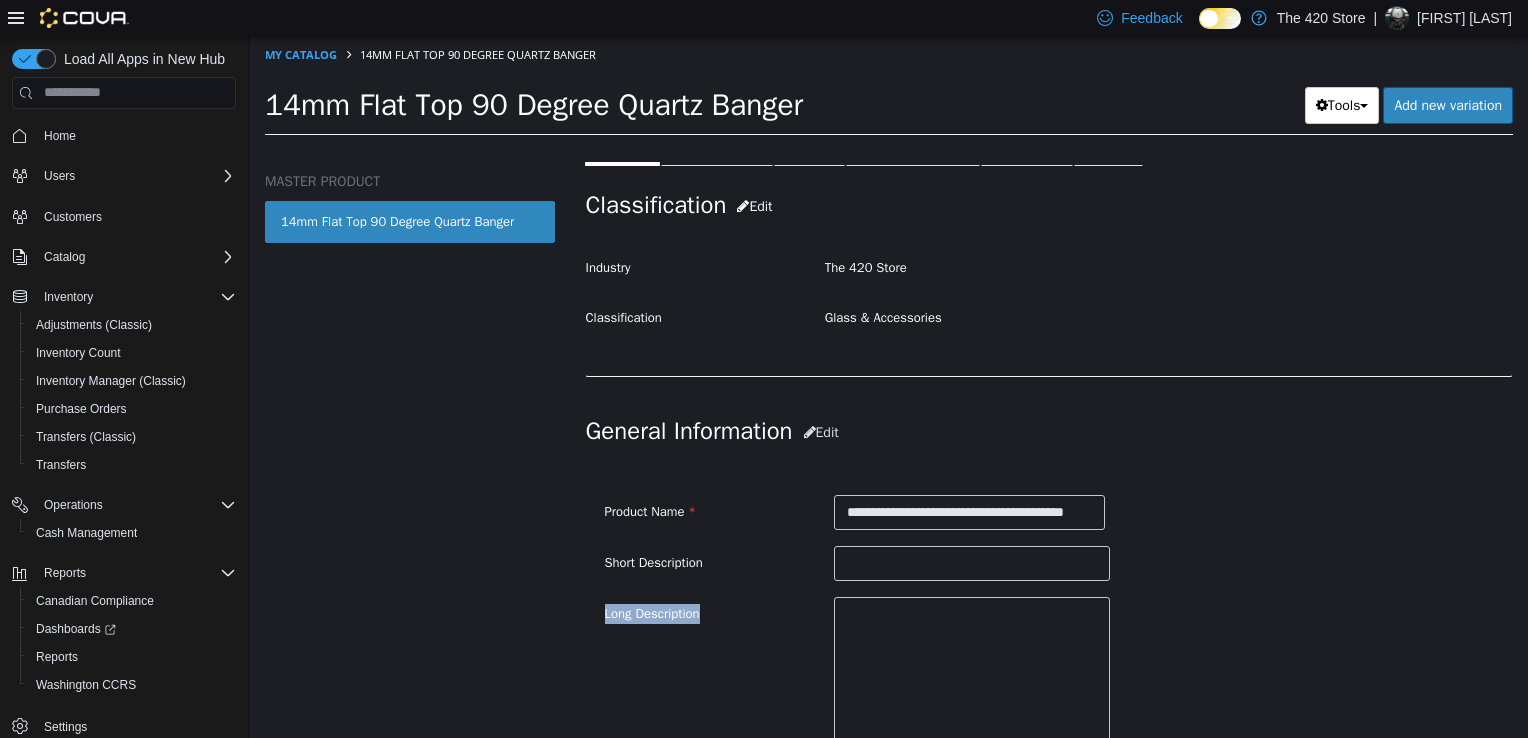 click on "**********" at bounding box center [1049, 708] 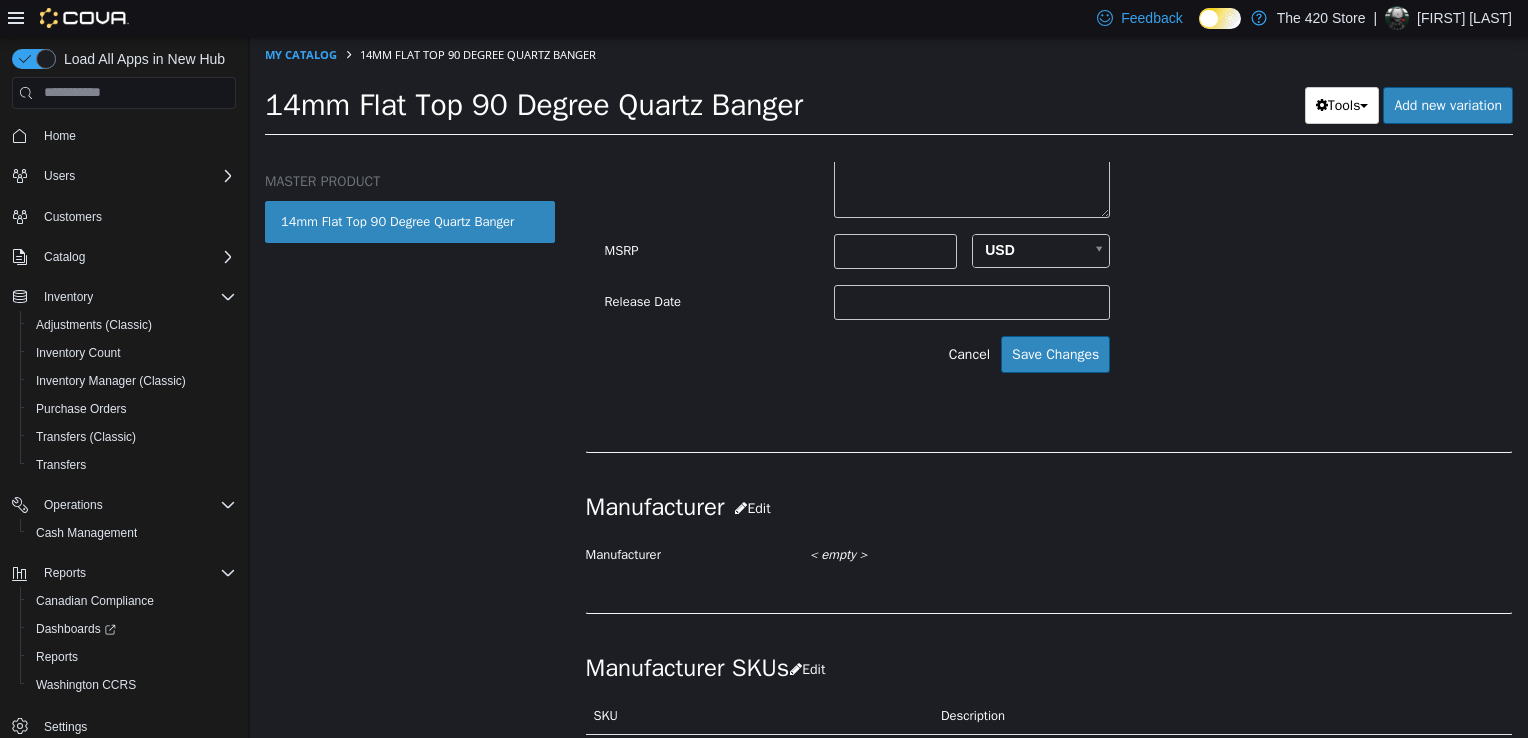 scroll, scrollTop: 1100, scrollLeft: 0, axis: vertical 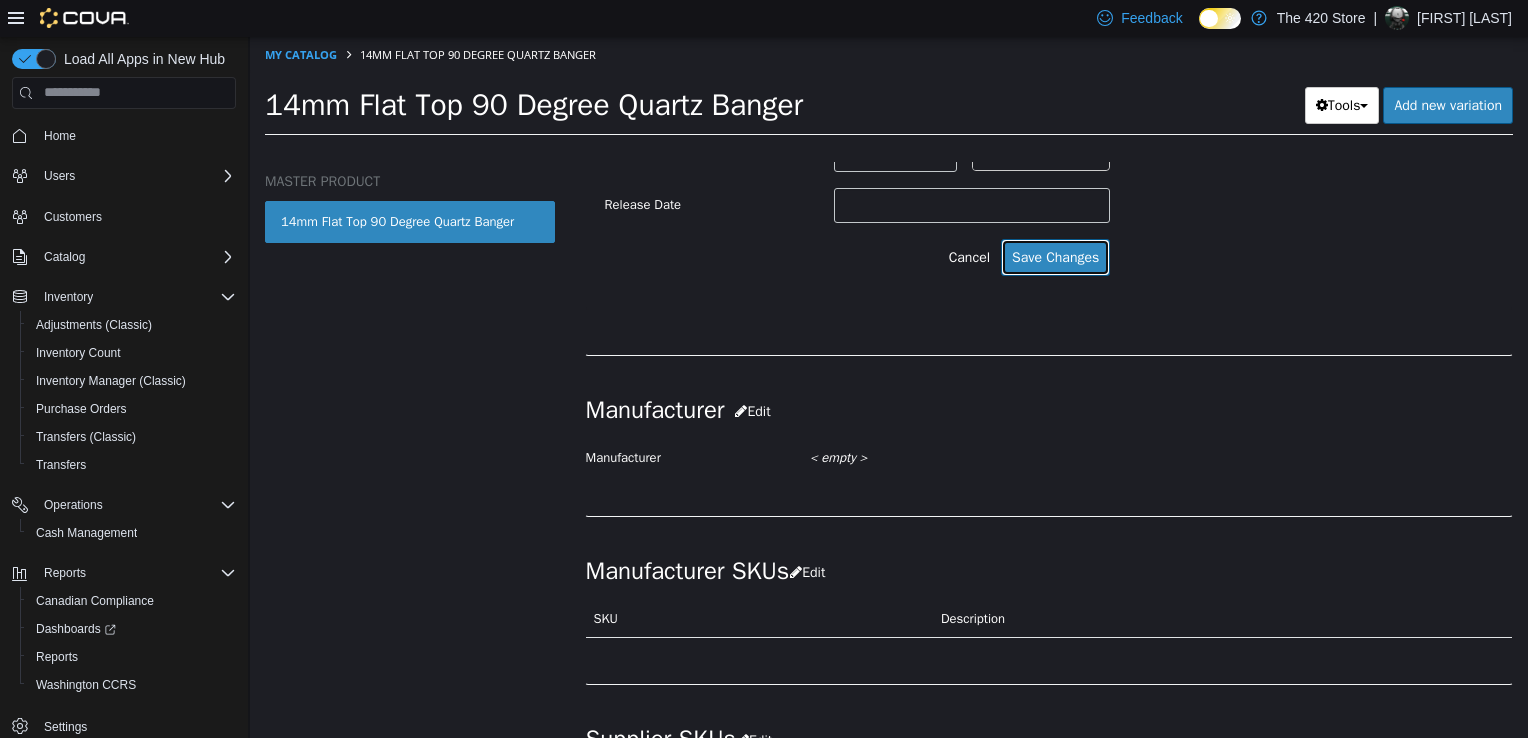 click on "Save Changes" at bounding box center [1055, 256] 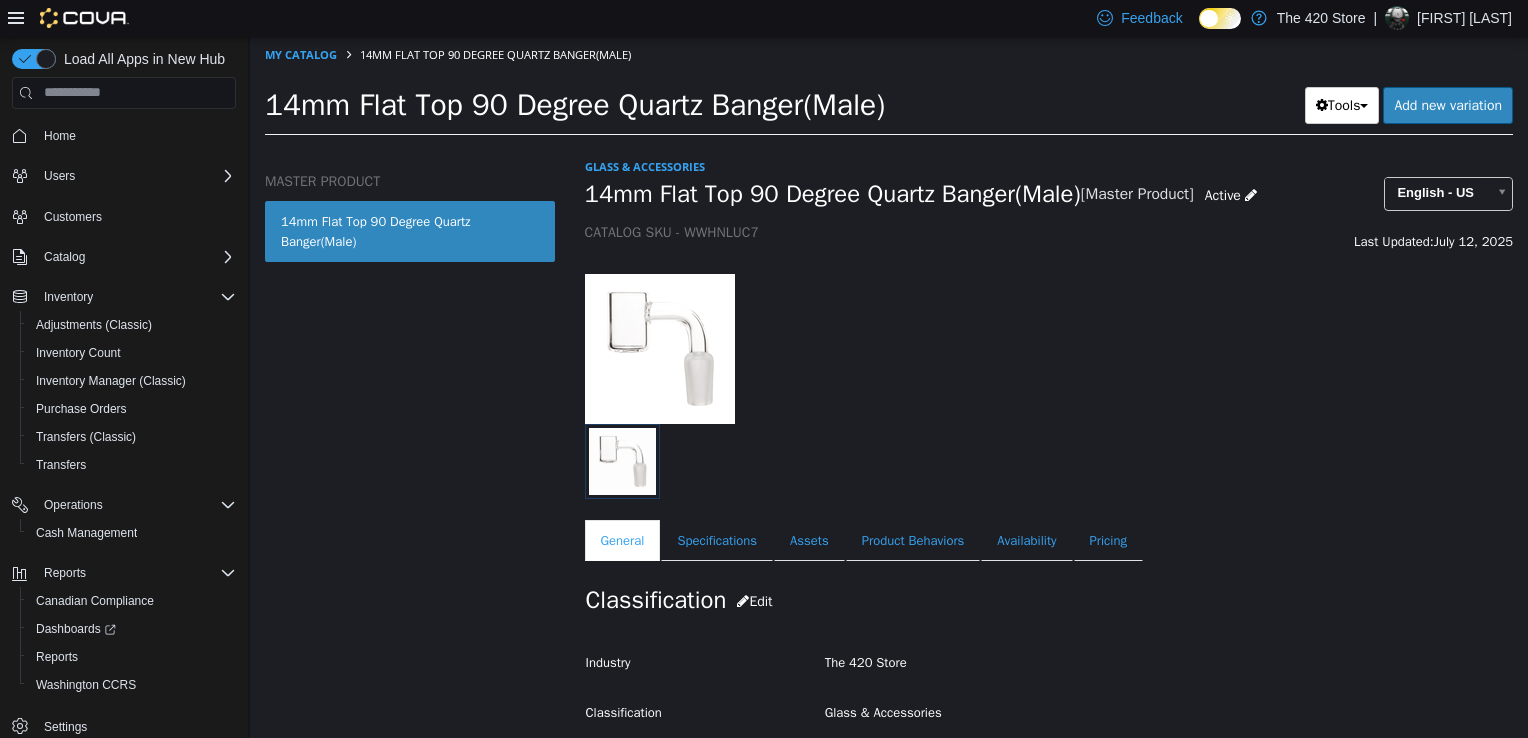 scroll, scrollTop: 0, scrollLeft: 0, axis: both 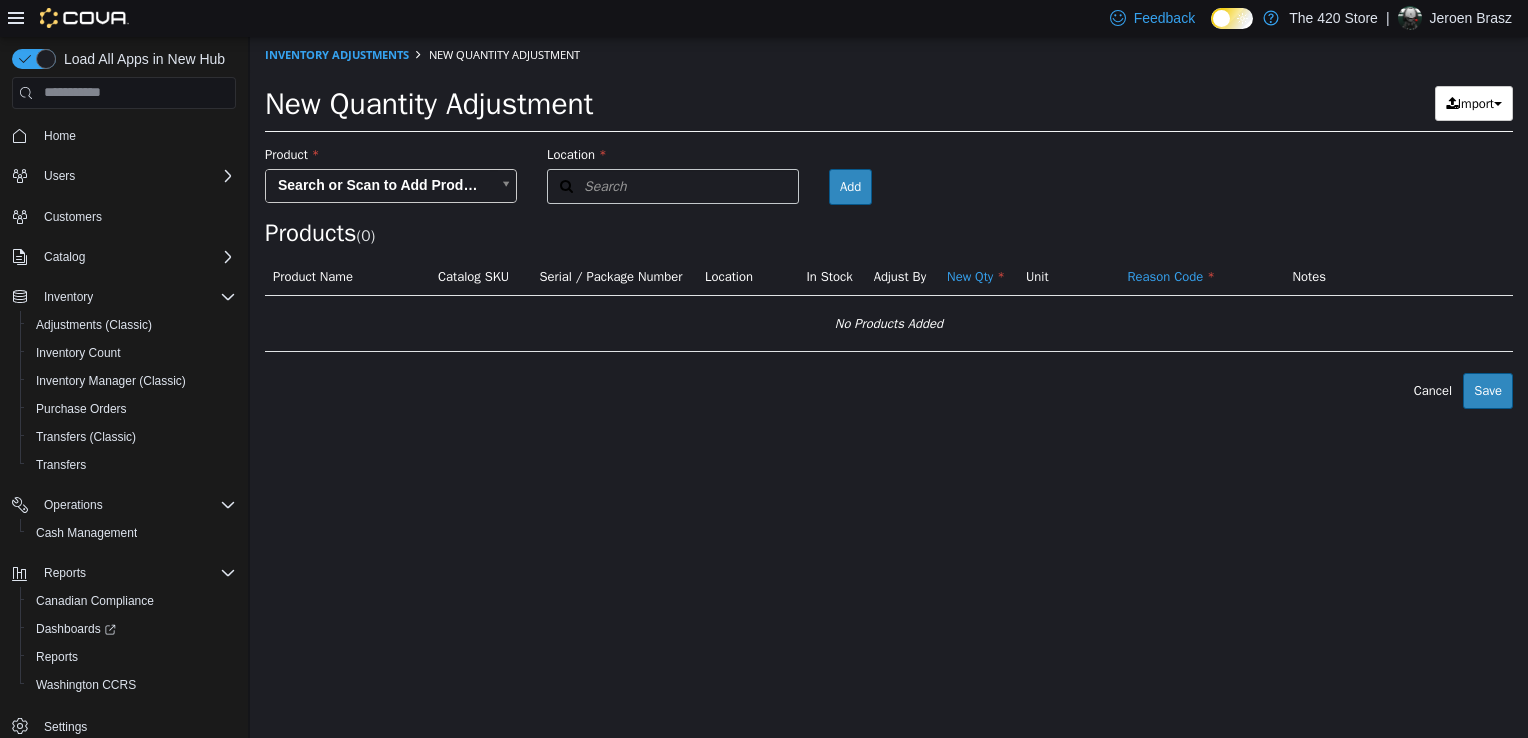 click on "The 420 Store (2) [STREET] - Unit 01-370 [STREET] . [ABBR] [CITY] - 14 [STREET] . [ABBR]" at bounding box center [889, 222] 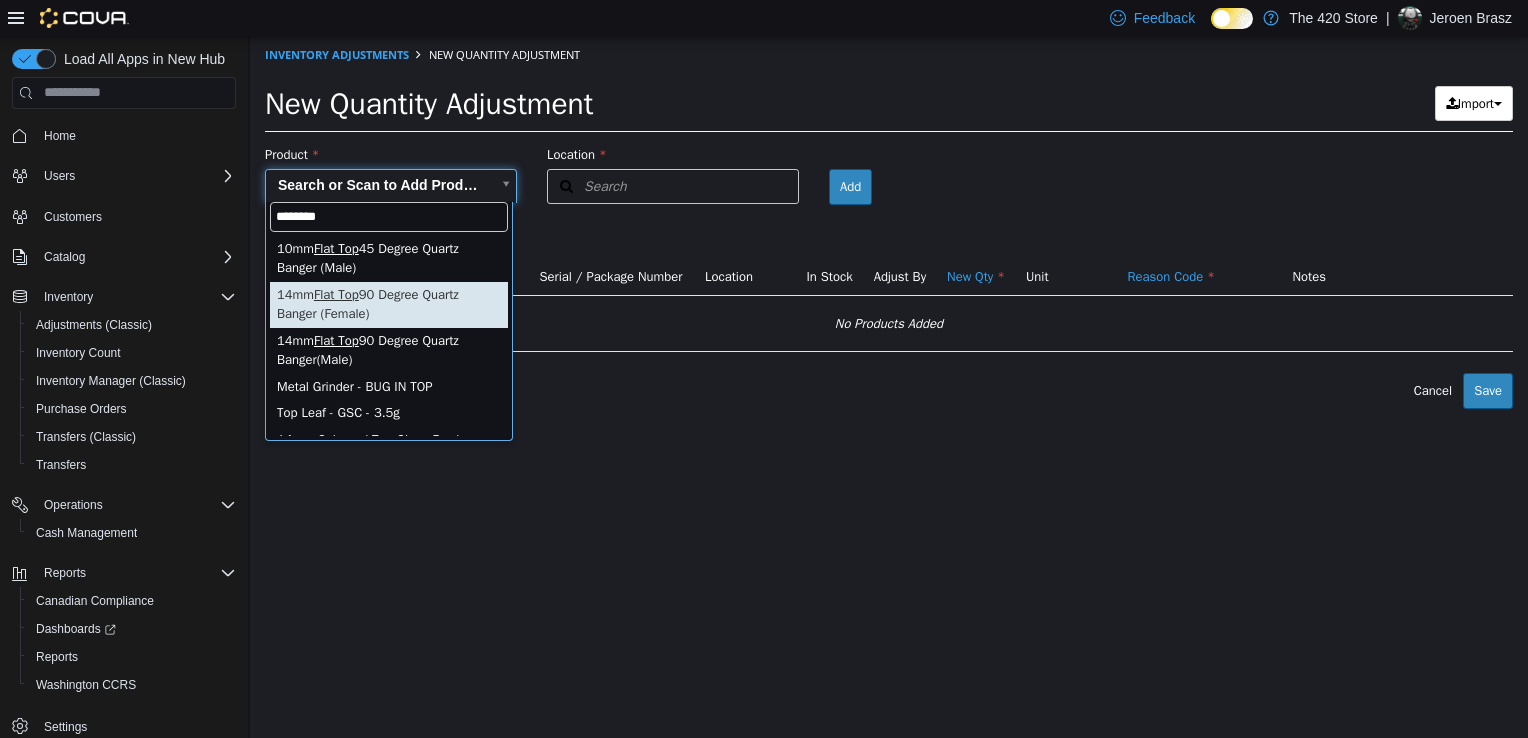type on "********" 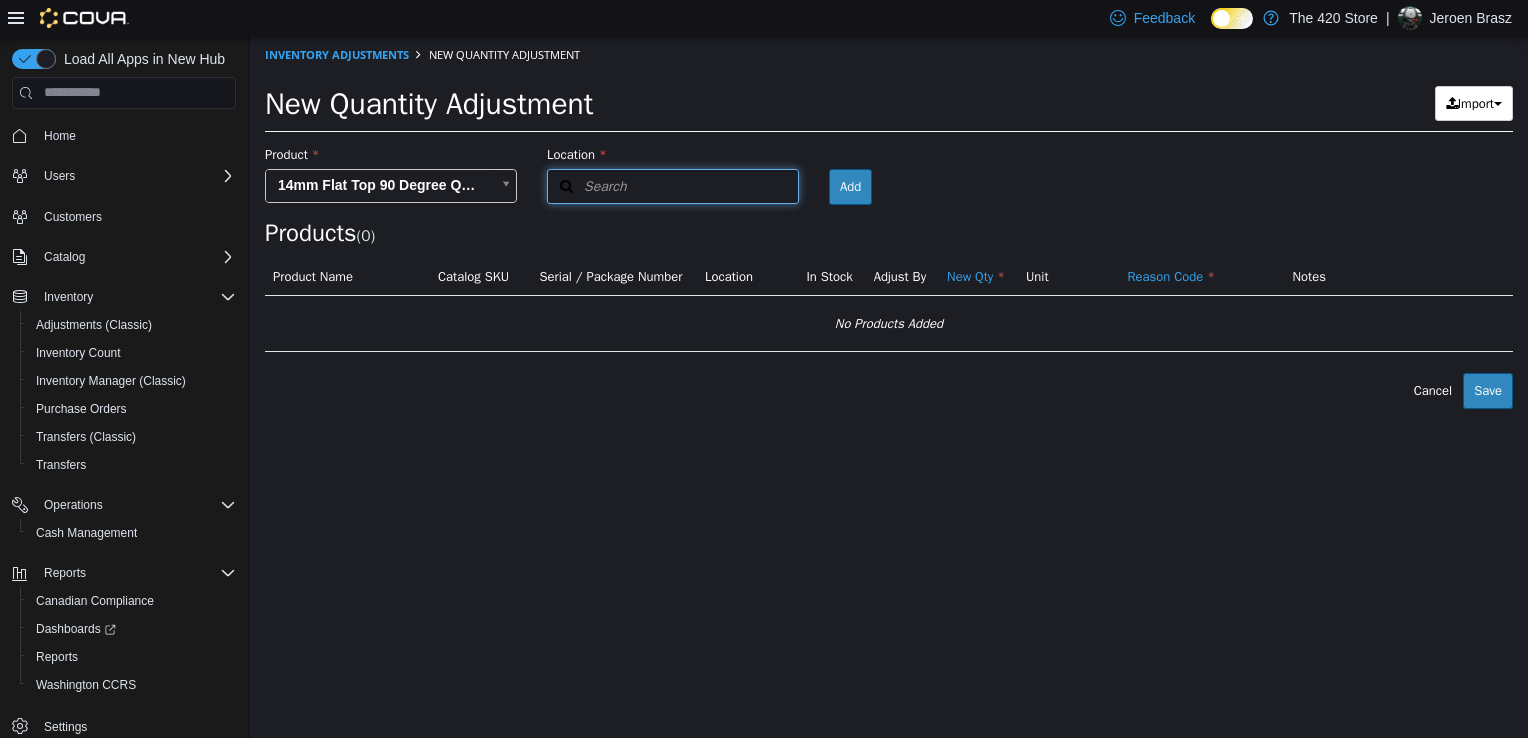 click on "Search" at bounding box center (673, 185) 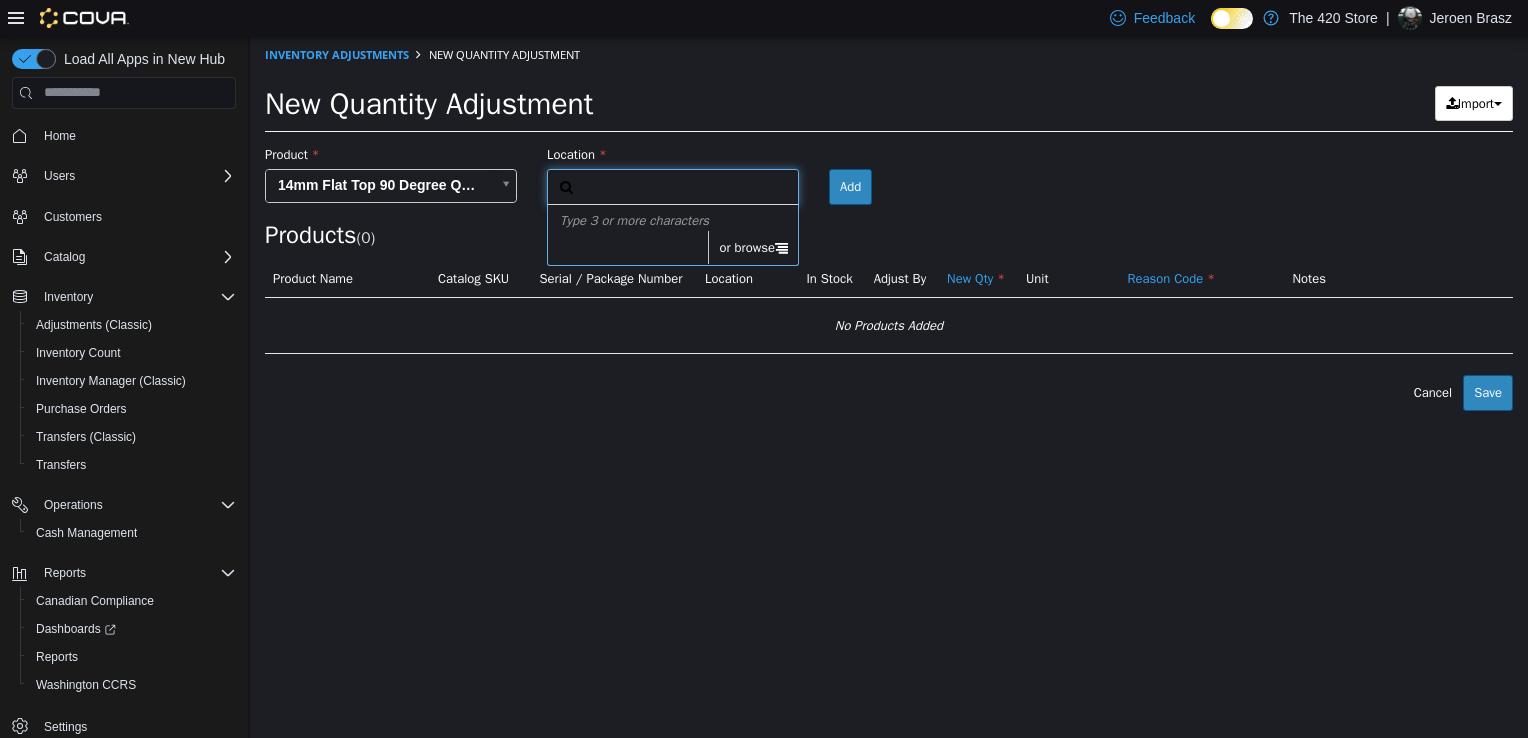 click on "or browse" at bounding box center [753, 247] 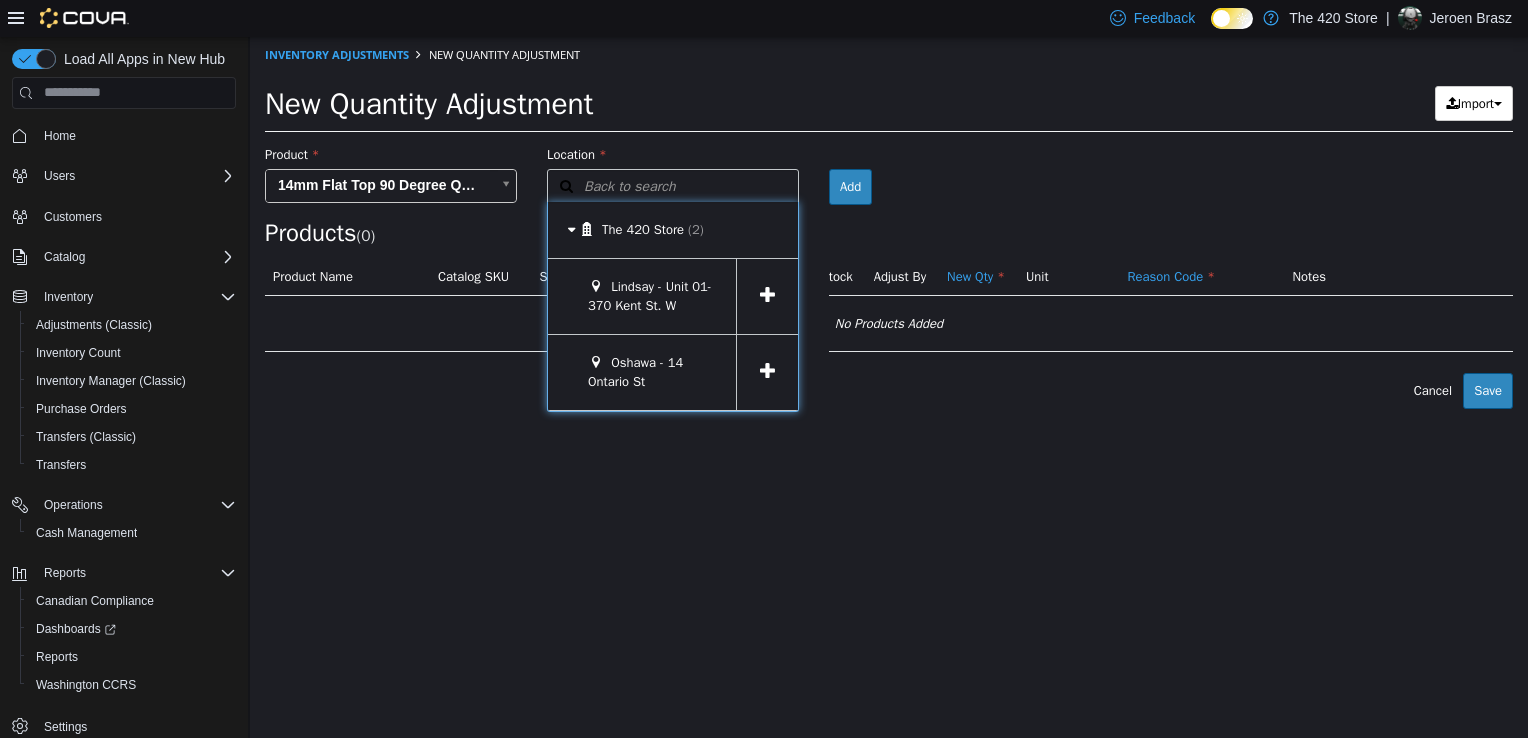 click at bounding box center (767, 294) 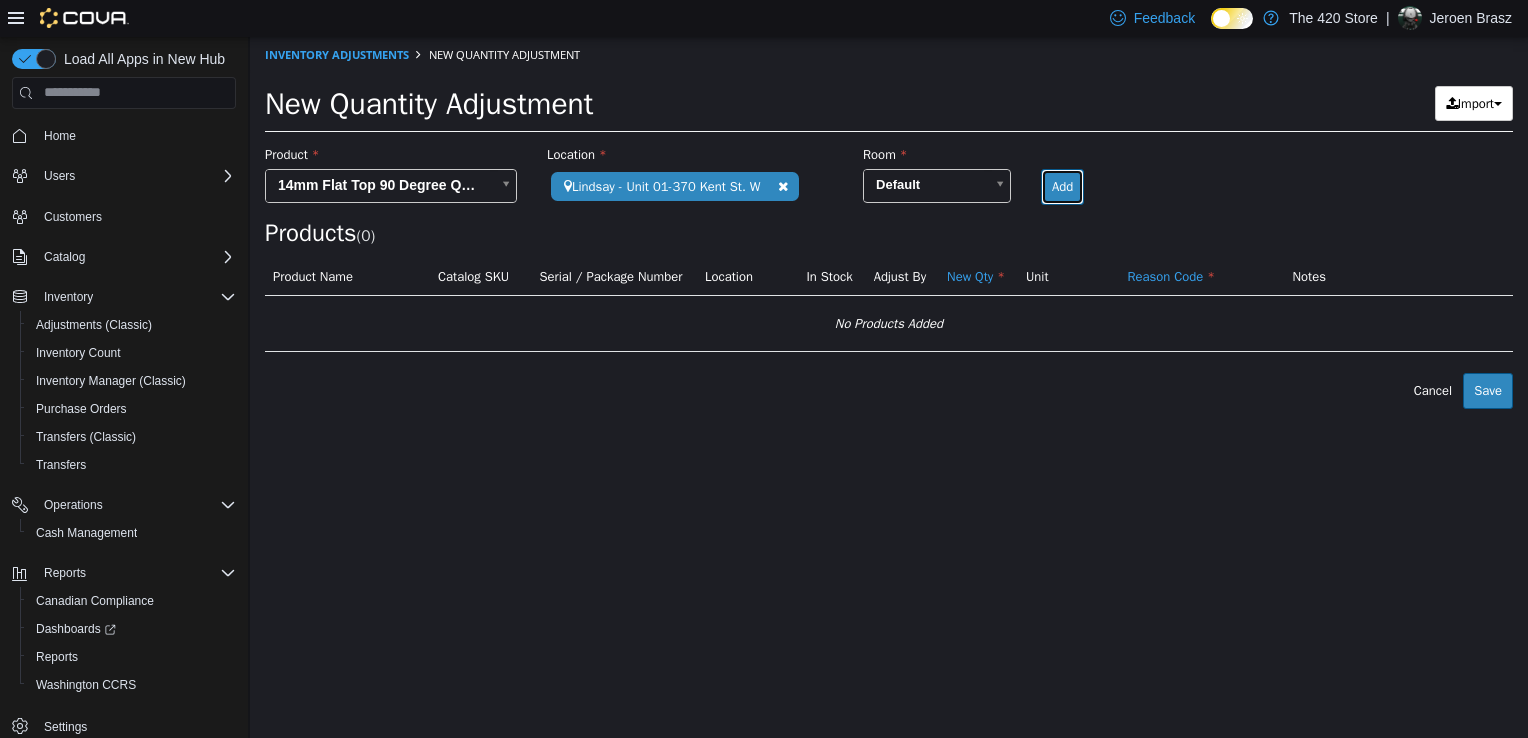 click on "Add" at bounding box center (1062, 186) 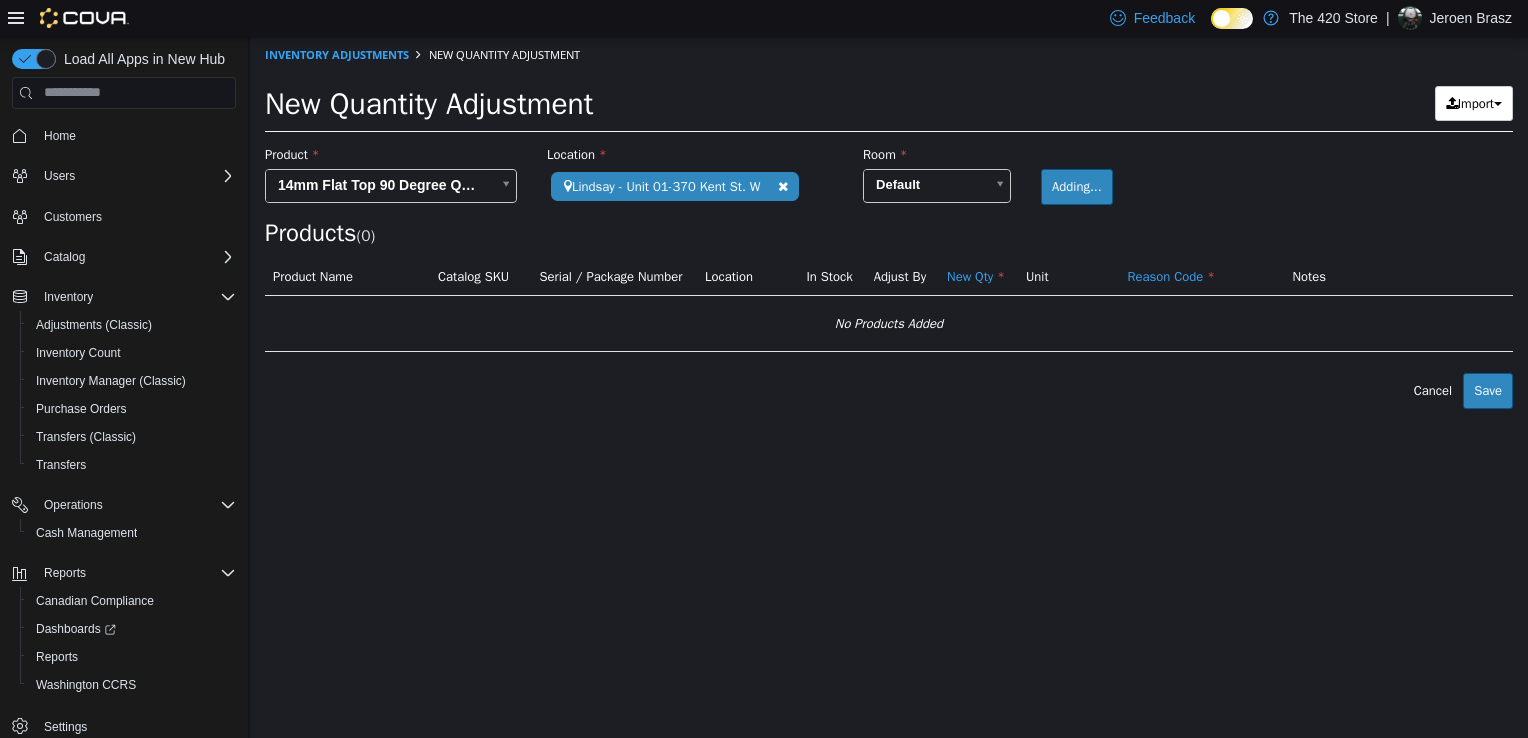 type 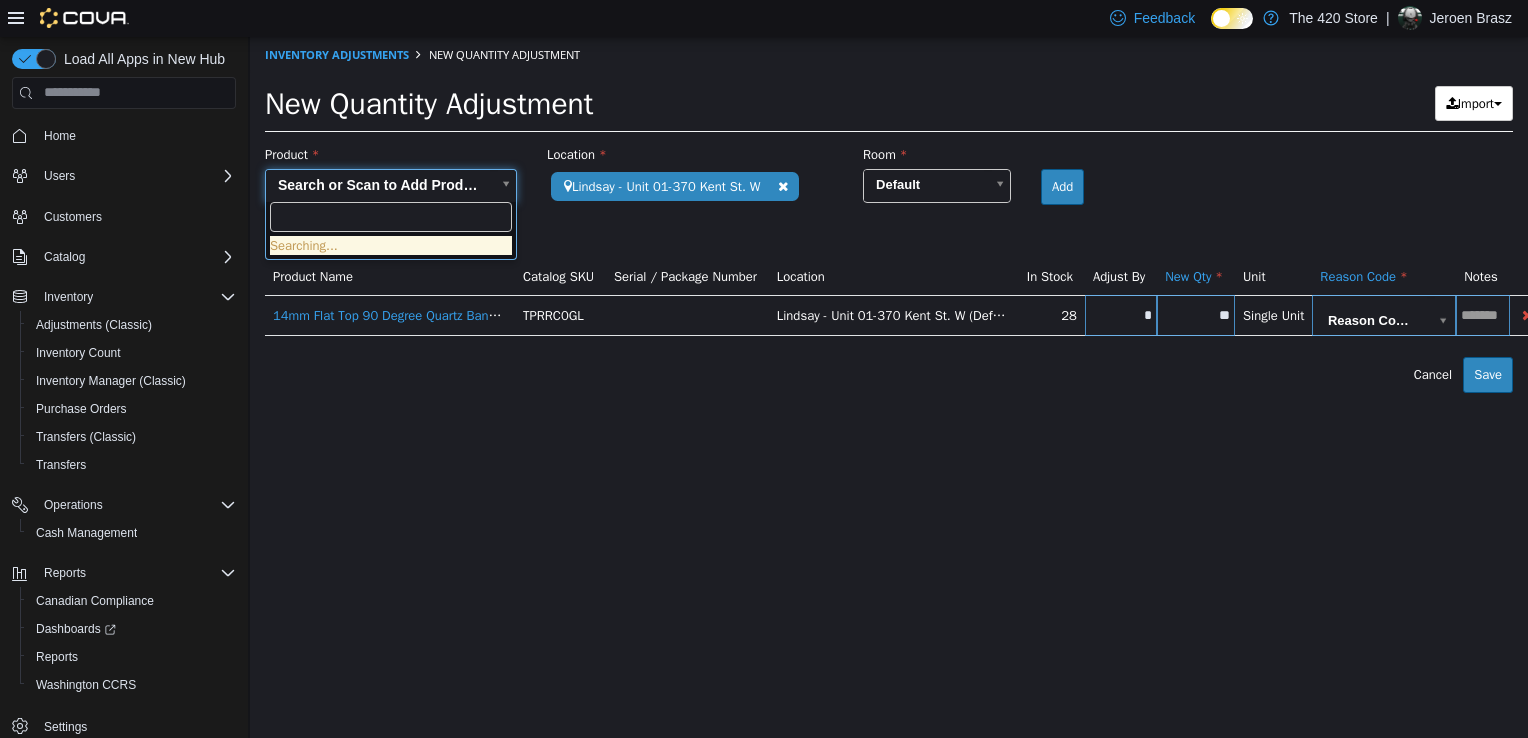 click on "The 420 Store (2) [STREET] - Unit 01-370 [STREET] . [ABBR] [CITY] - 14 [STREET] . [ABBR]" at bounding box center [889, 214] 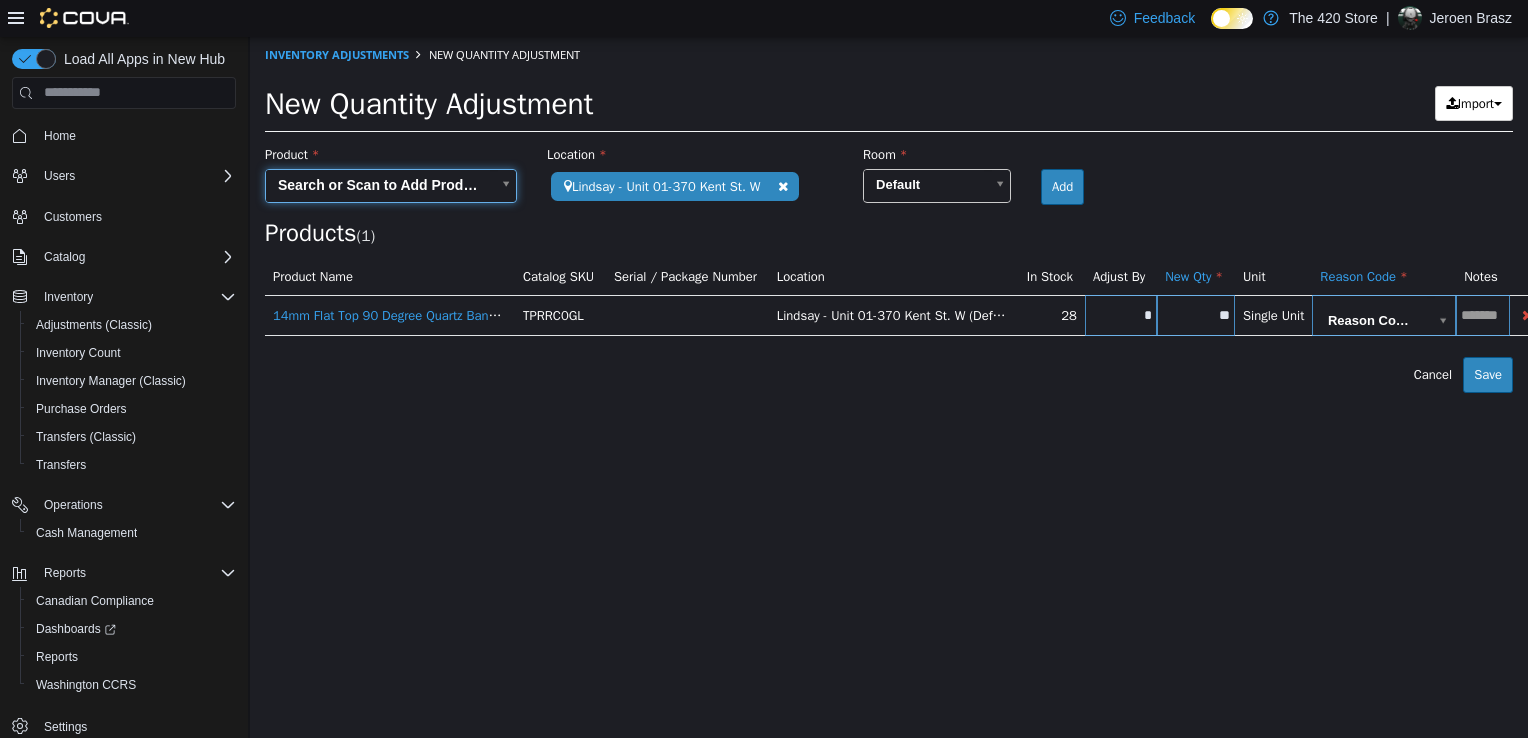 click on "The 420 Store (2) [STREET] - Unit 01-370 [STREET] . [ABBR] [CITY] - 14 [STREET] . [ABBR]" at bounding box center [889, 214] 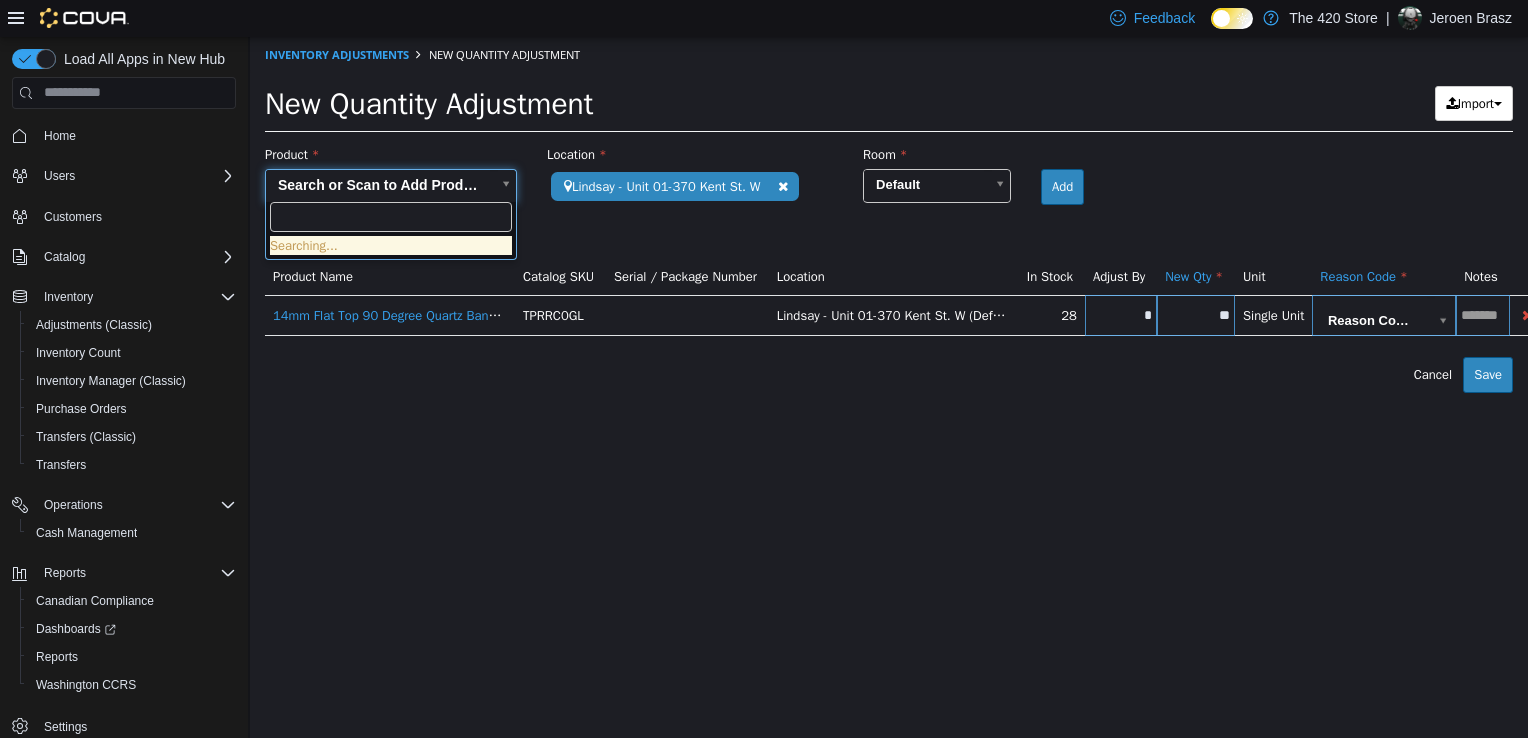 click on "The 420 Store (2) [STREET] - Unit 01-370 [STREET] . [ABBR] [CITY] - 14 [STREET] . [ABBR]" at bounding box center (889, 214) 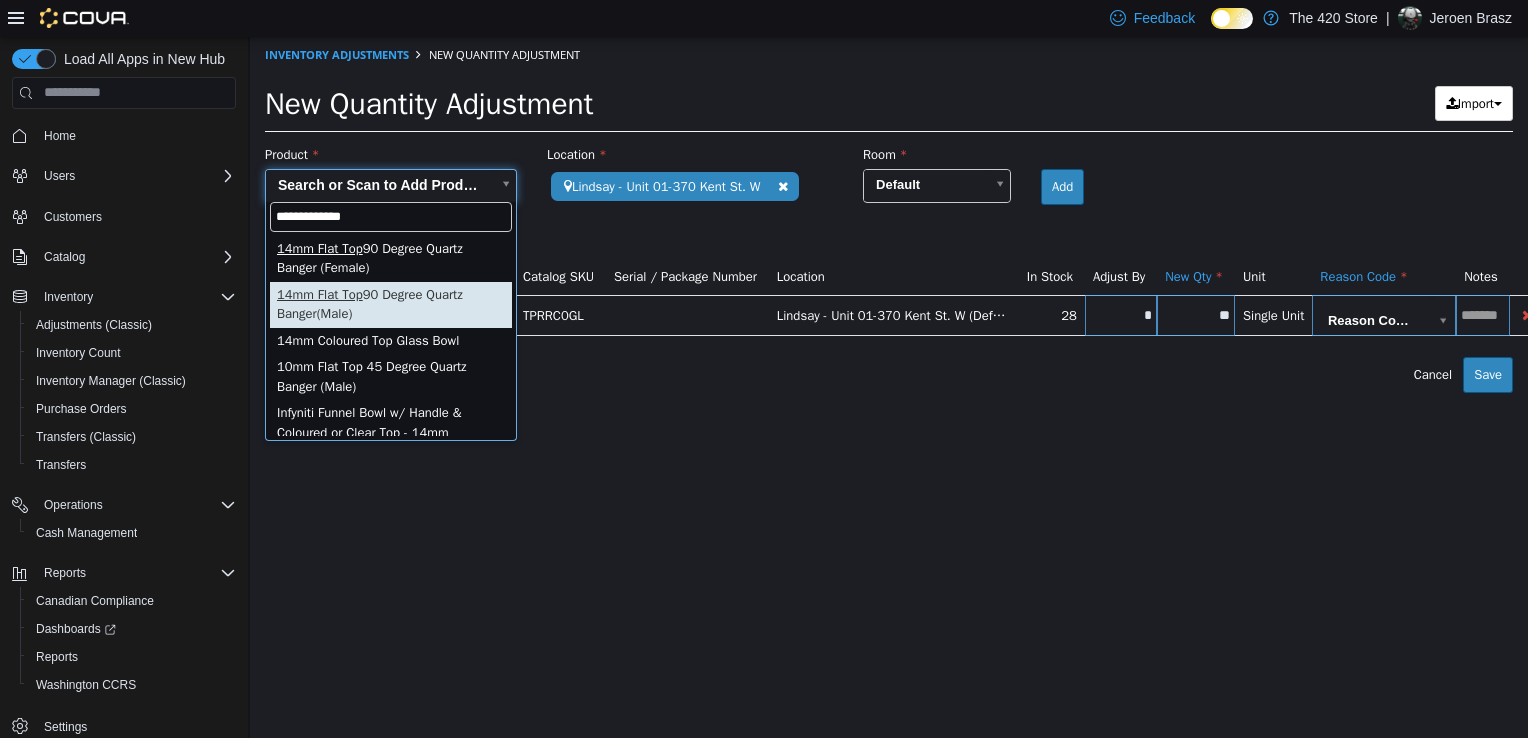 type on "**********" 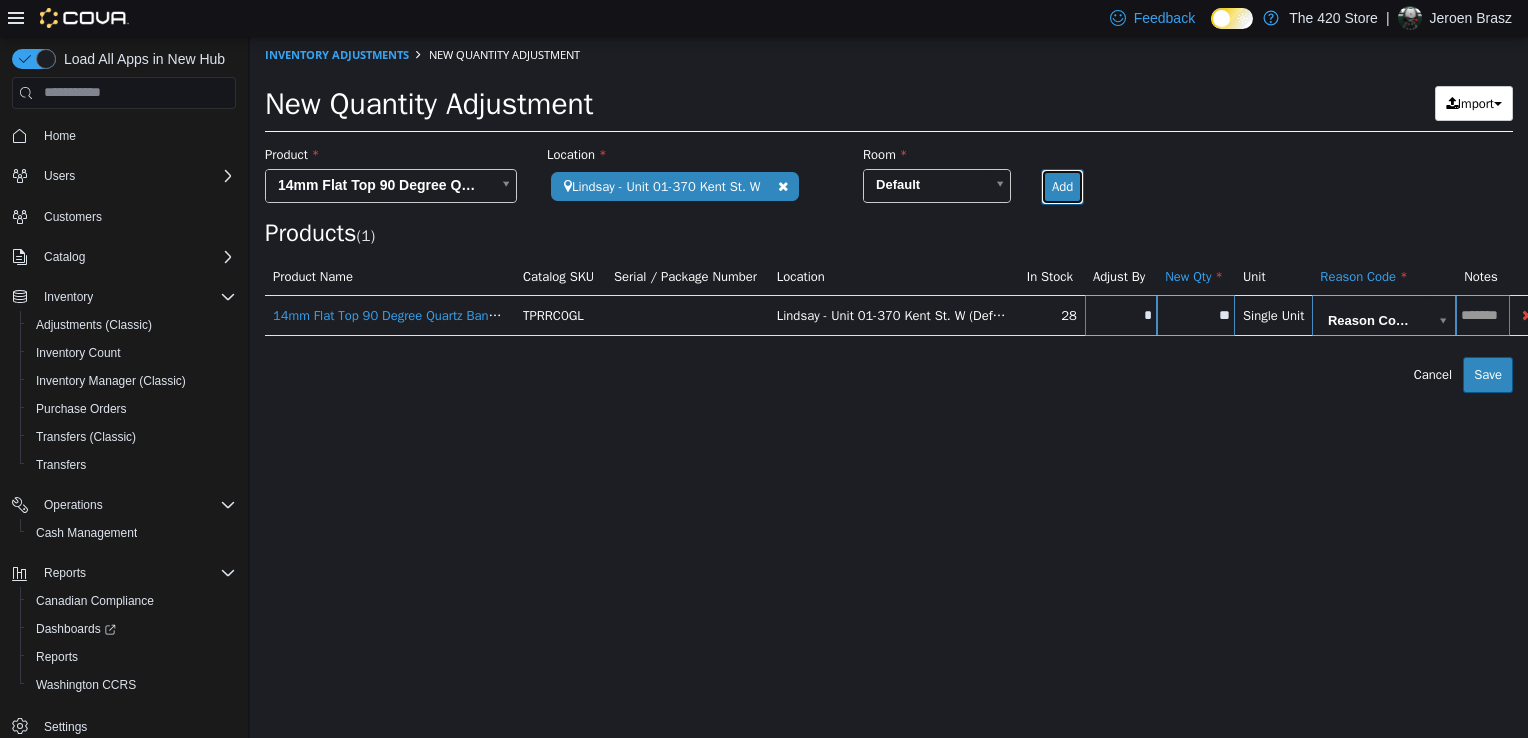 click on "Add" at bounding box center (1062, 186) 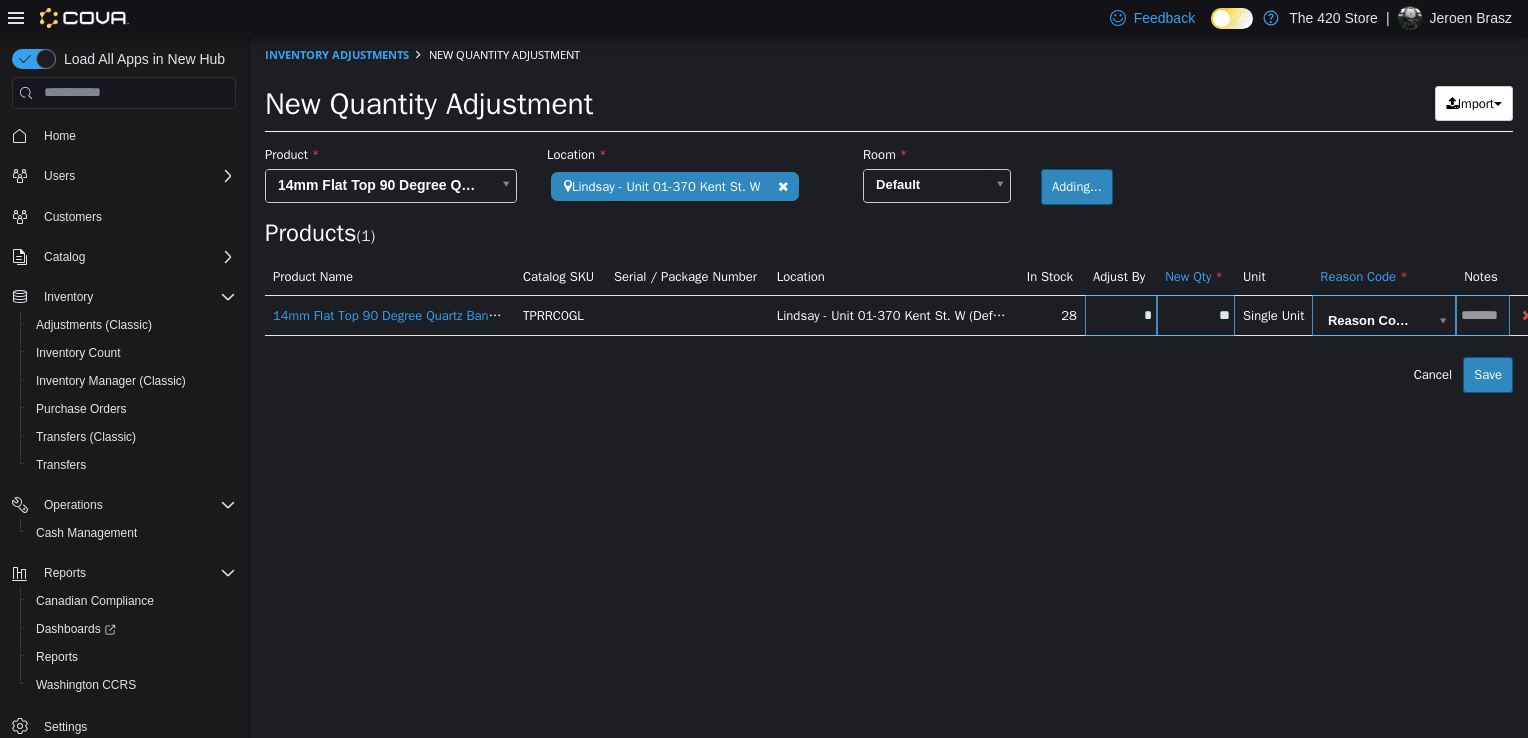 type 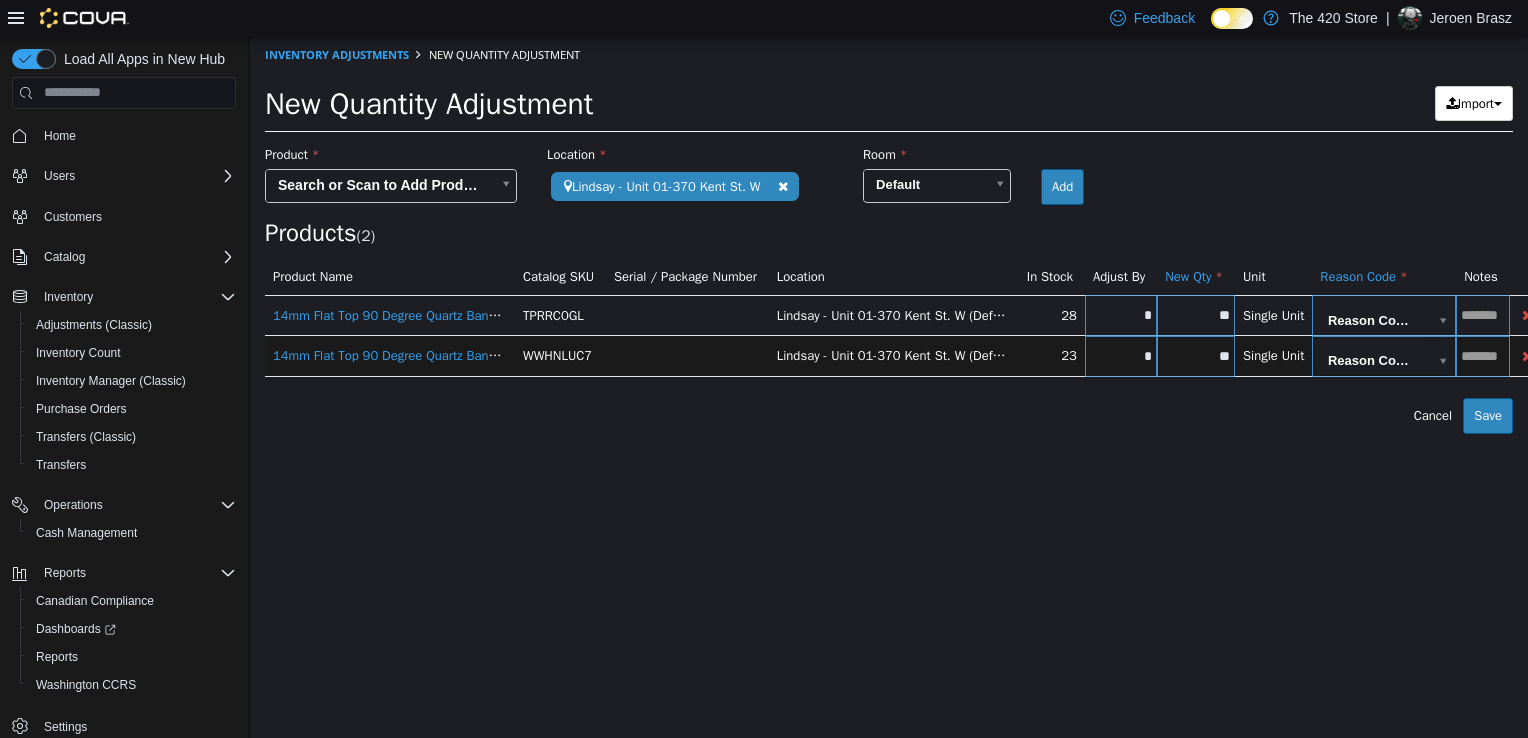 click on "**" at bounding box center [1196, 314] 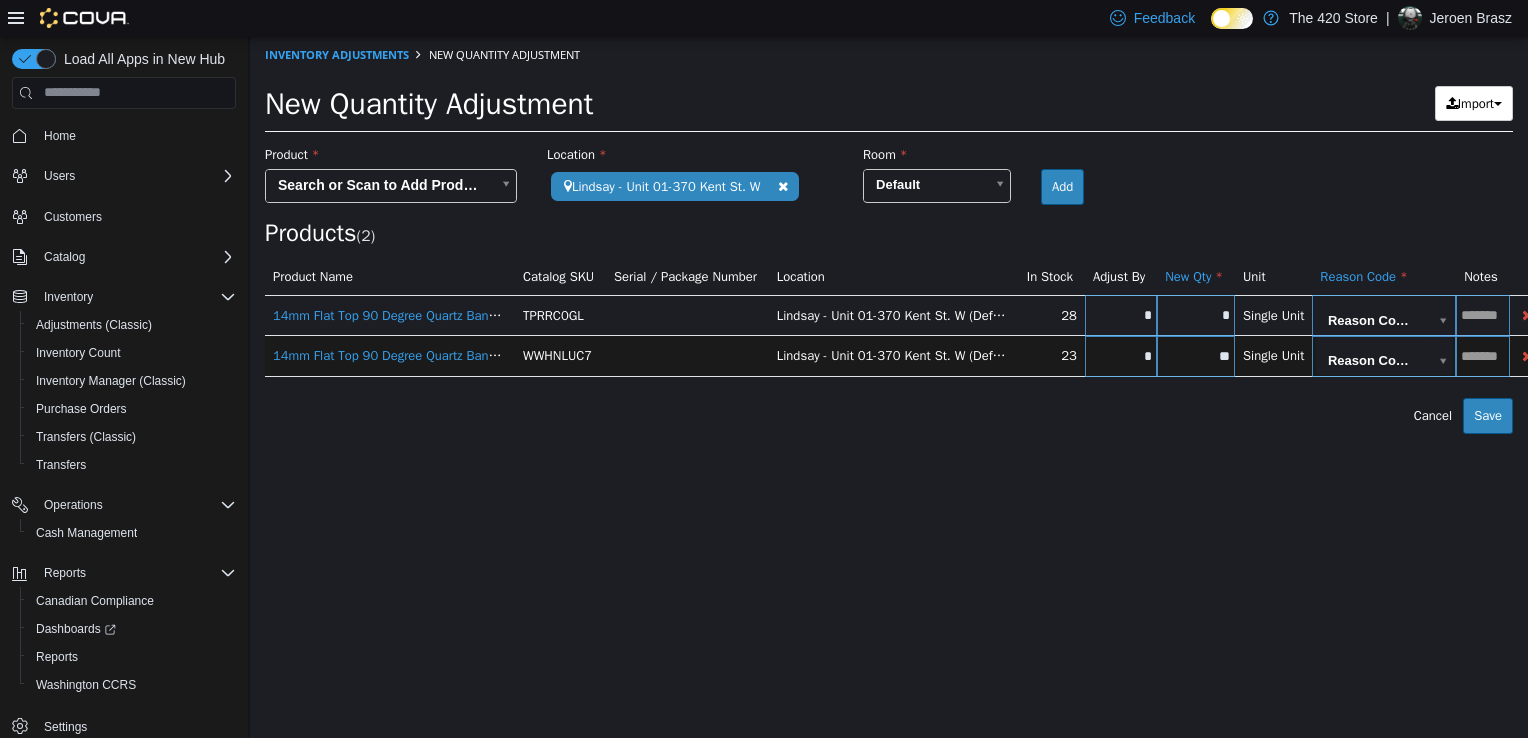 type on "*" 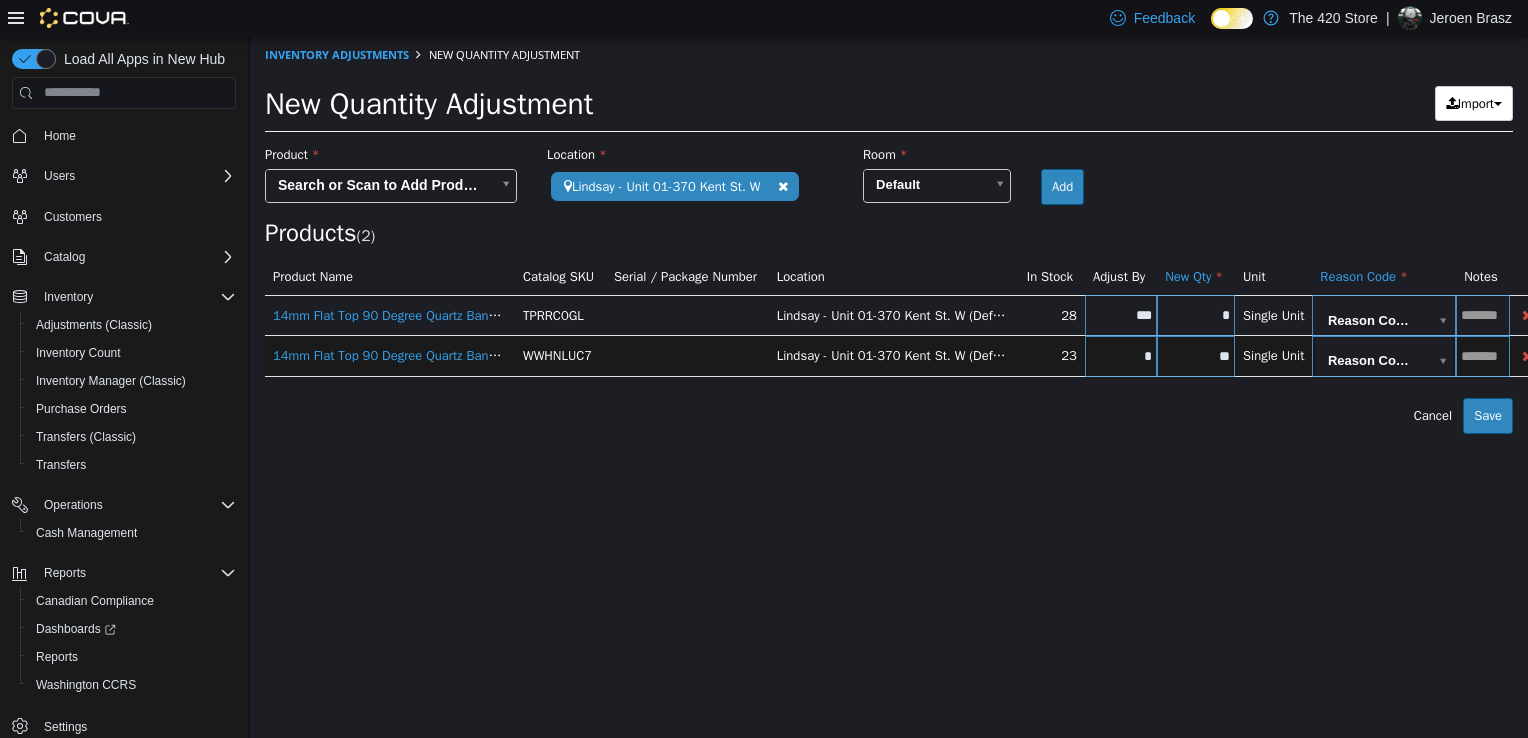click on "**" at bounding box center [1196, 355] 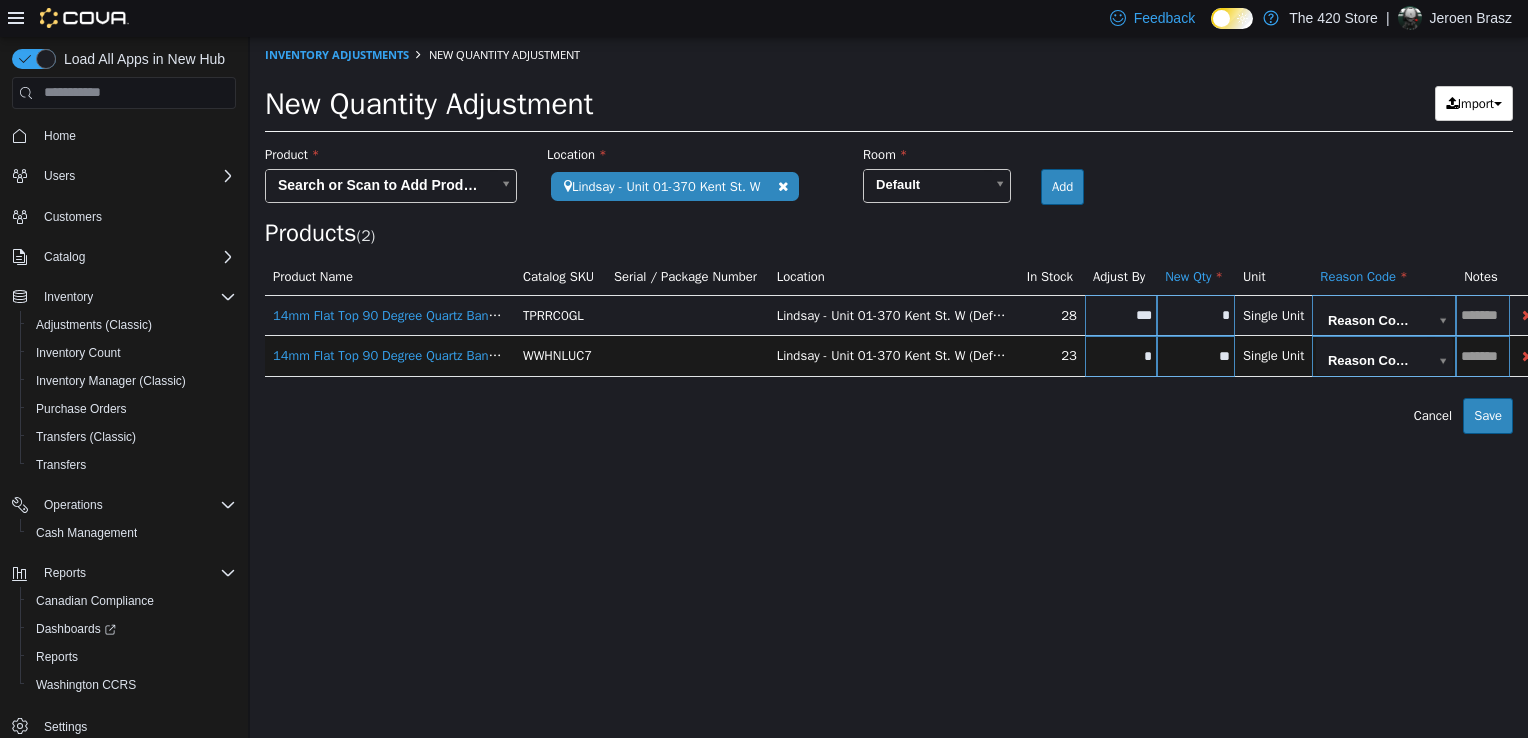 type on "**" 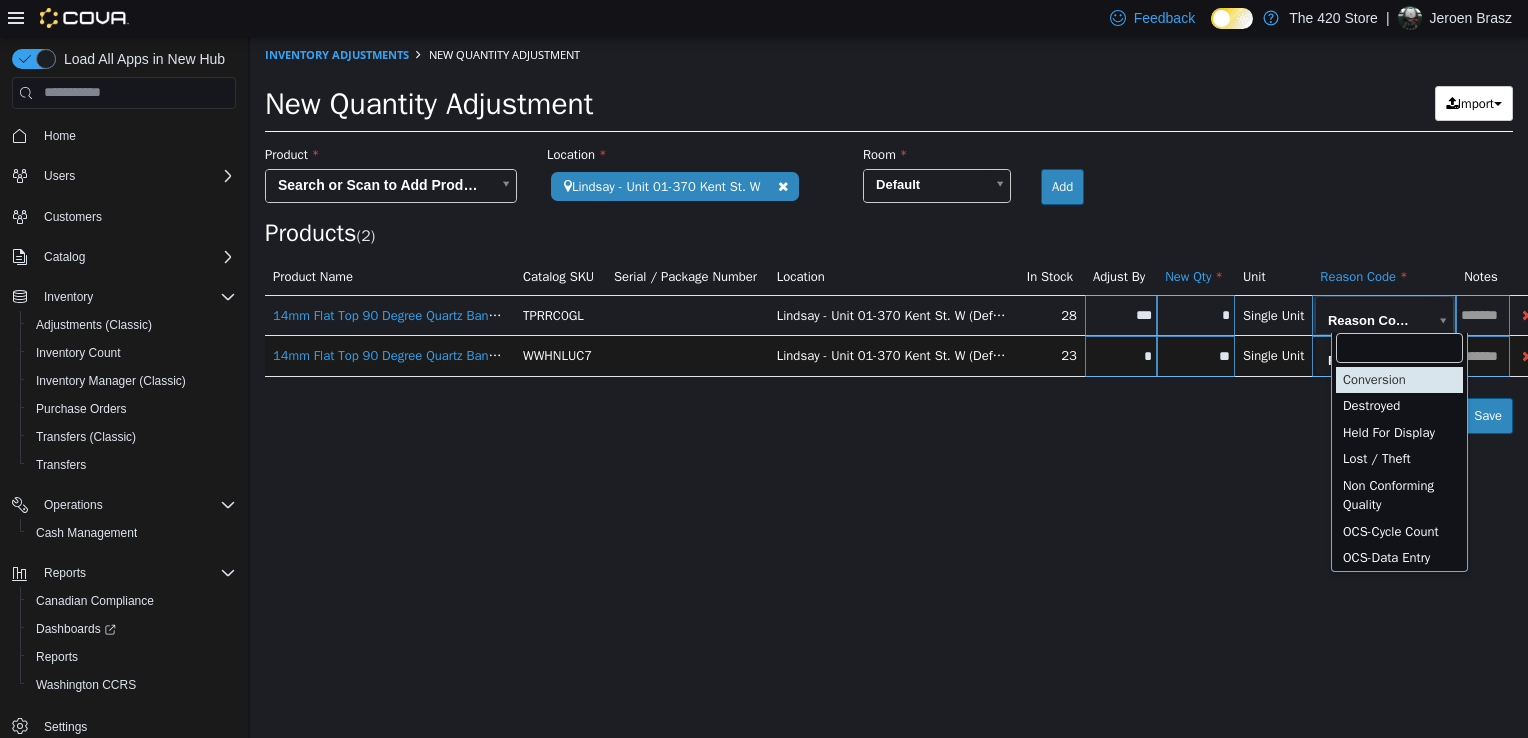 click on "**********" at bounding box center [889, 234] 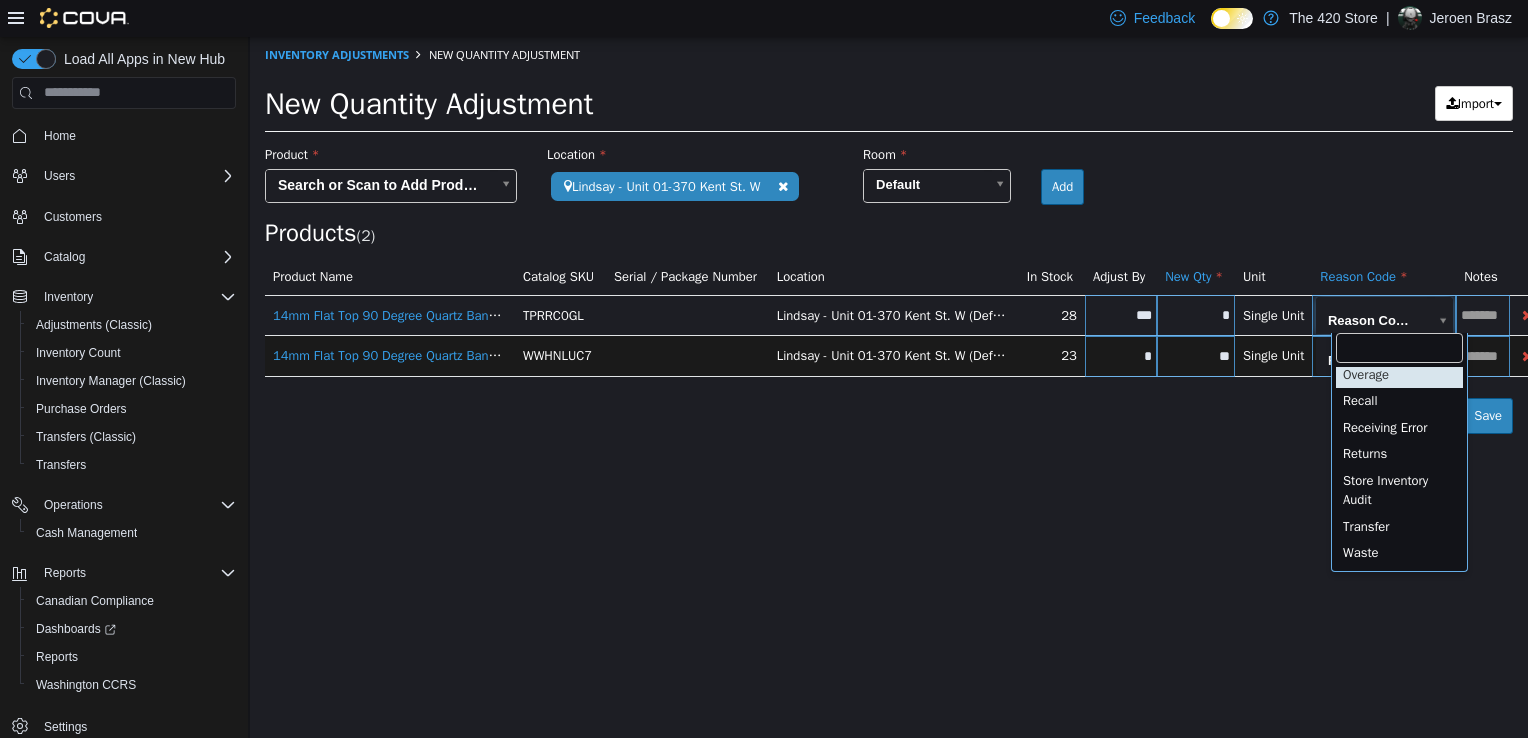 scroll, scrollTop: 486, scrollLeft: 0, axis: vertical 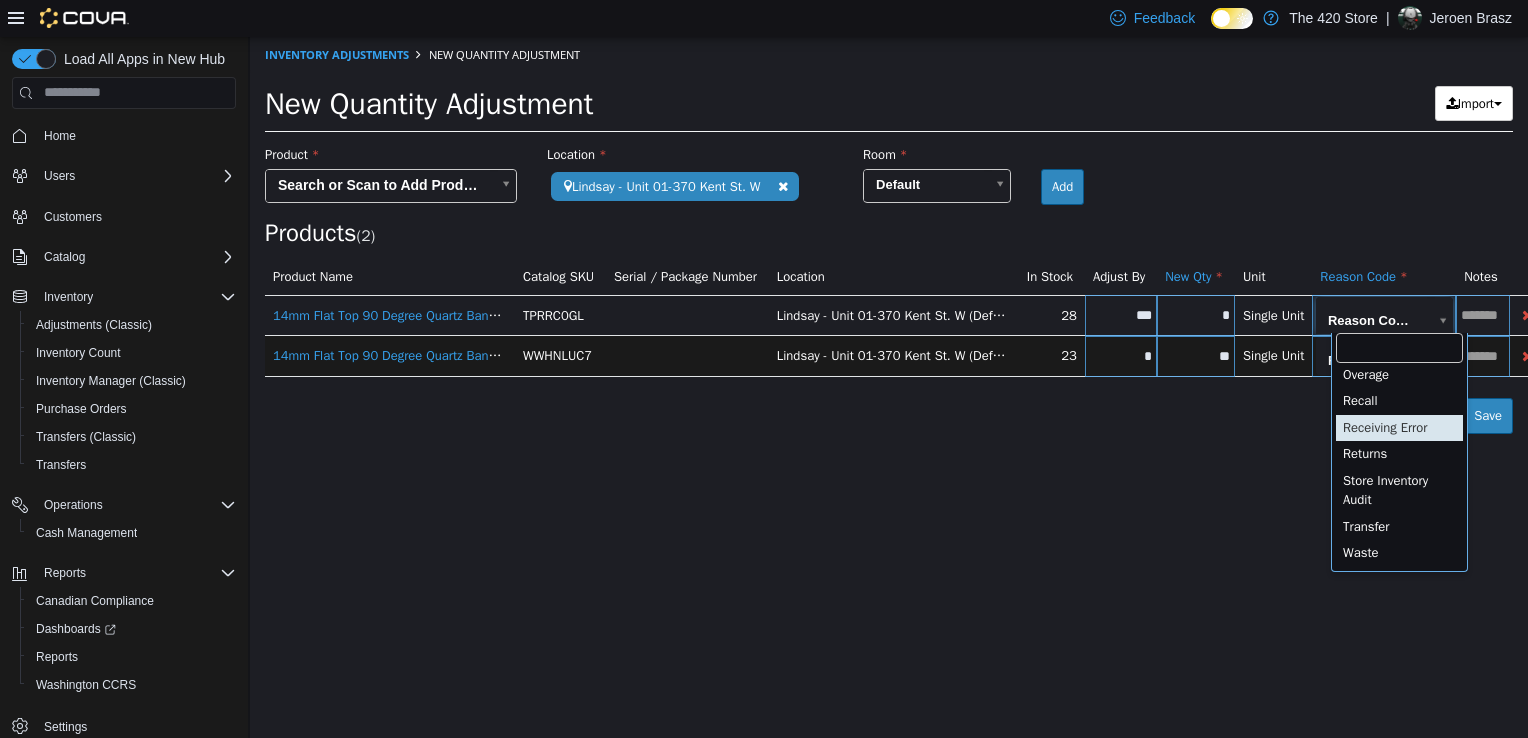 type on "**********" 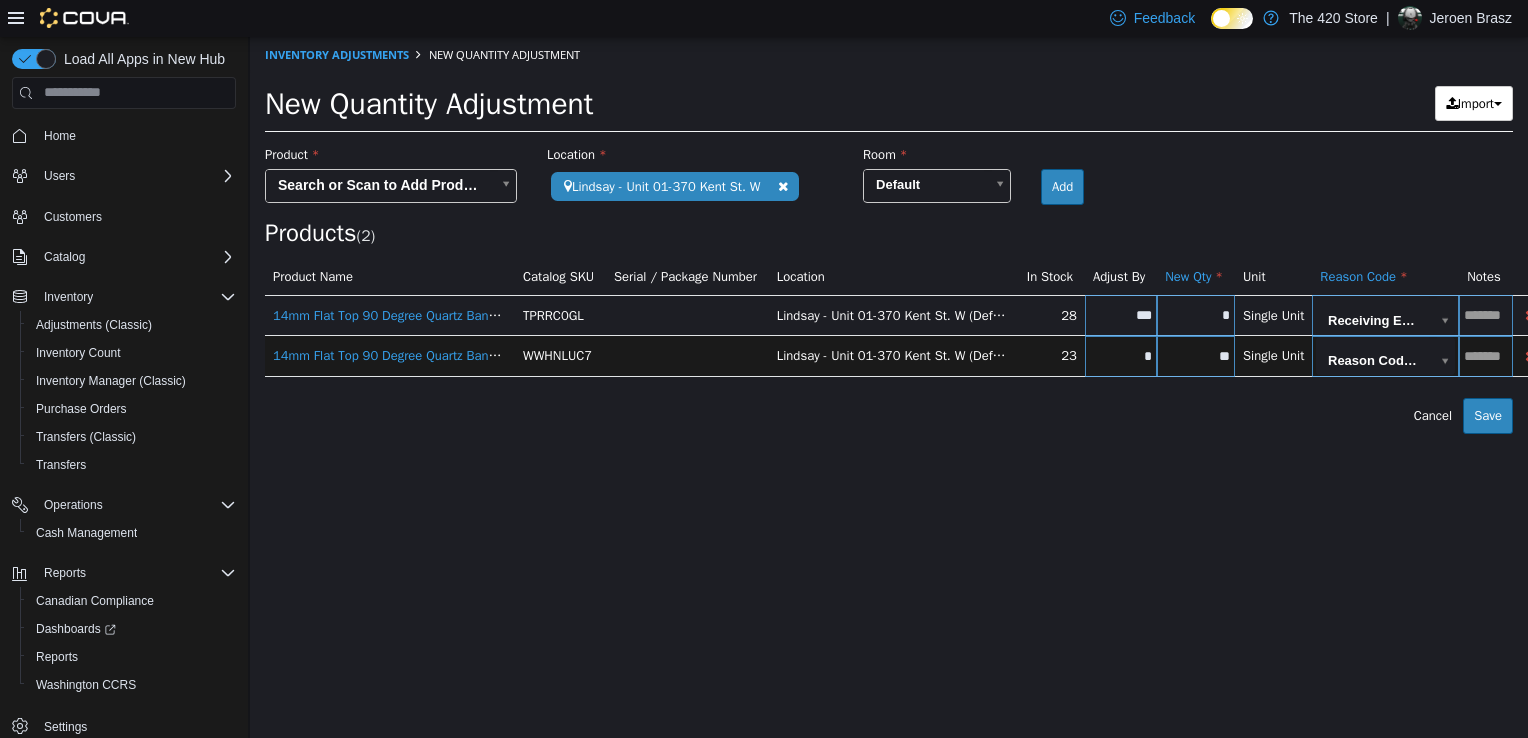 click on "**********" at bounding box center (889, 234) 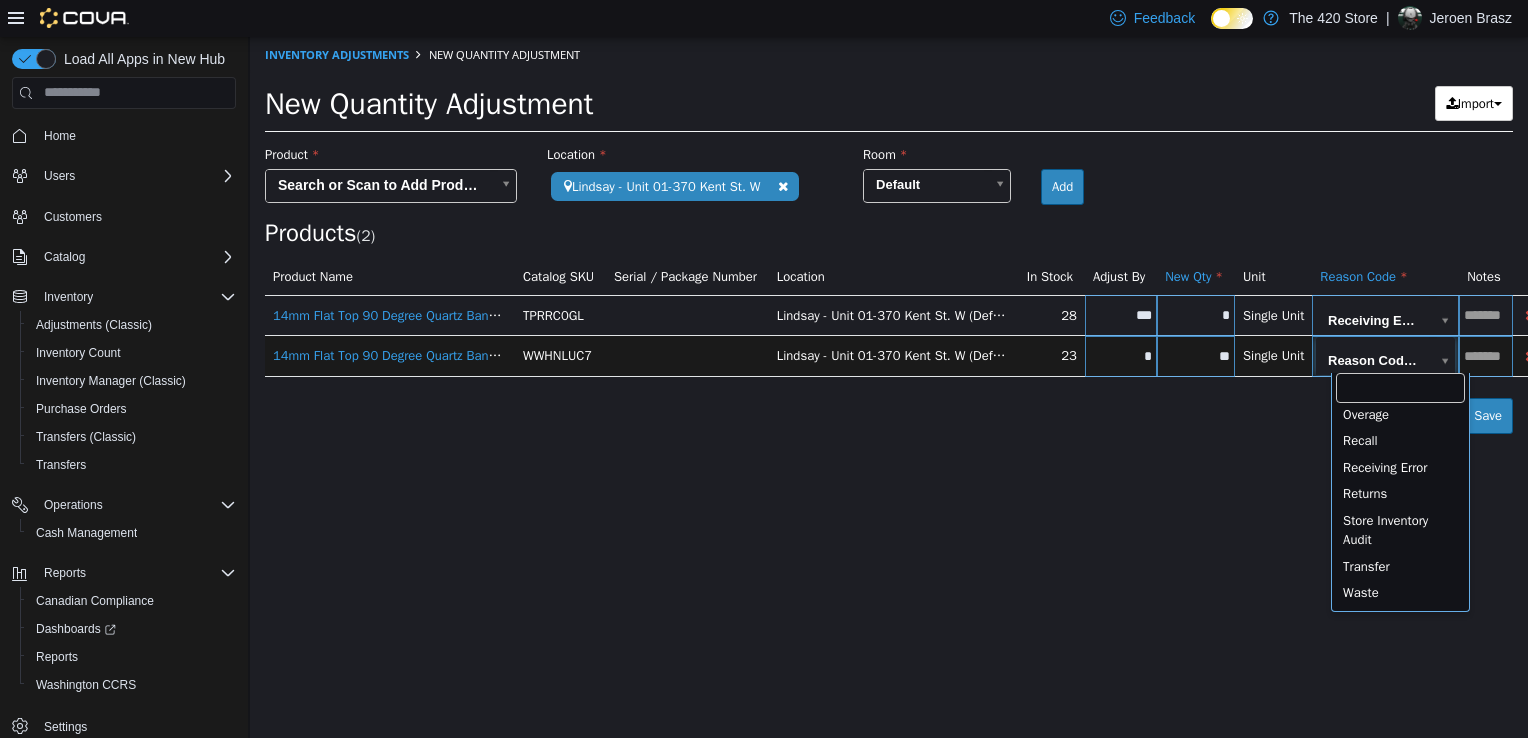 scroll, scrollTop: 537, scrollLeft: 0, axis: vertical 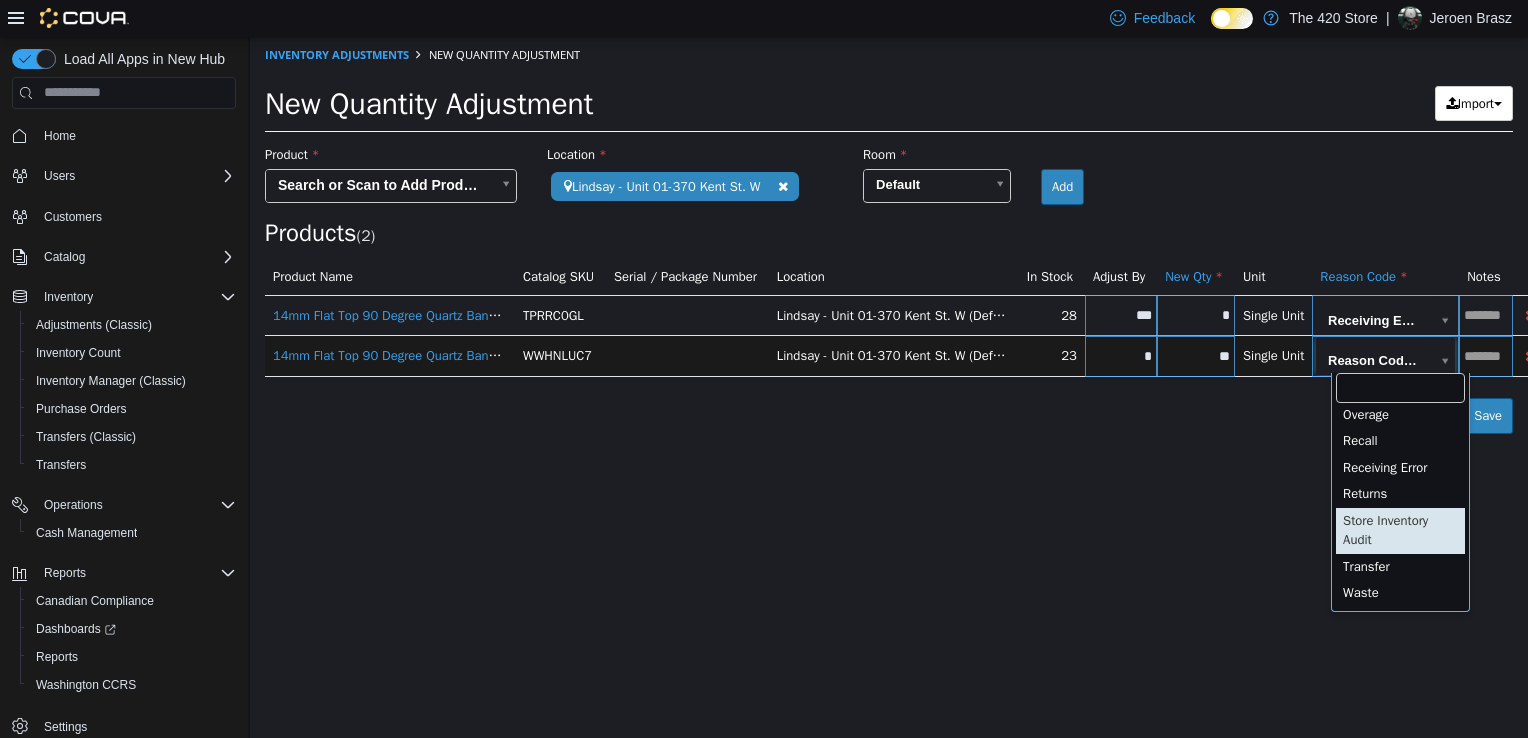 type on "**********" 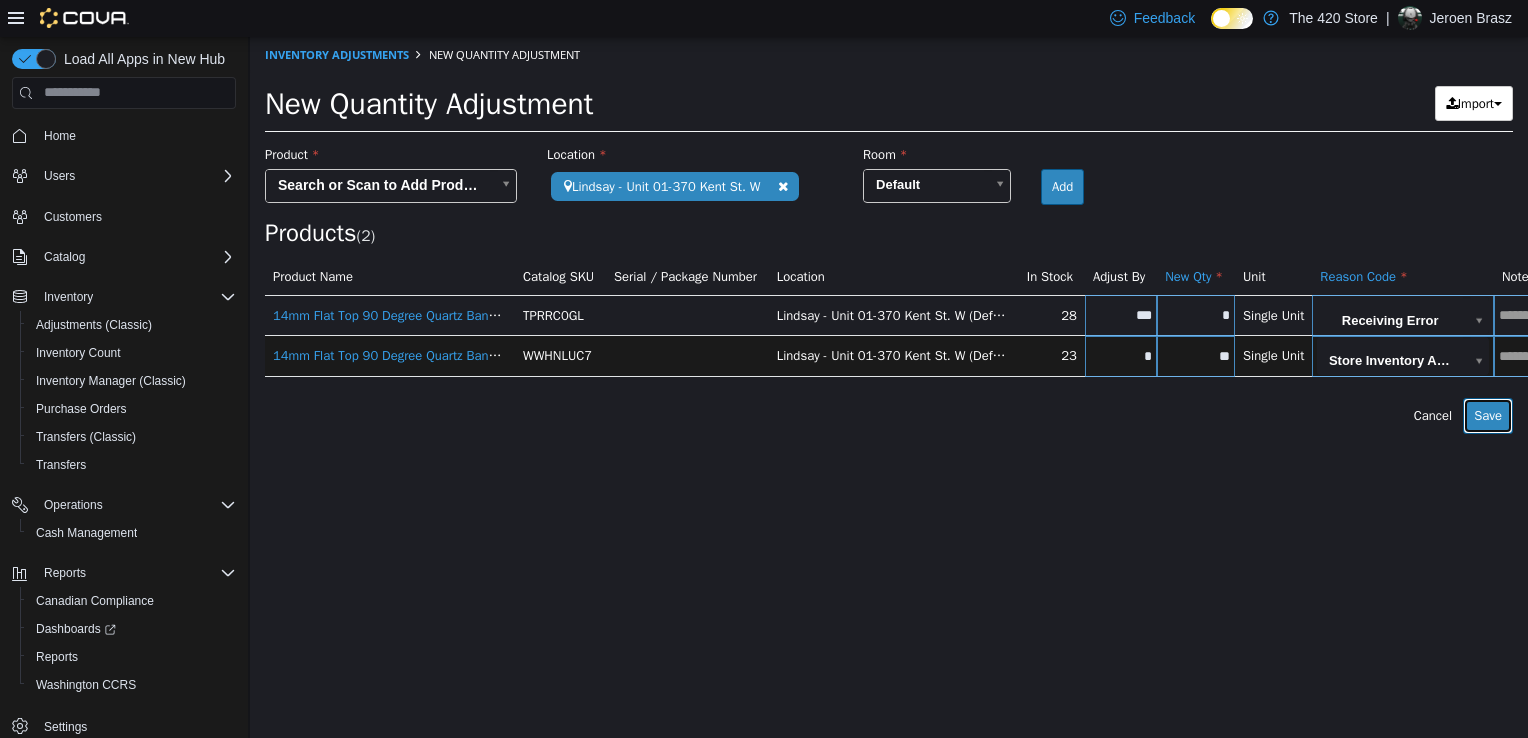 click on "Save" at bounding box center [1488, 415] 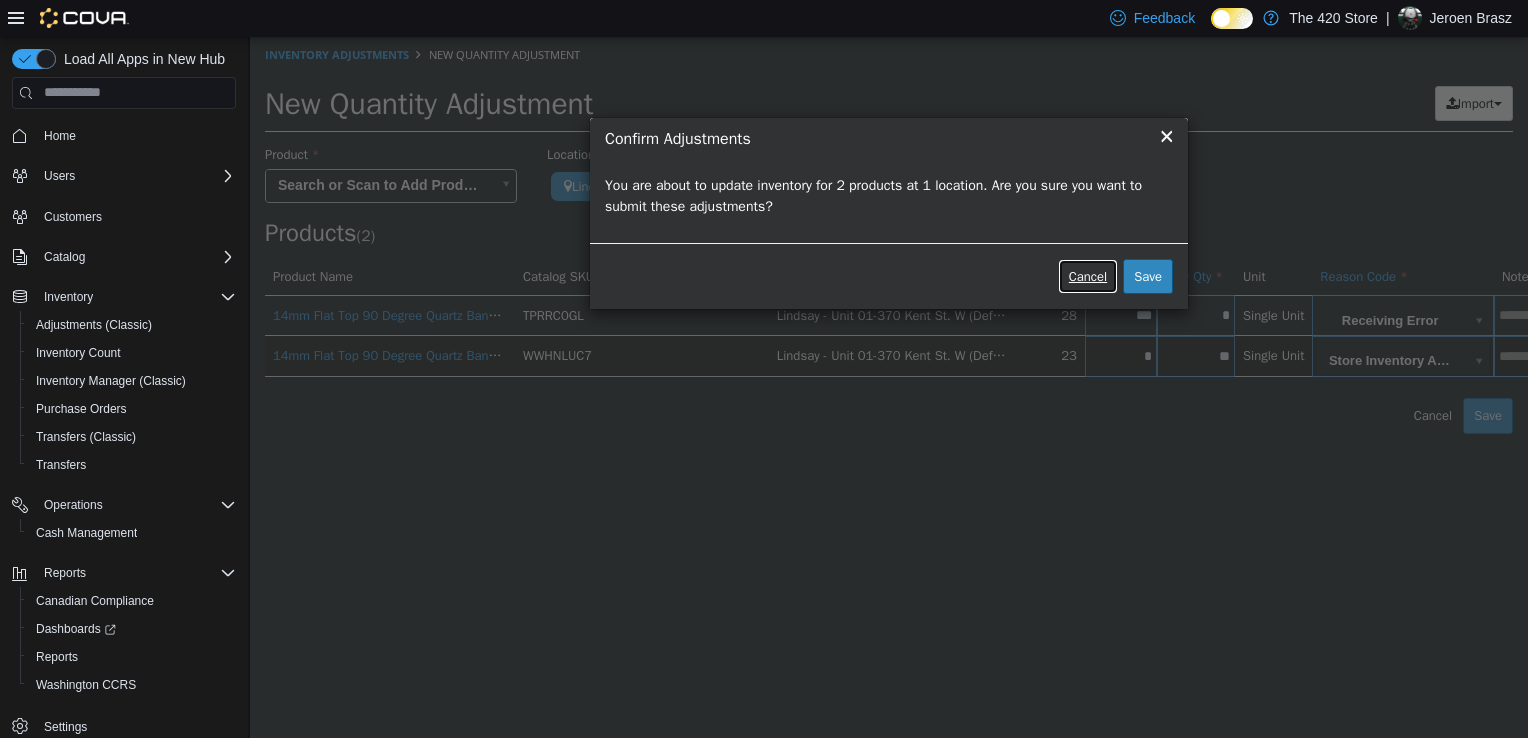click on "Cancel" at bounding box center (1088, 276) 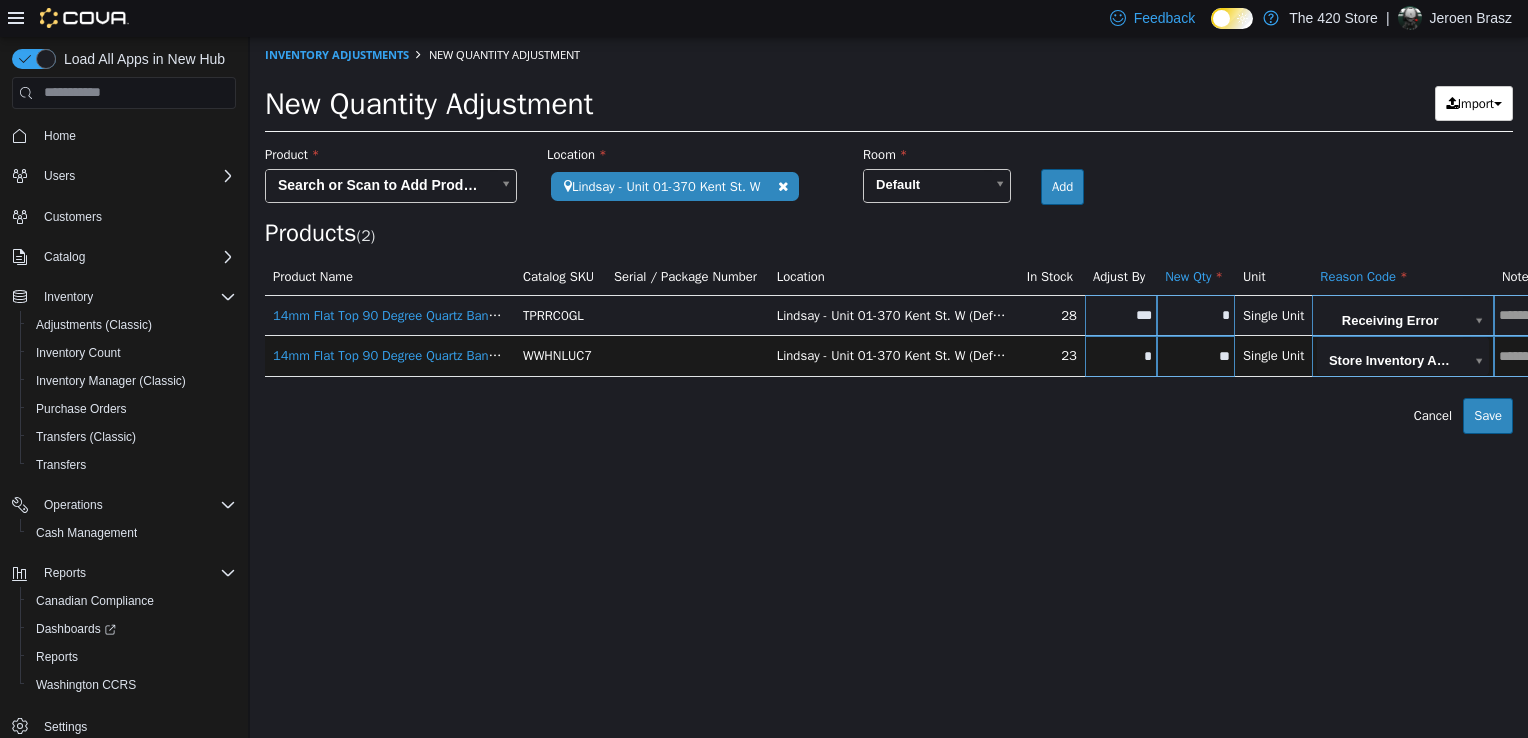 click on "**********" at bounding box center (889, 234) 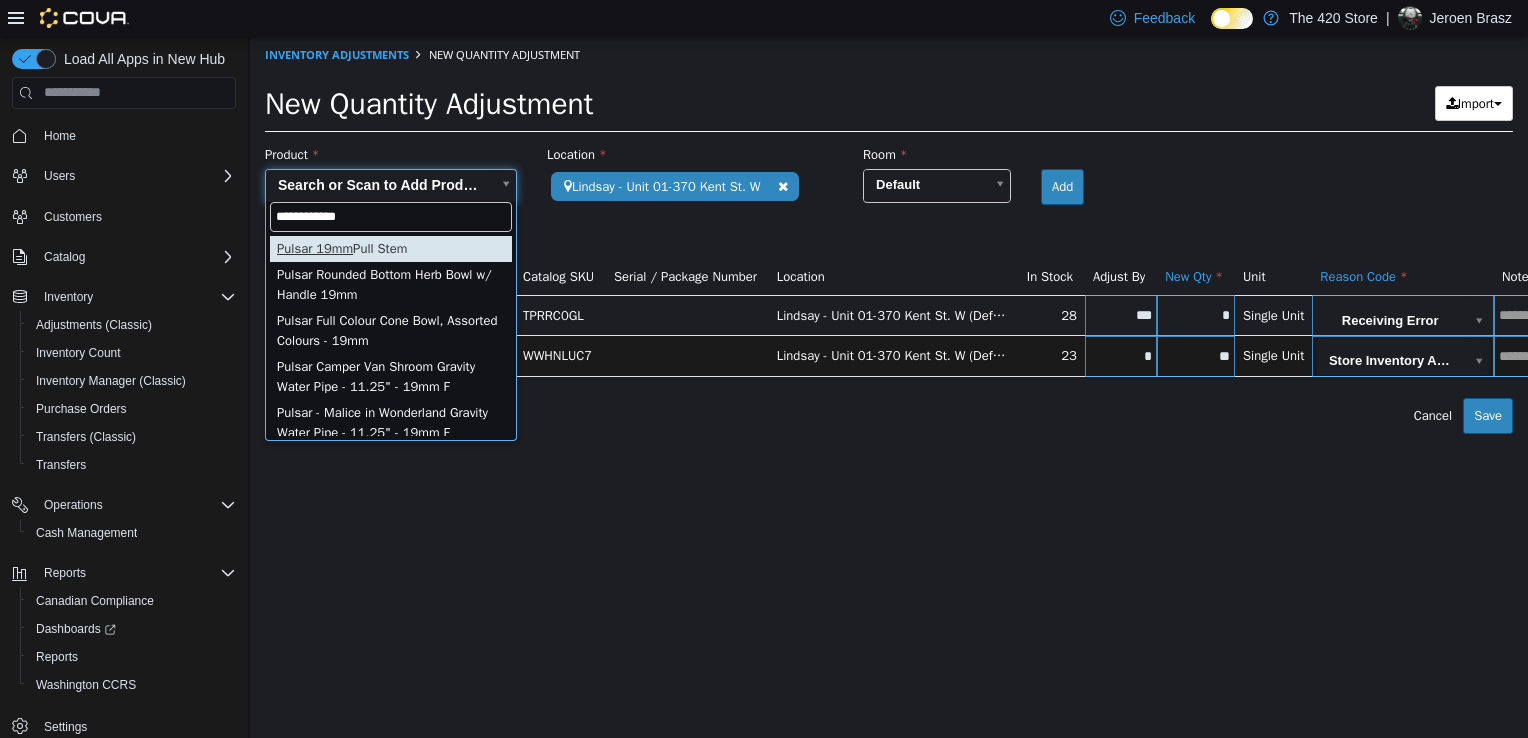 type on "**********" 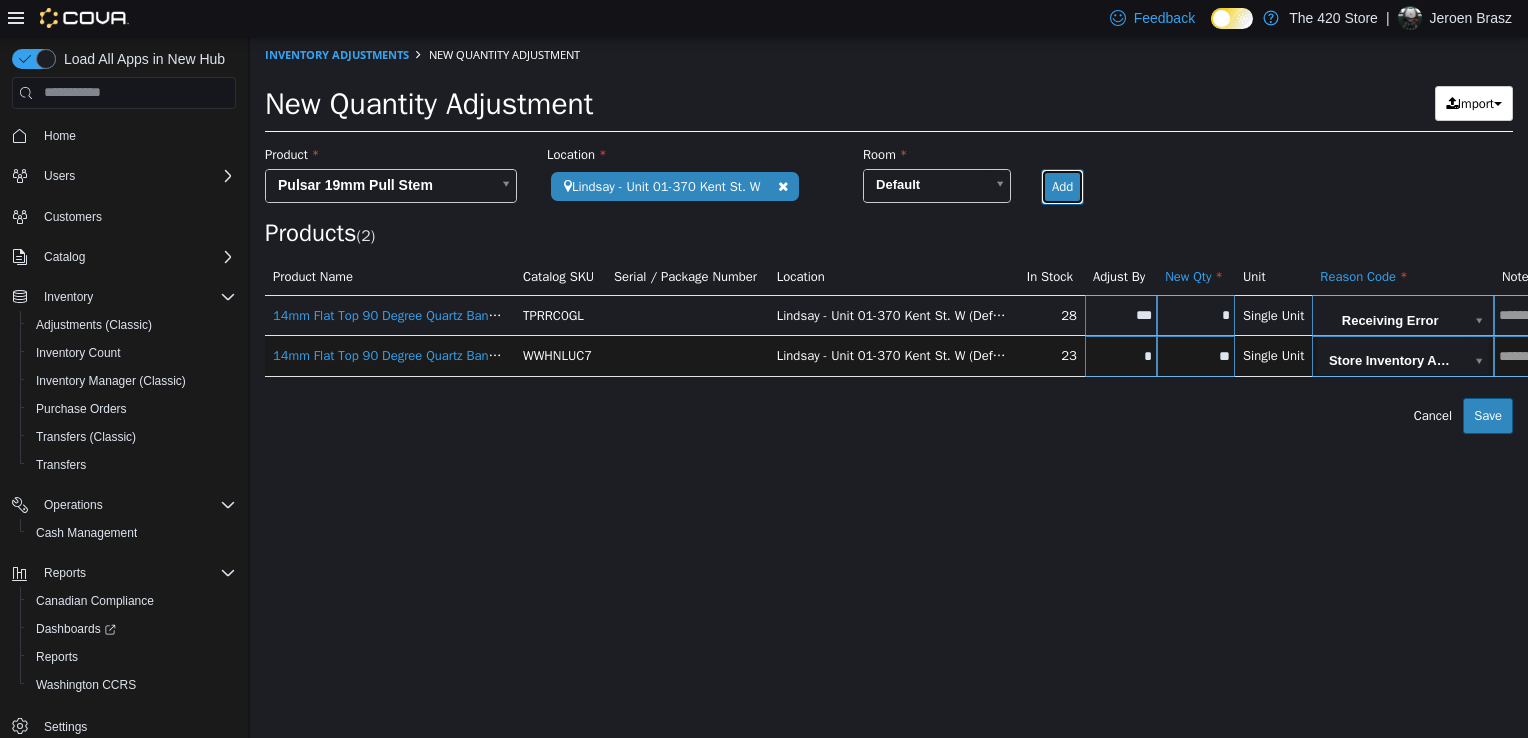 click on "Add" at bounding box center (1062, 186) 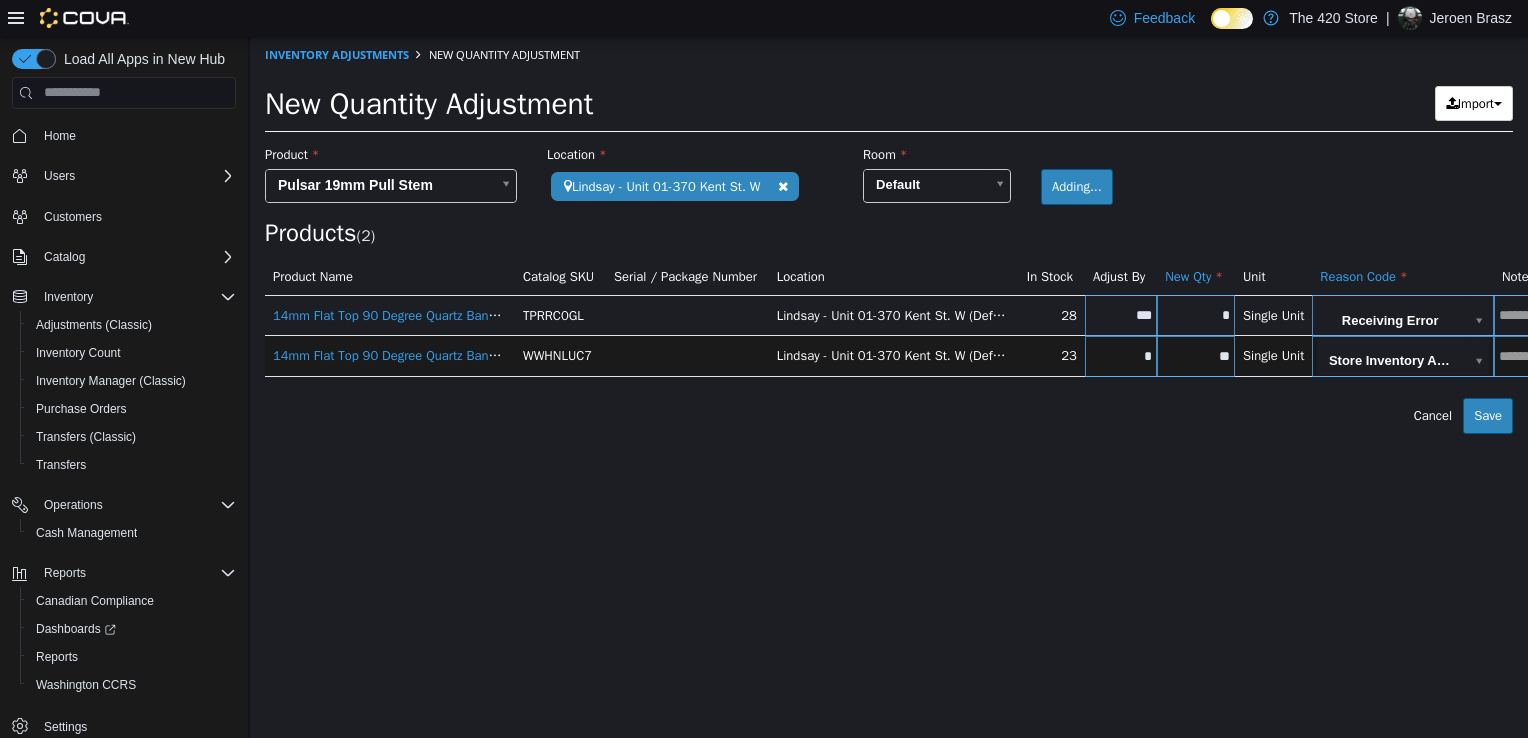 type 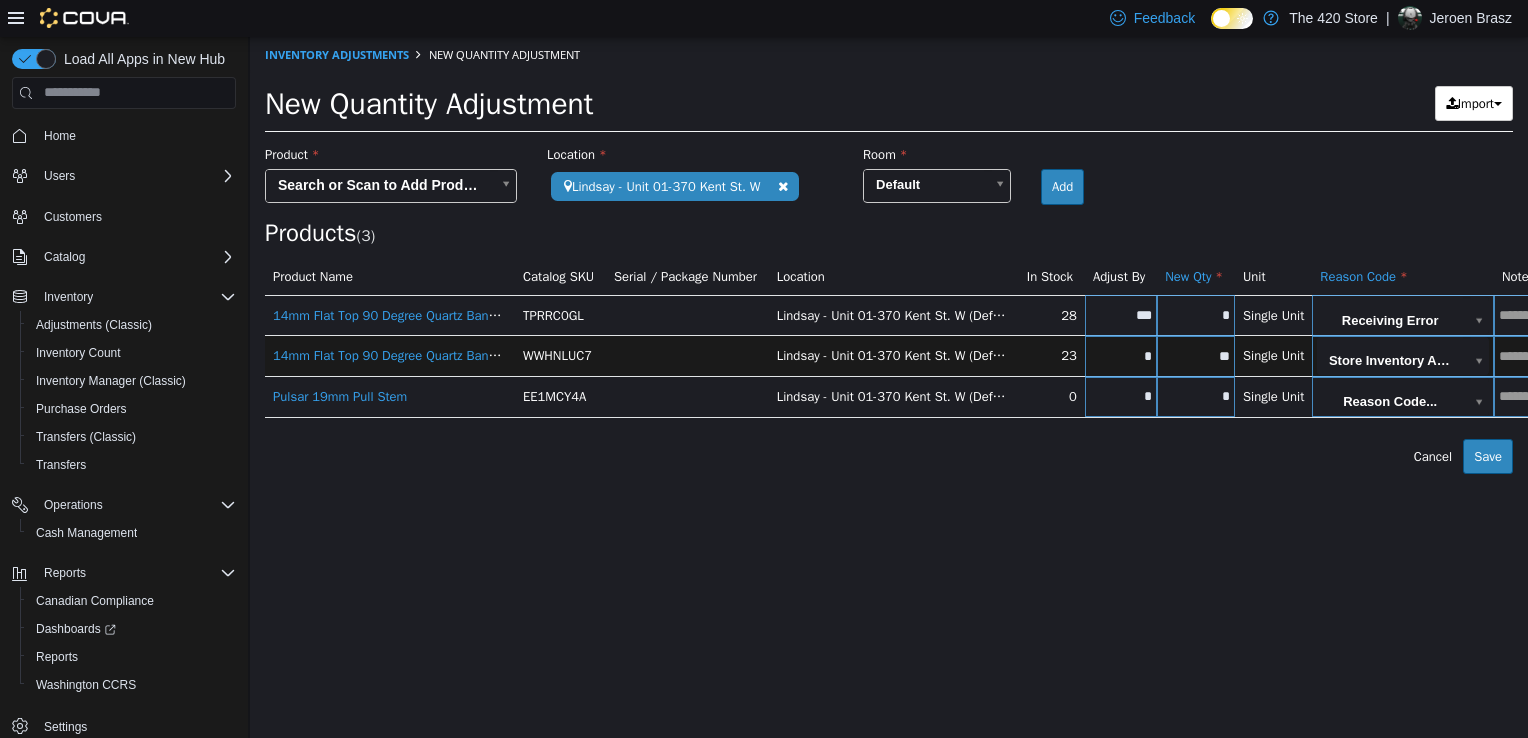 click on "*" at bounding box center [1196, 395] 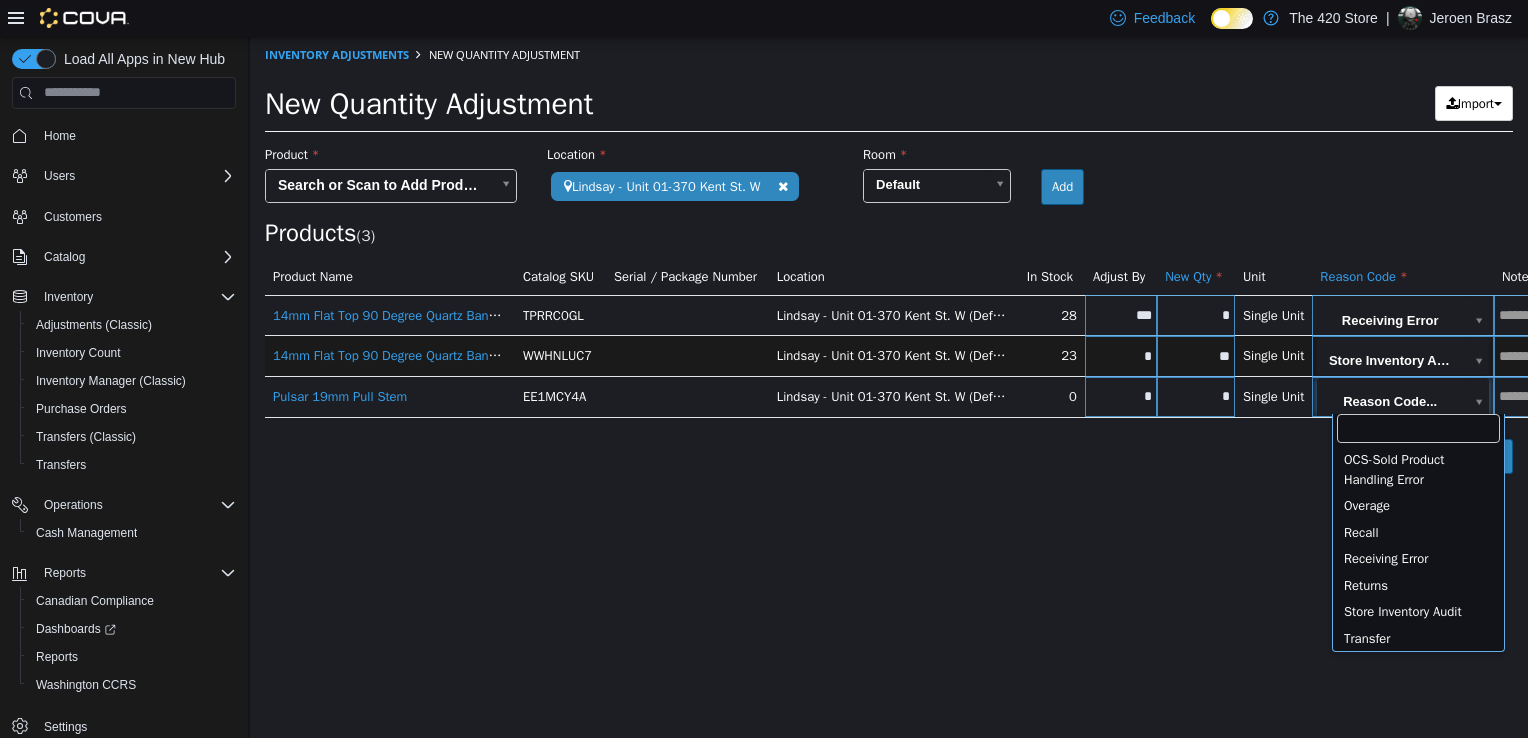 scroll, scrollTop: 400, scrollLeft: 0, axis: vertical 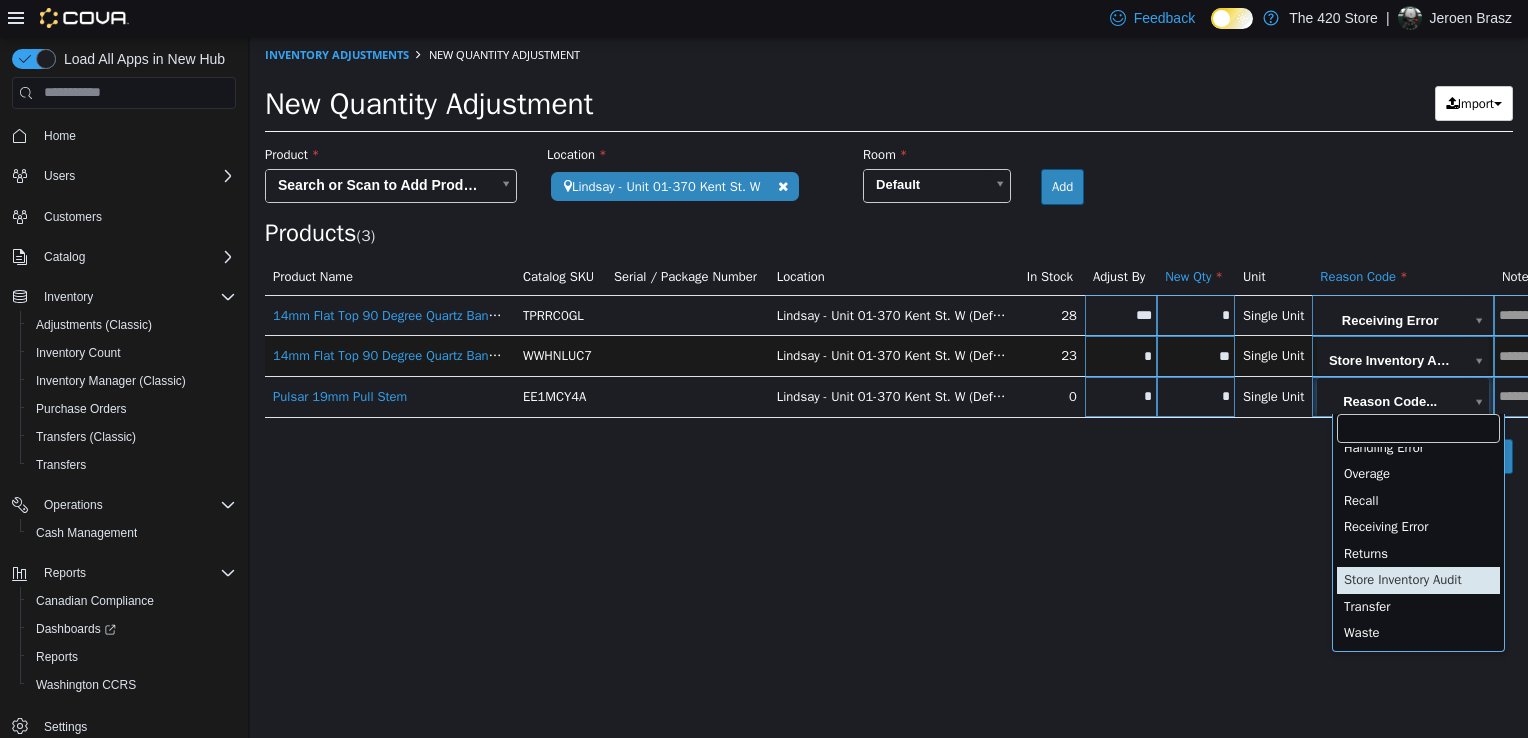 type on "**********" 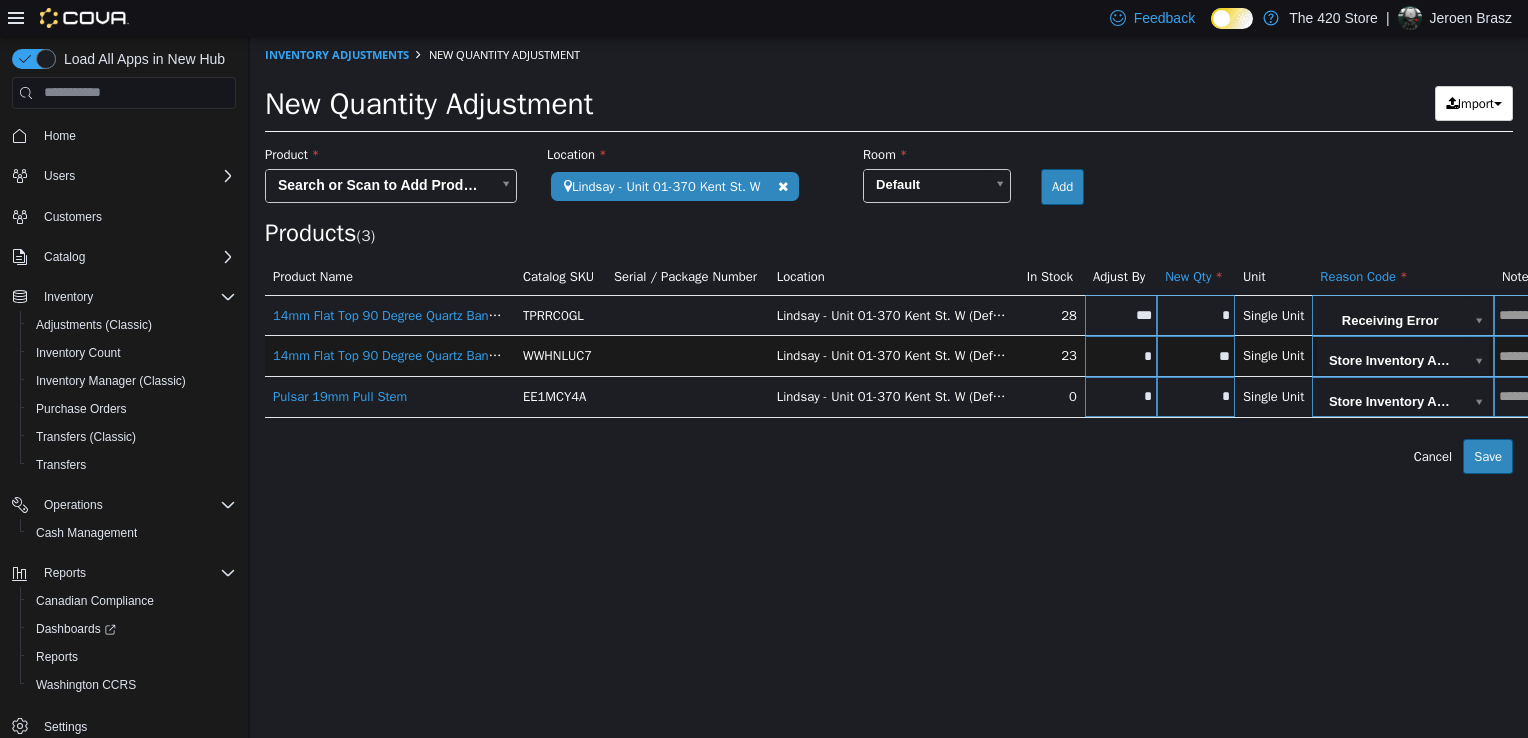 click on "**********" at bounding box center (889, 254) 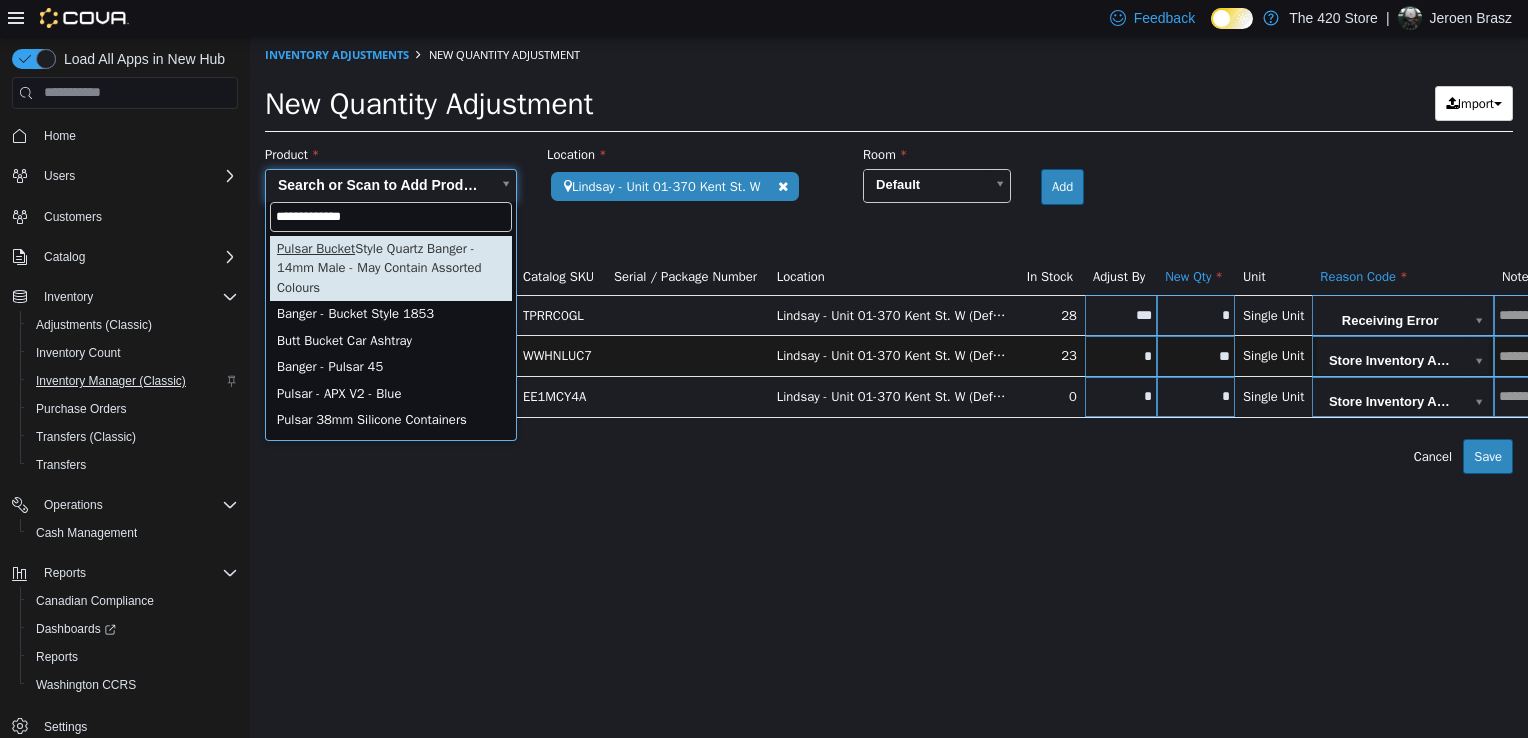 type on "**********" 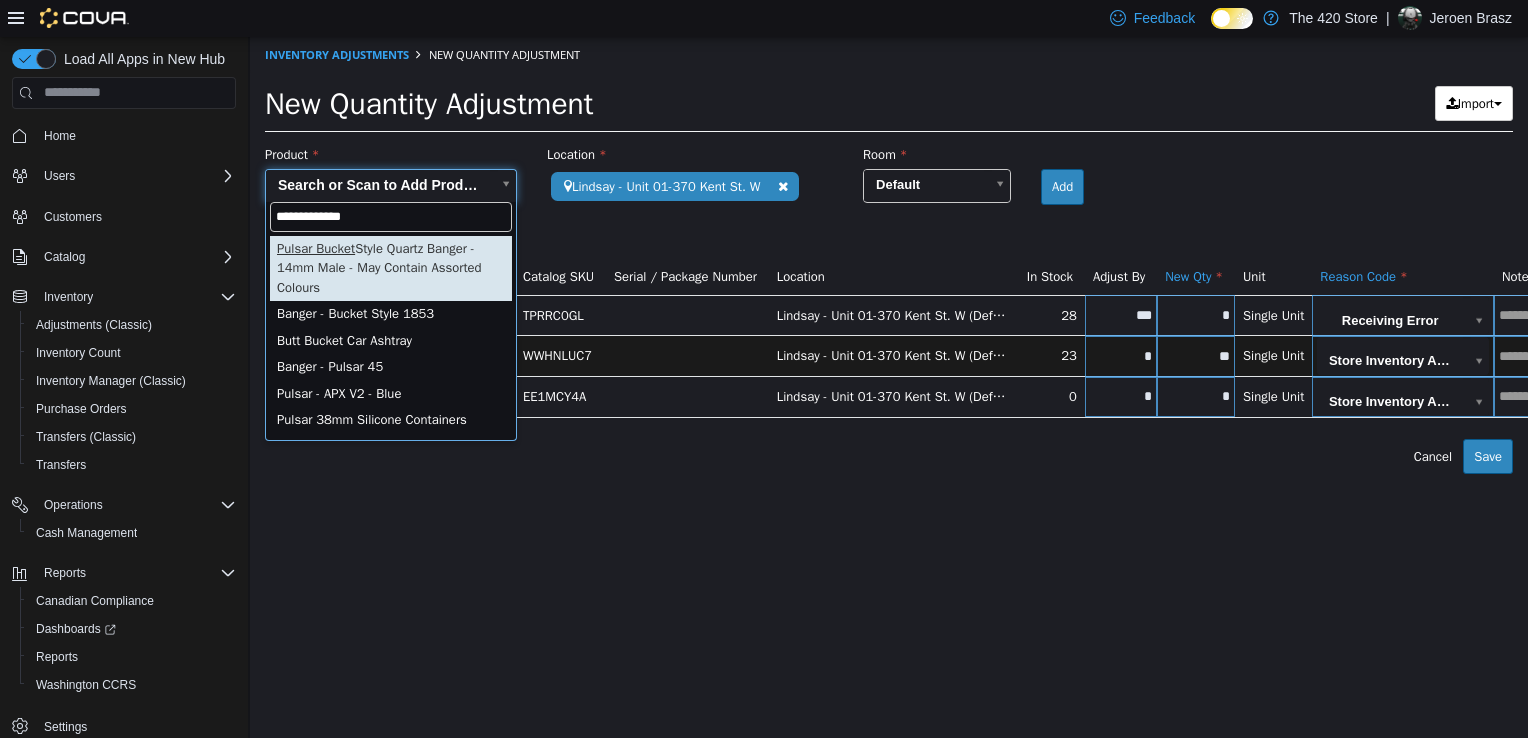 type on "**********" 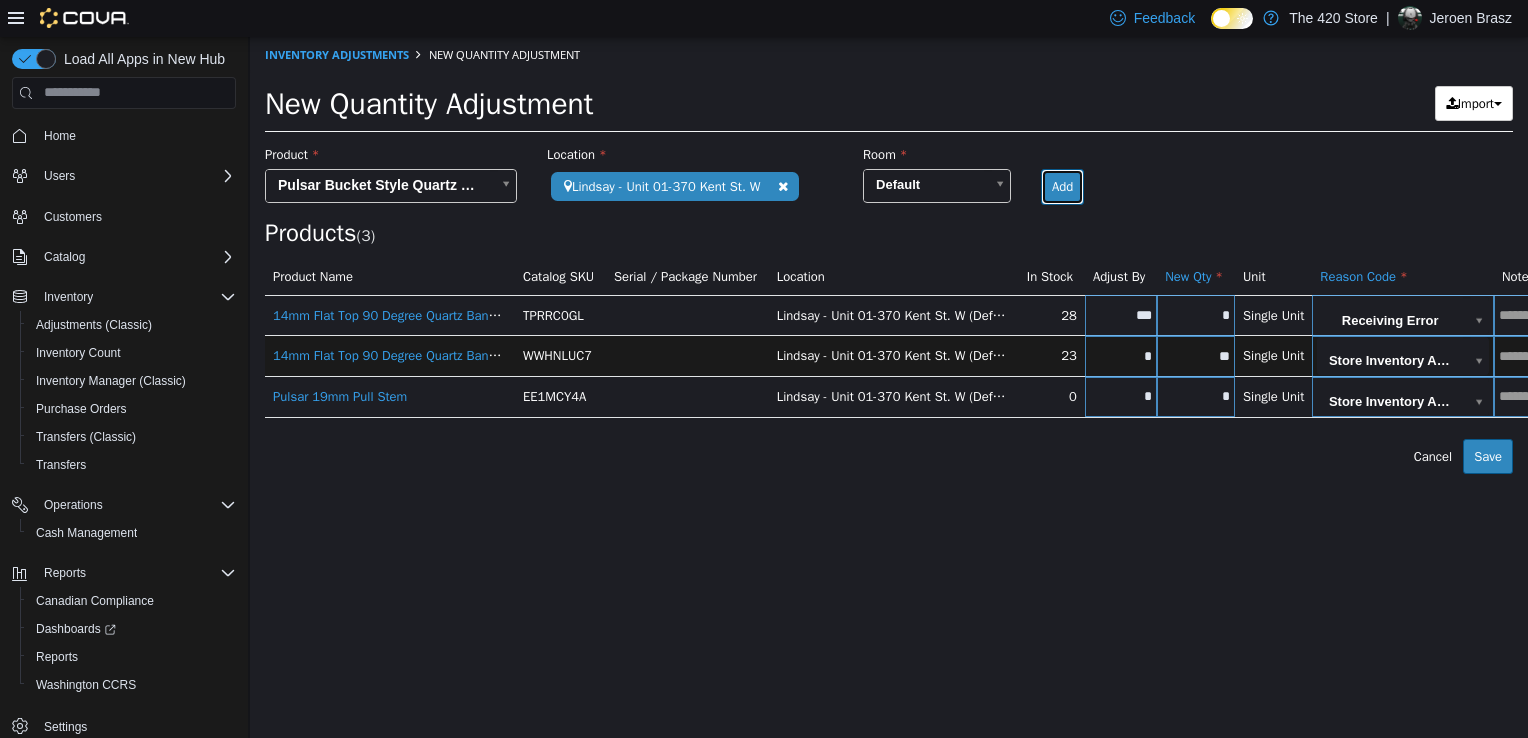 click on "Add" at bounding box center (1062, 186) 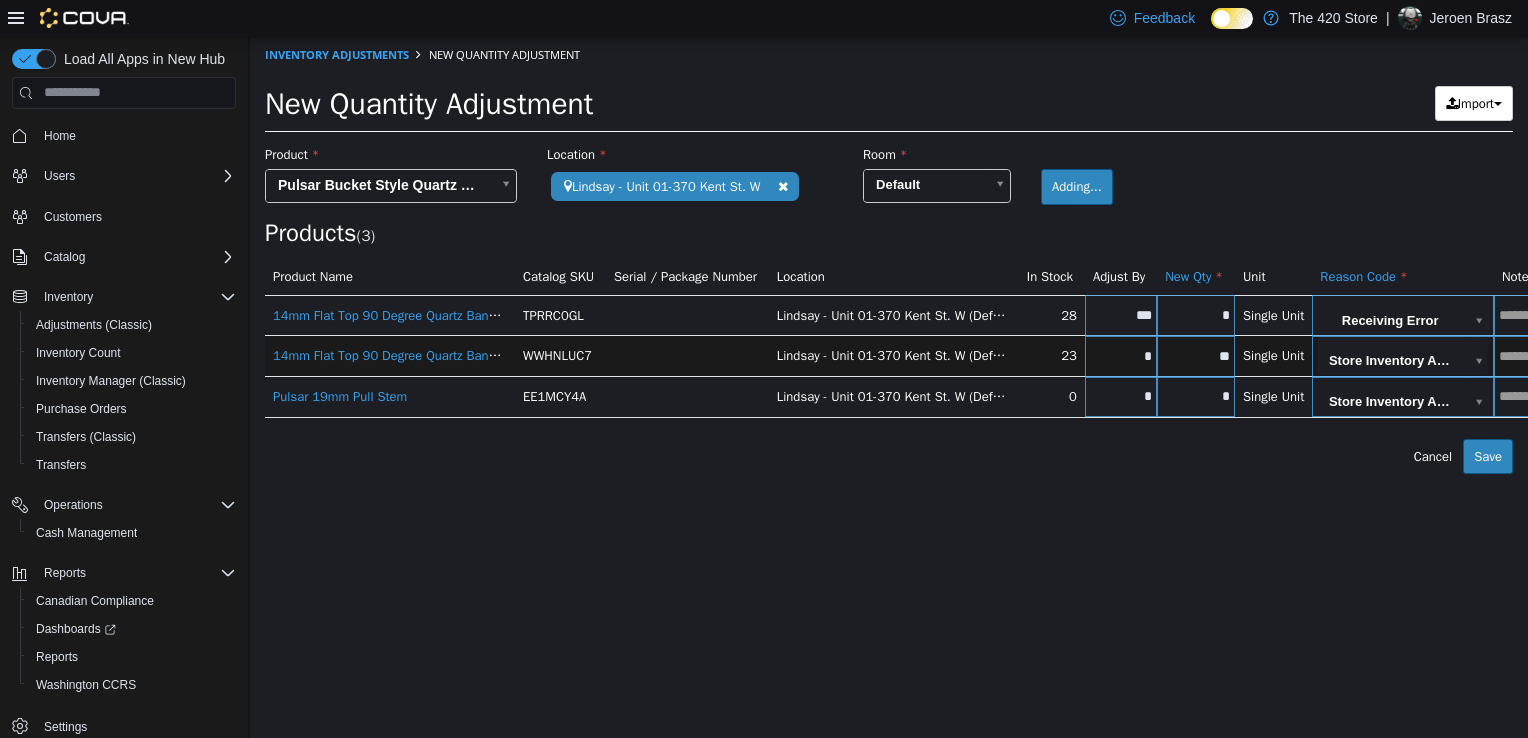 type 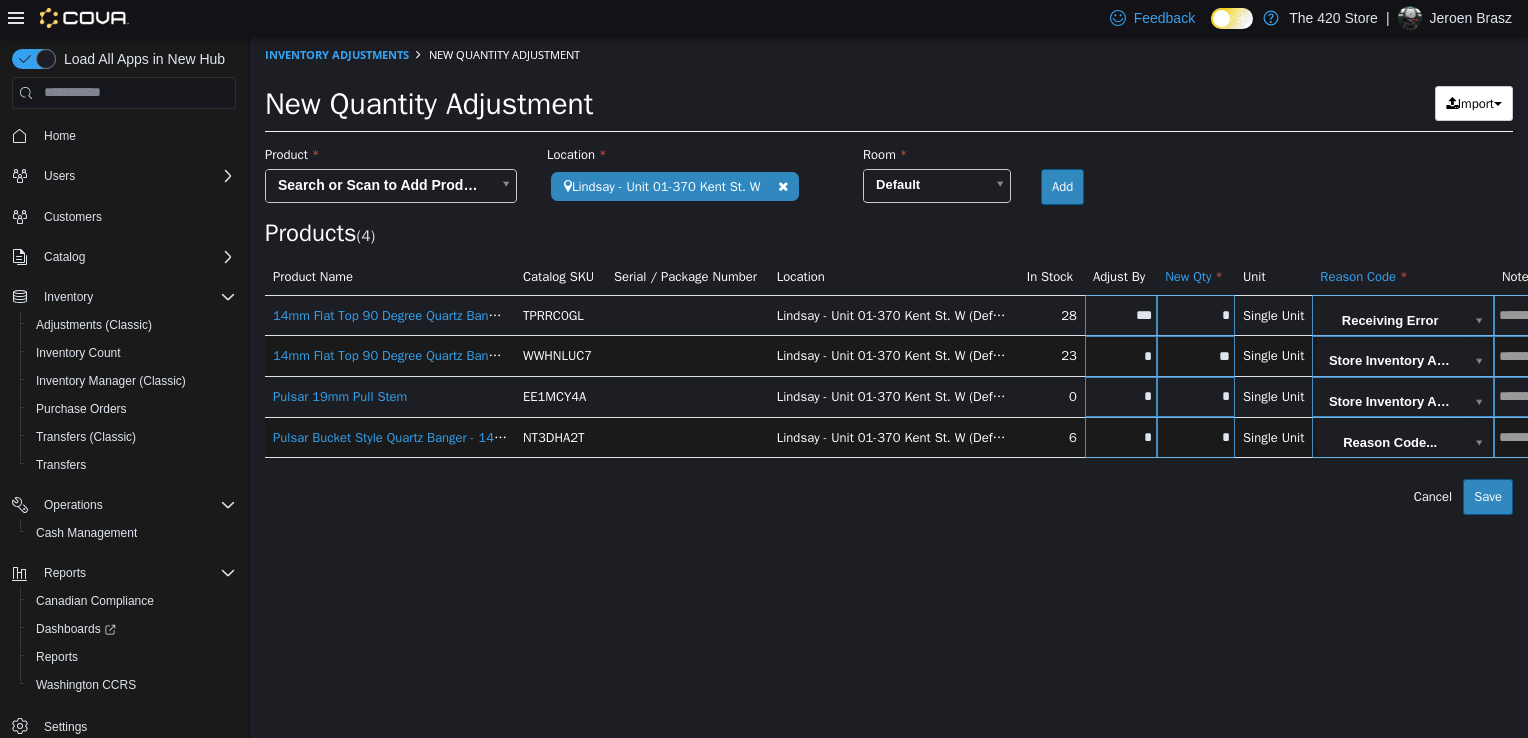 click on "*" at bounding box center (1196, 436) 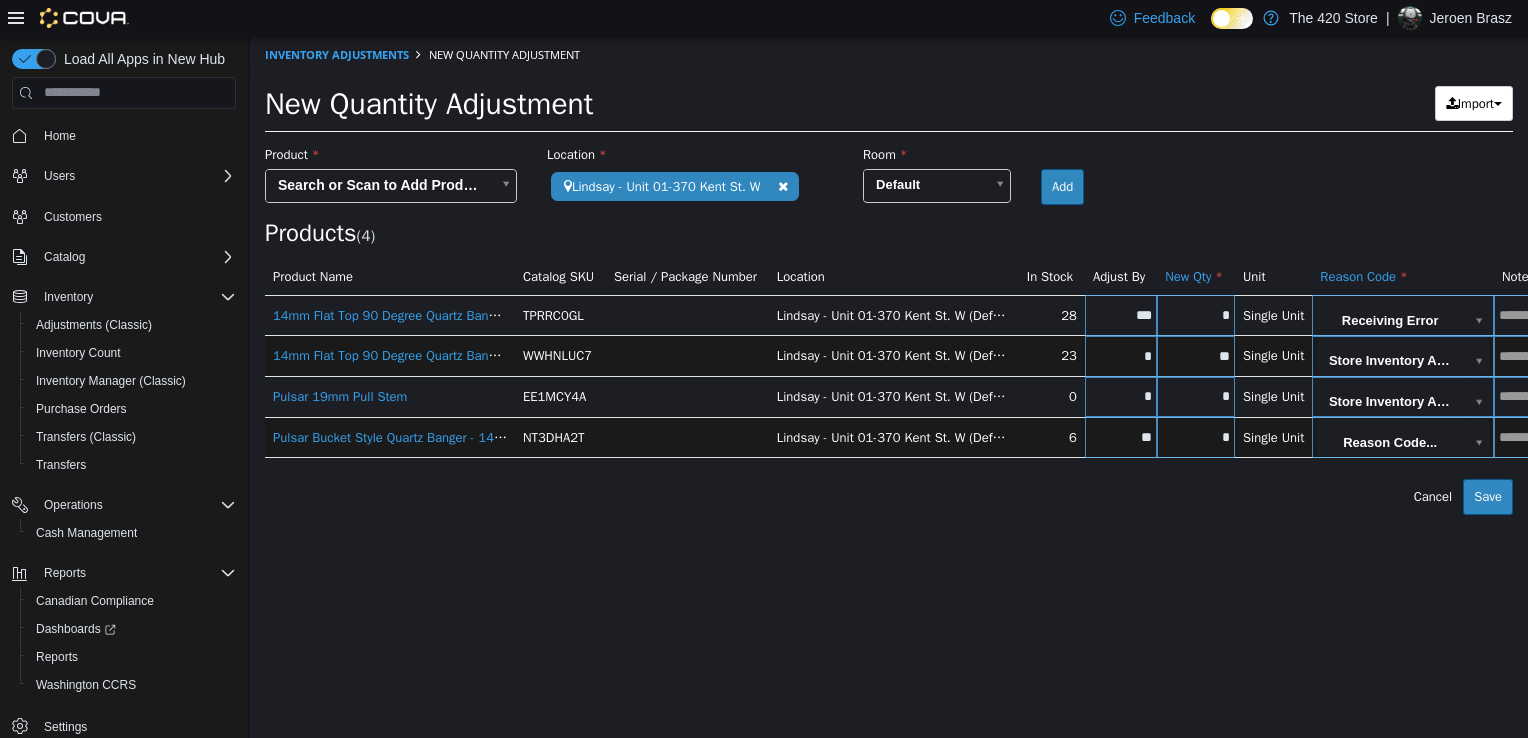 click on "**********" at bounding box center (889, 275) 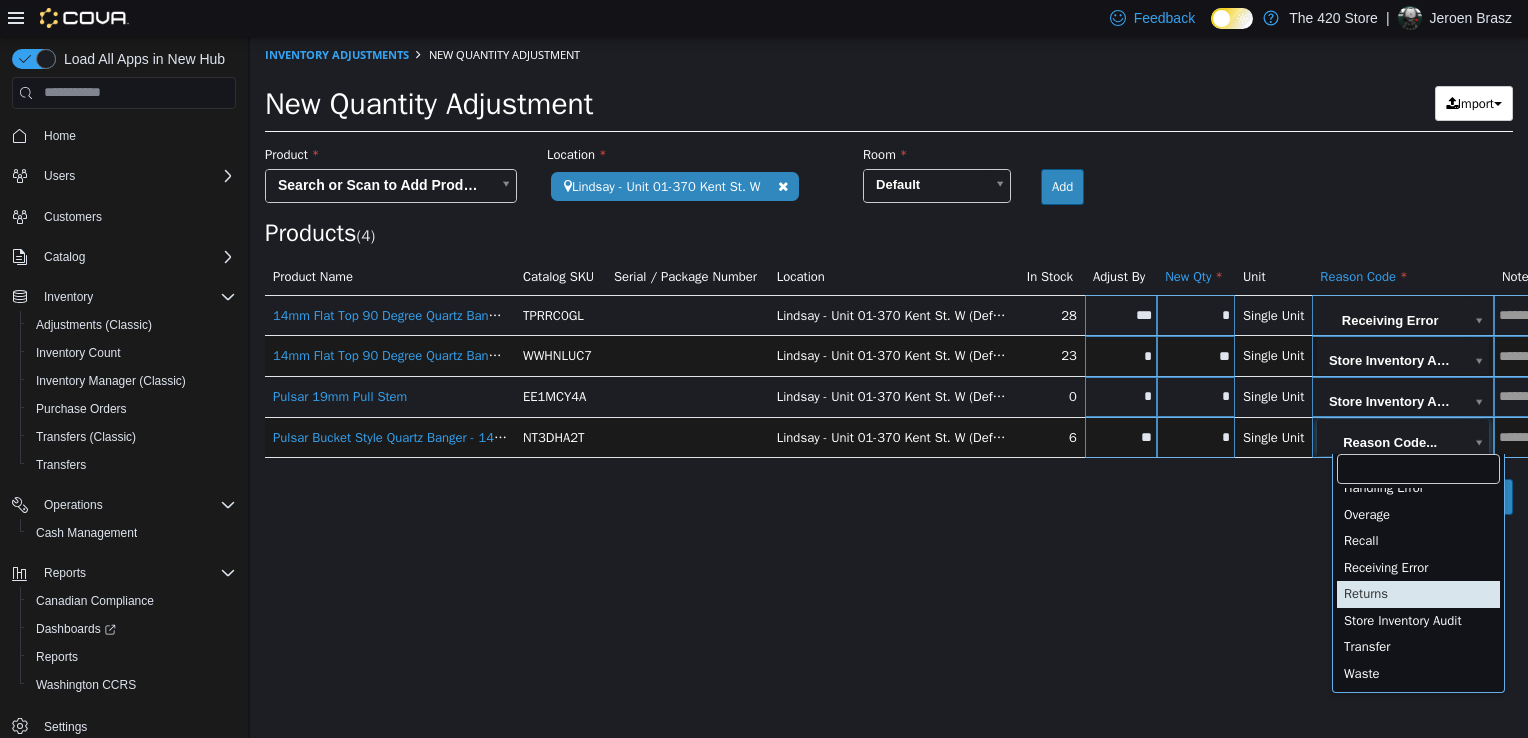 scroll, scrollTop: 400, scrollLeft: 0, axis: vertical 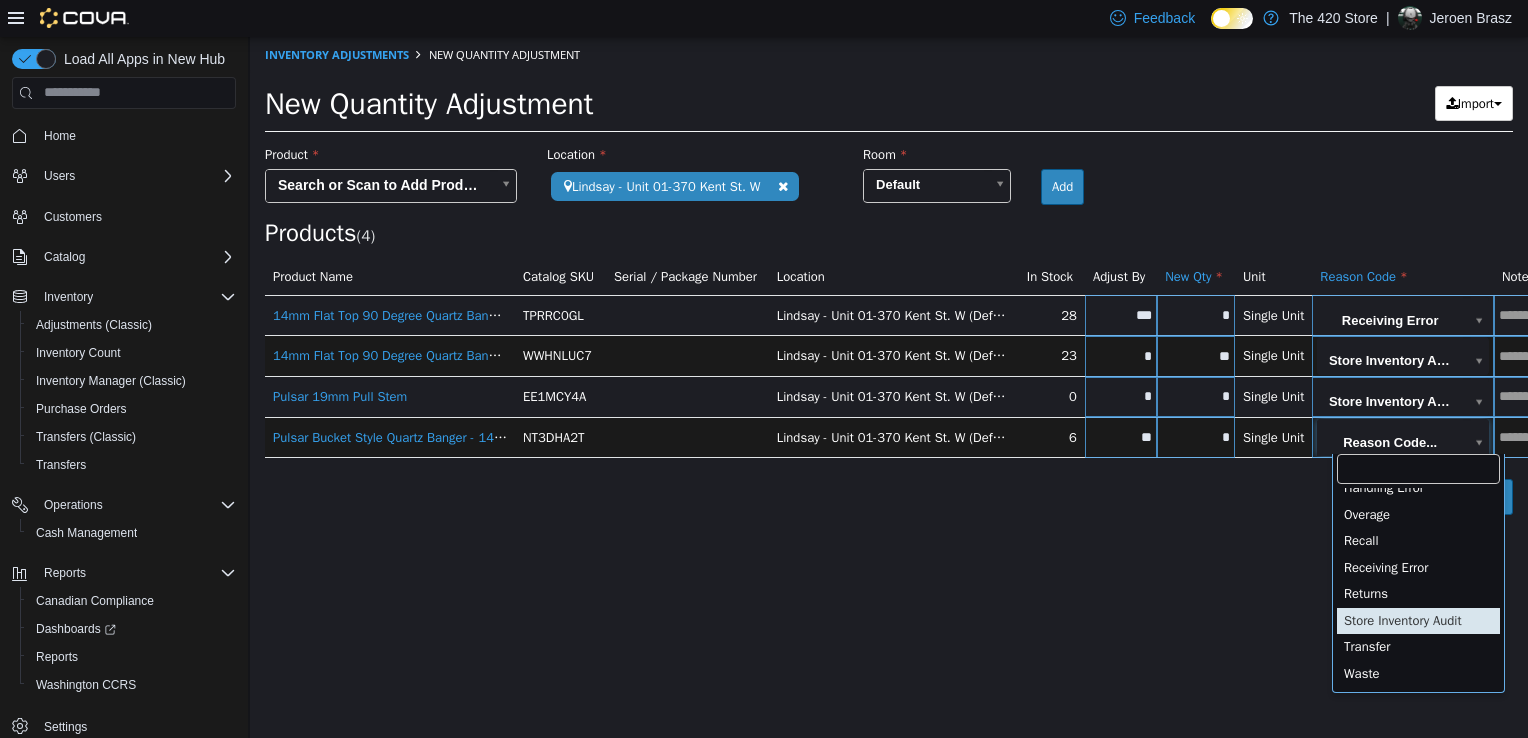 type on "**********" 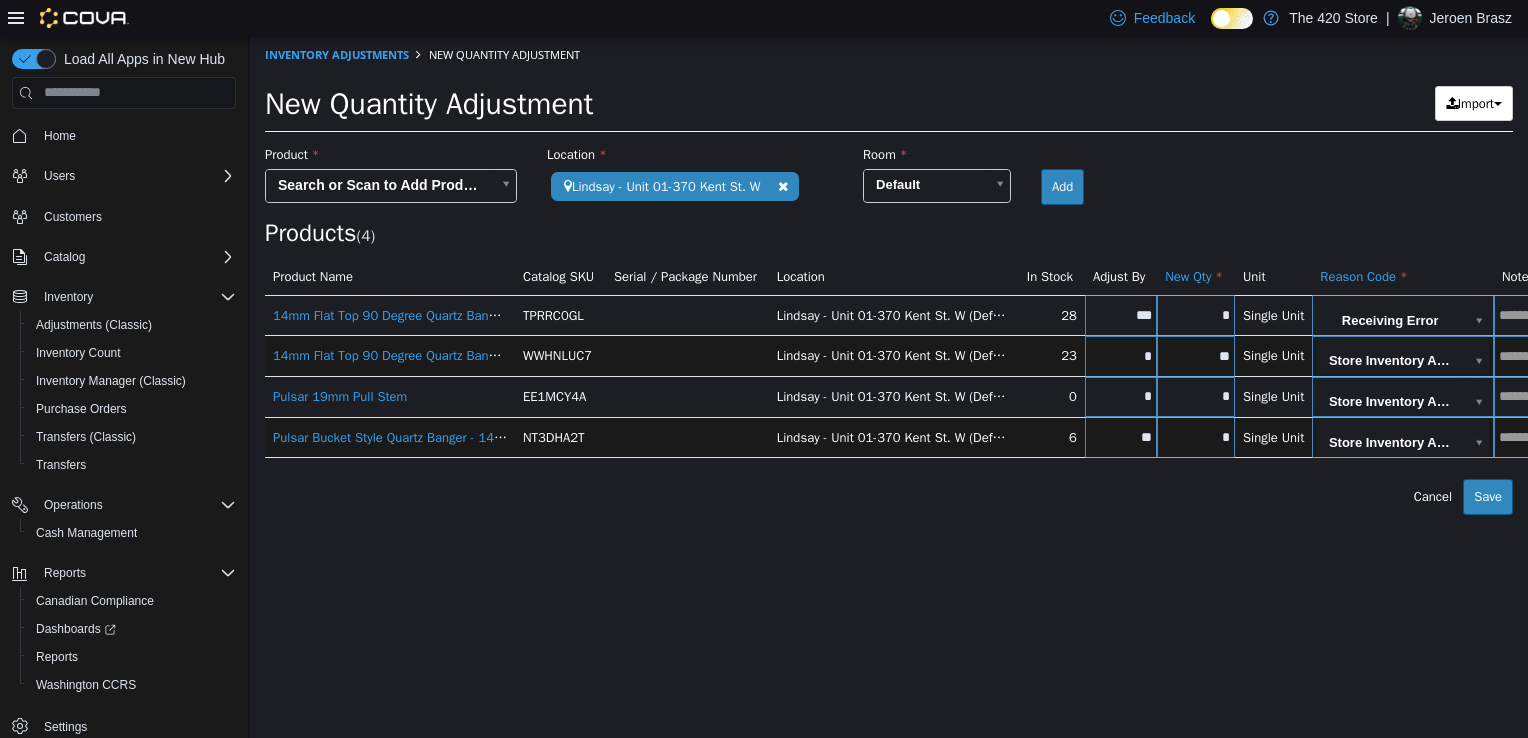 click on "**********" at bounding box center [889, 275] 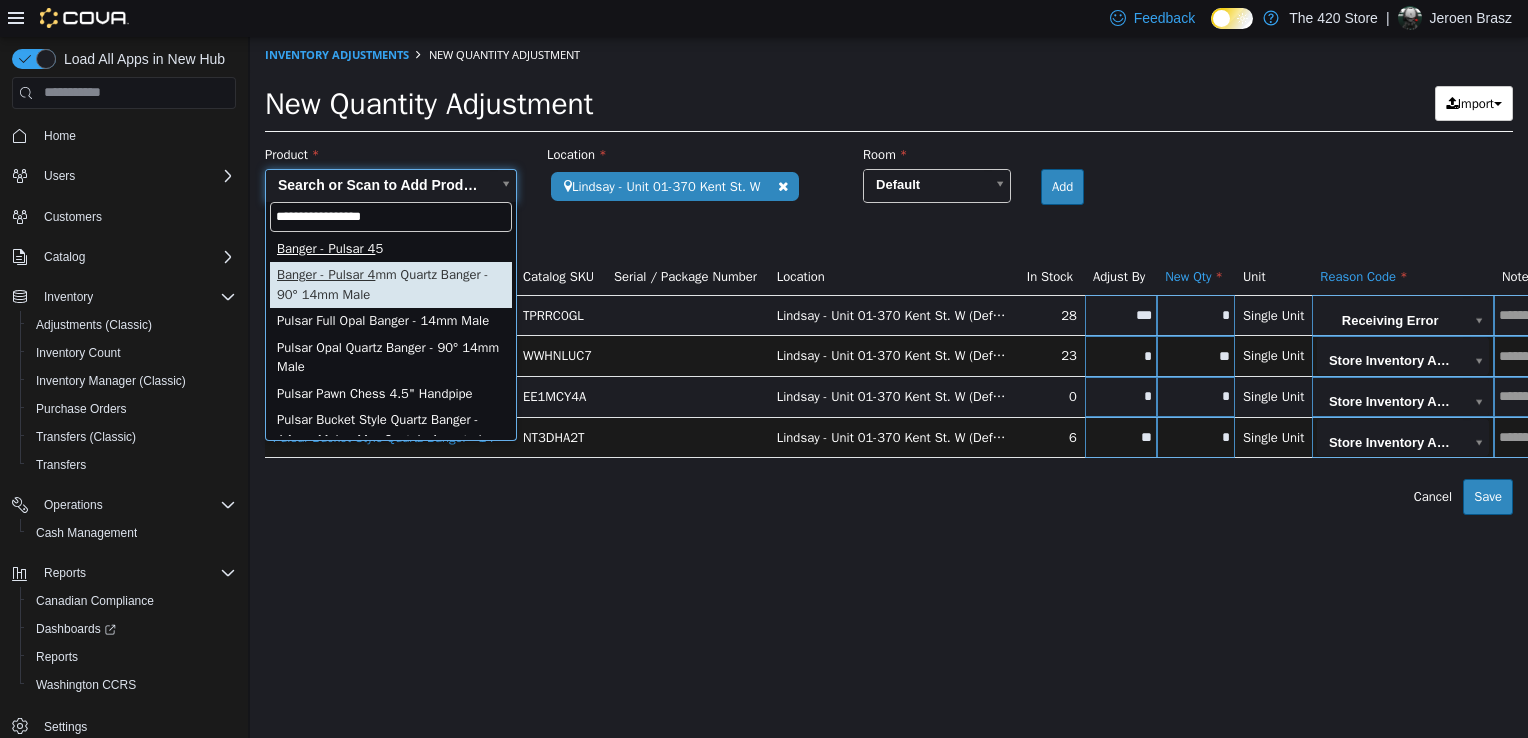 type on "**********" 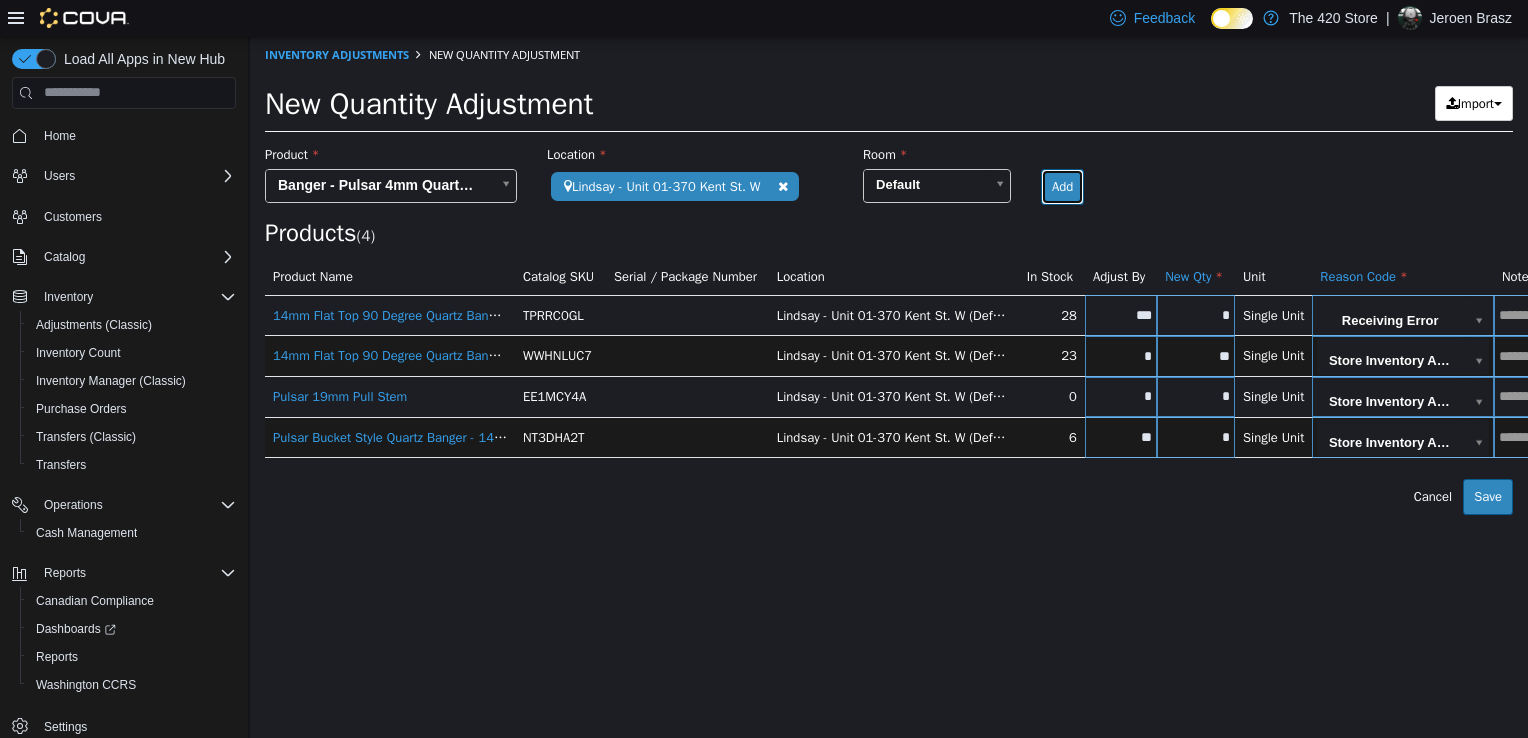 click on "Add" at bounding box center [1062, 186] 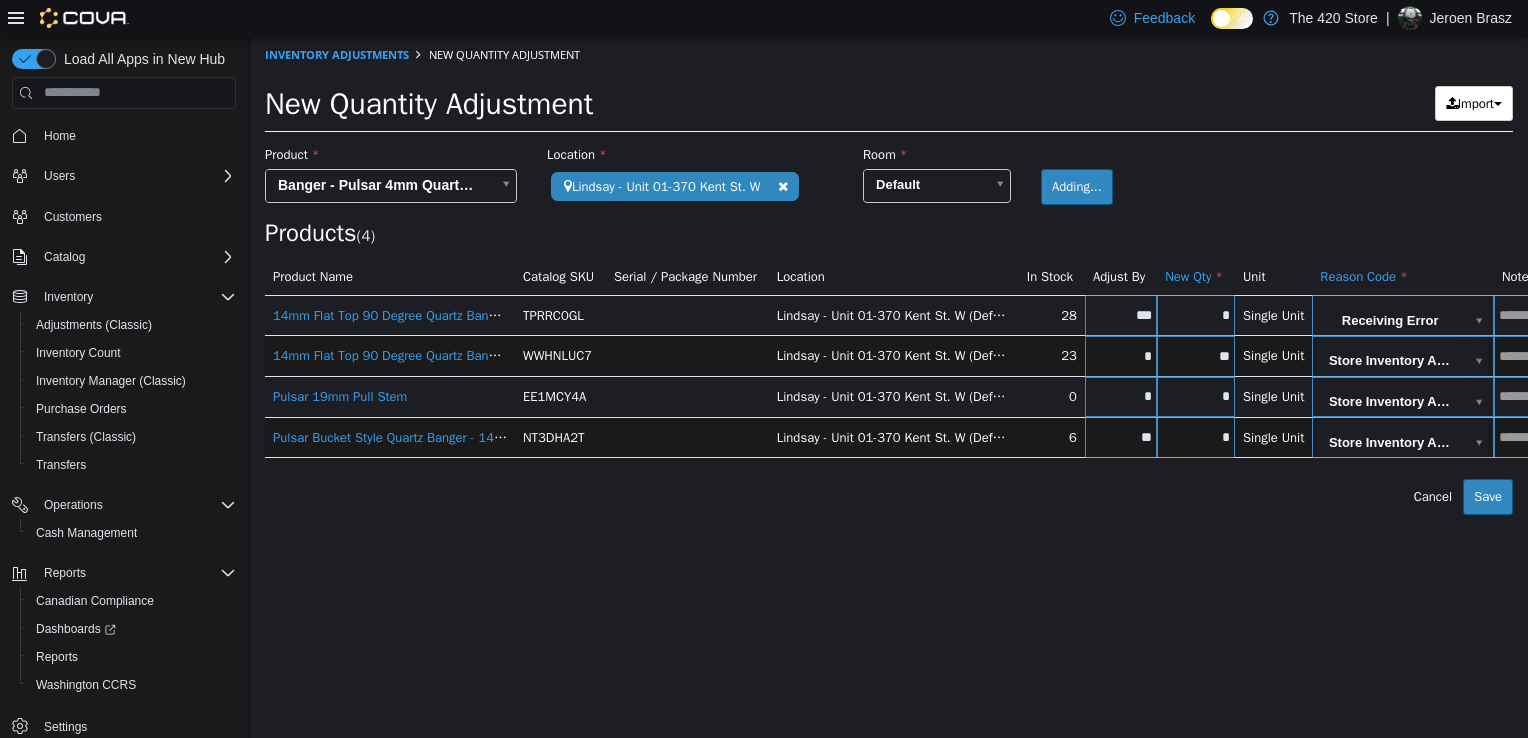 type 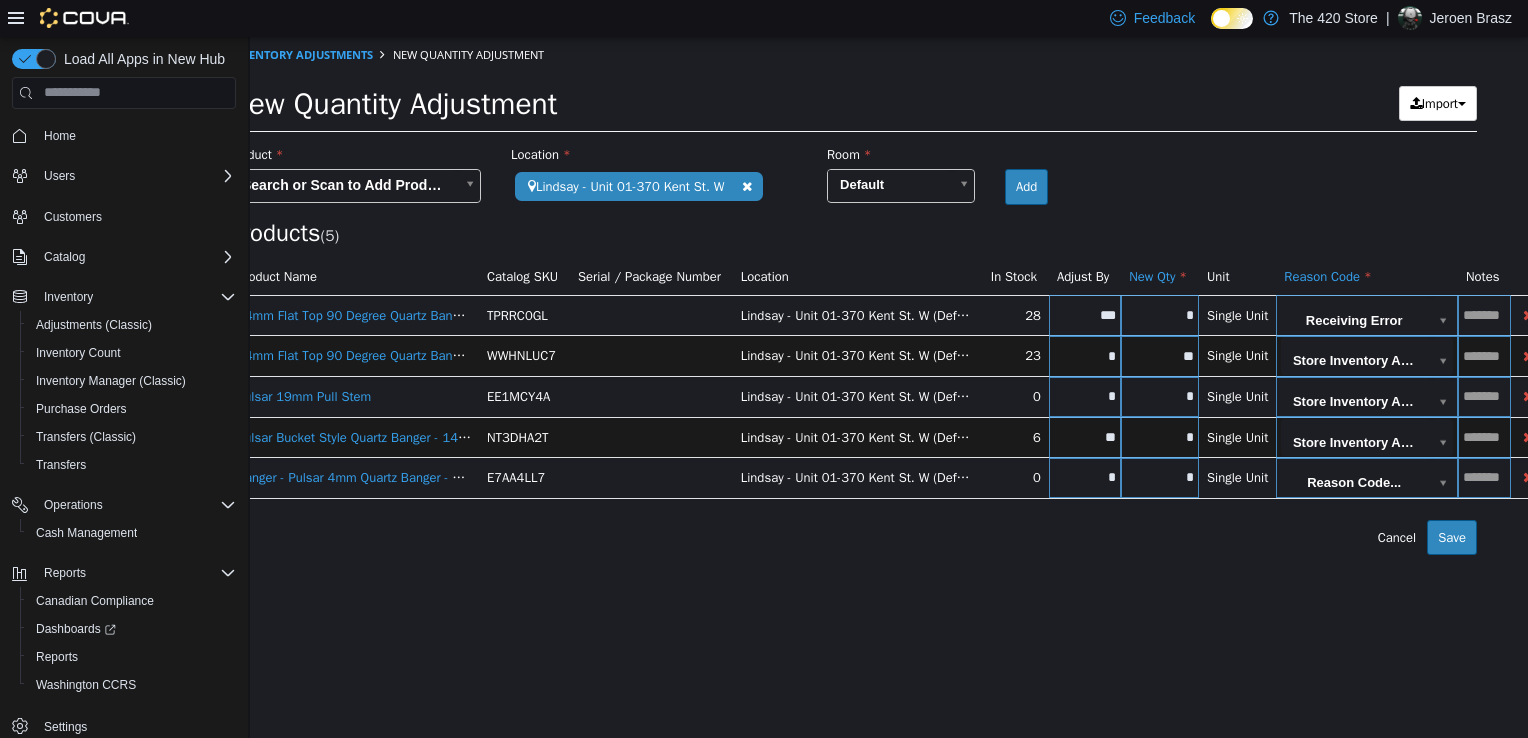 scroll, scrollTop: 0, scrollLeft: 70, axis: horizontal 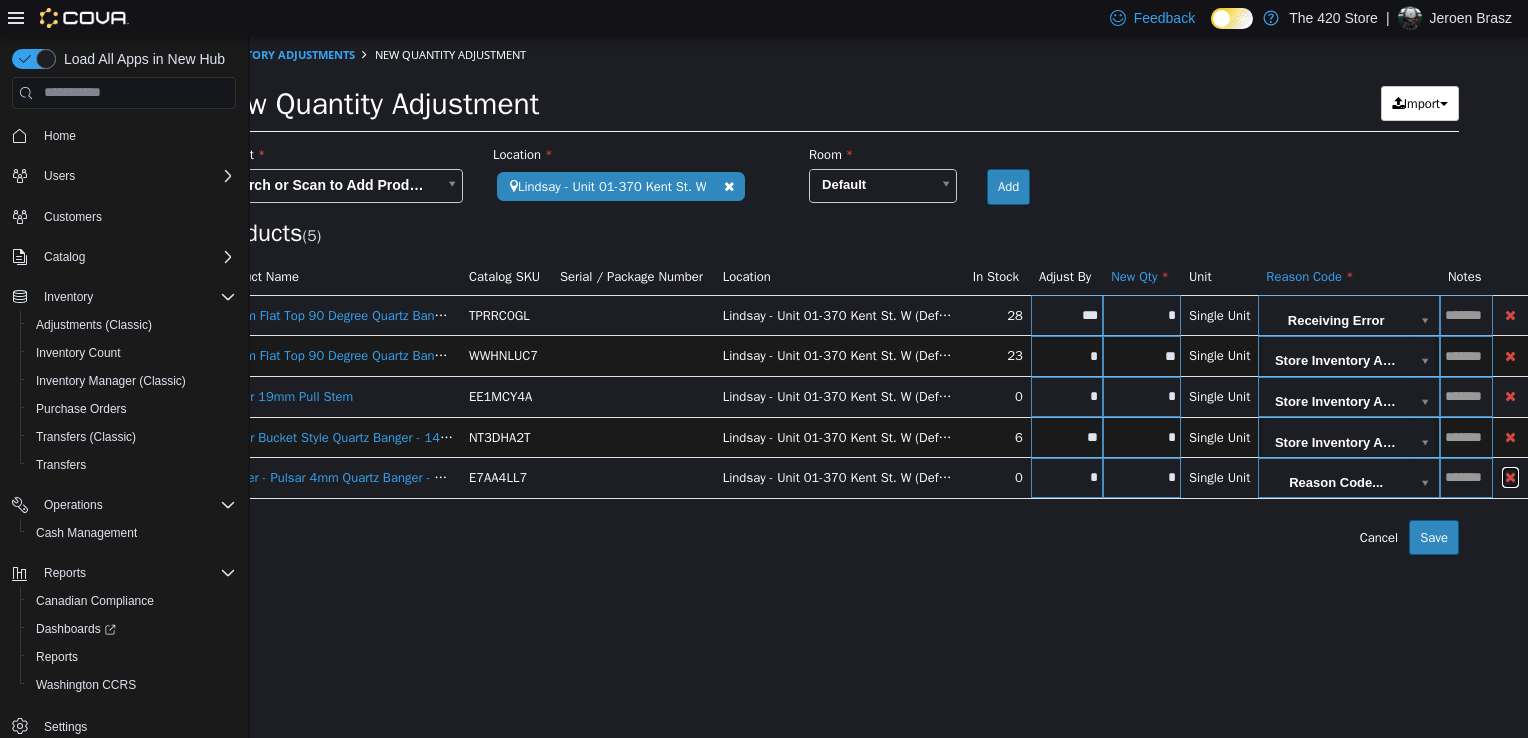 click at bounding box center [1510, 476] 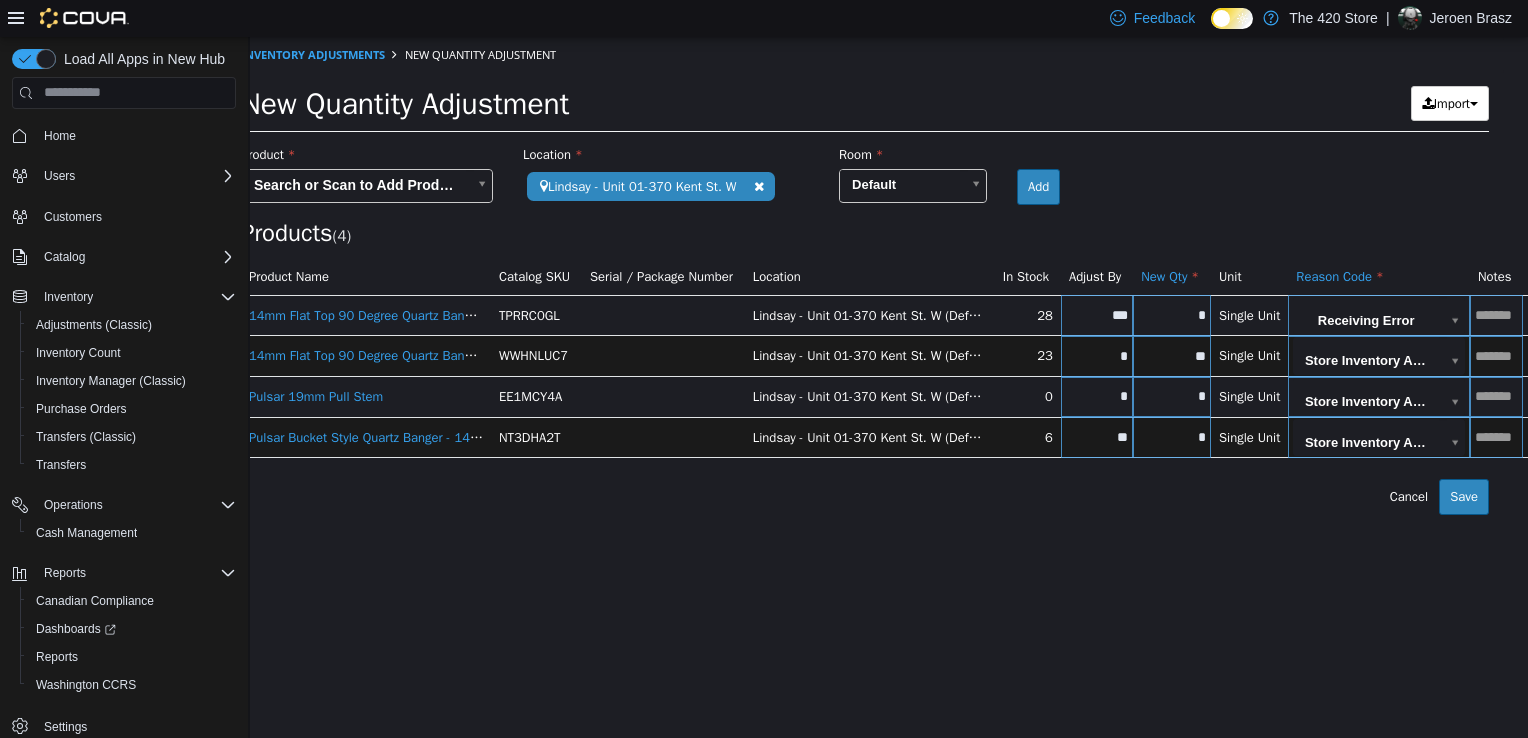 scroll, scrollTop: 0, scrollLeft: 0, axis: both 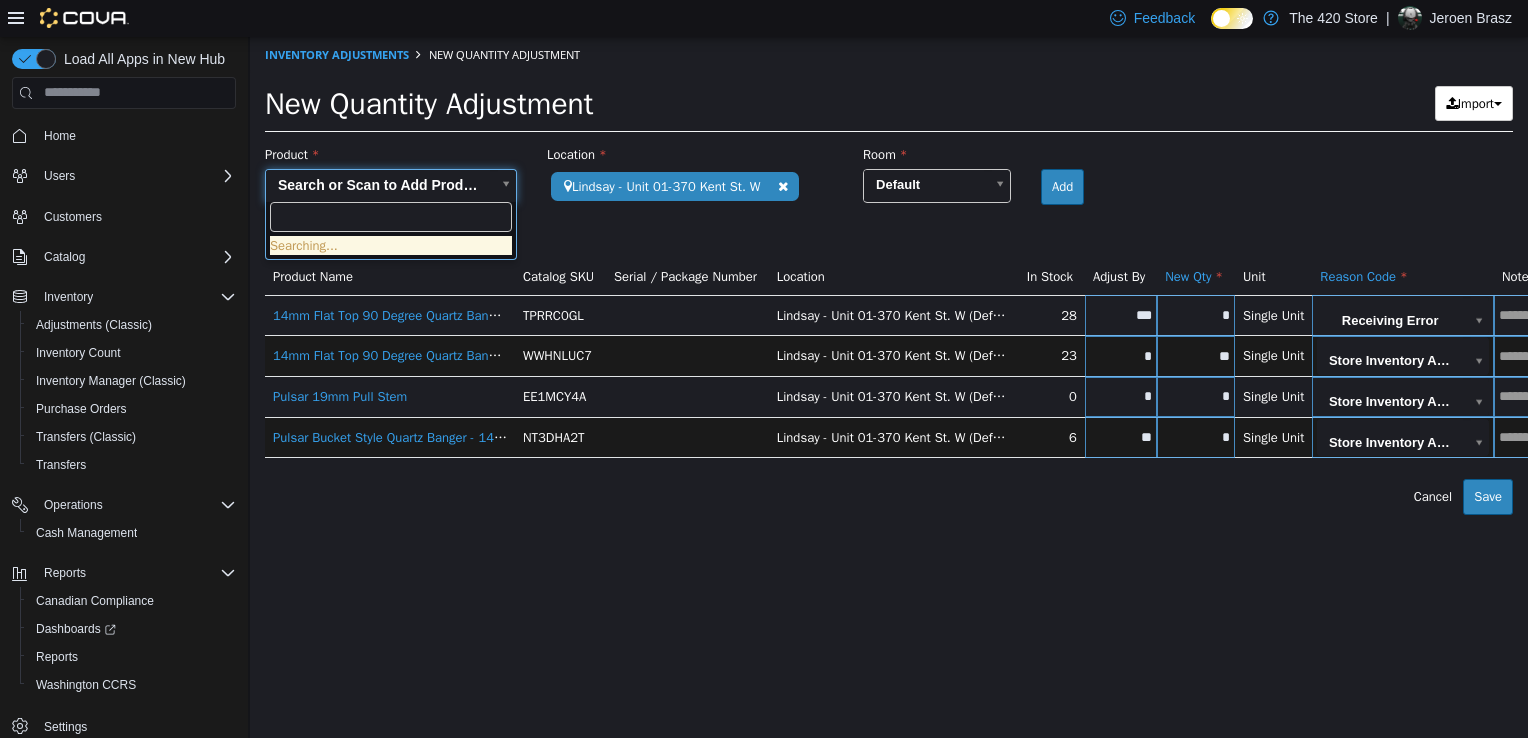 click on "**********" at bounding box center (889, 275) 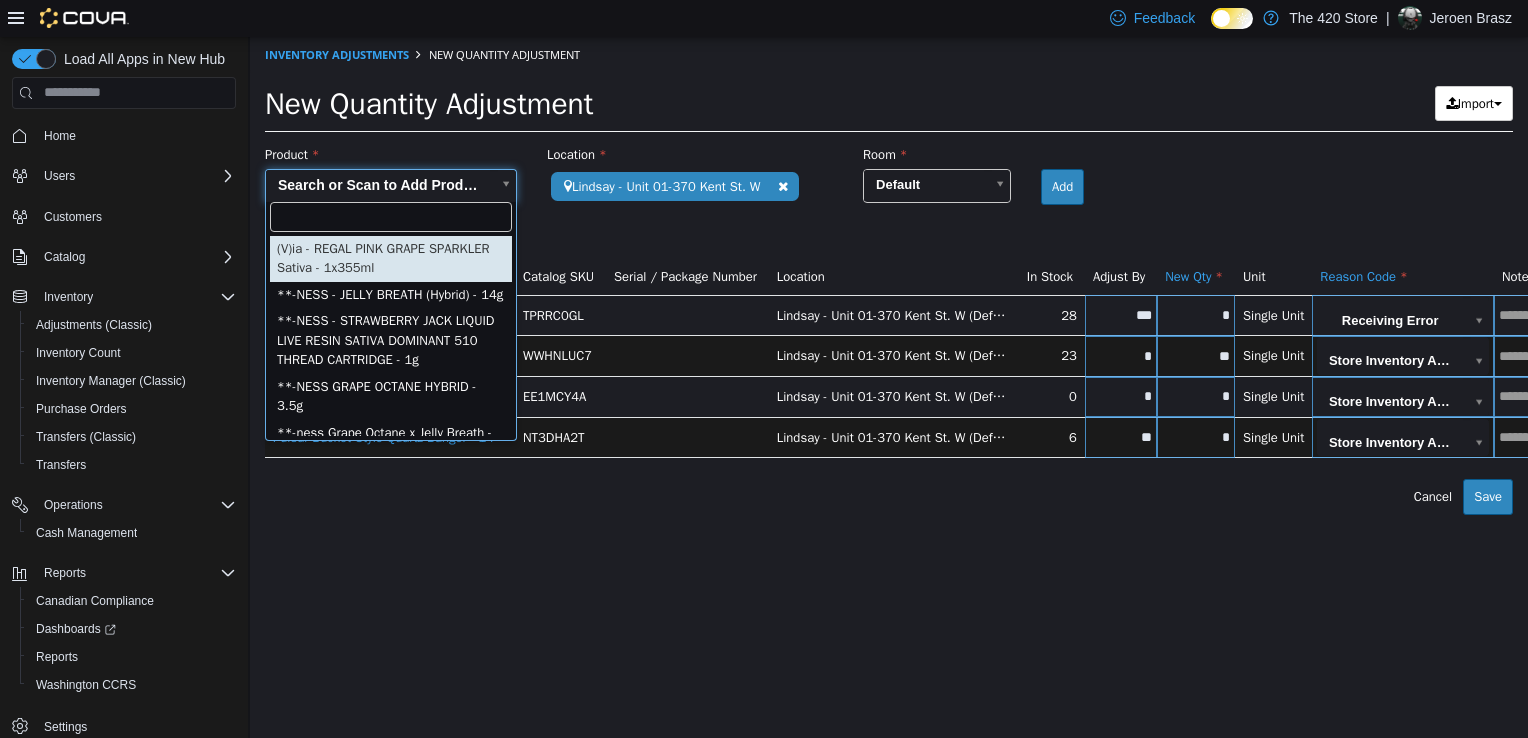 paste on "**********" 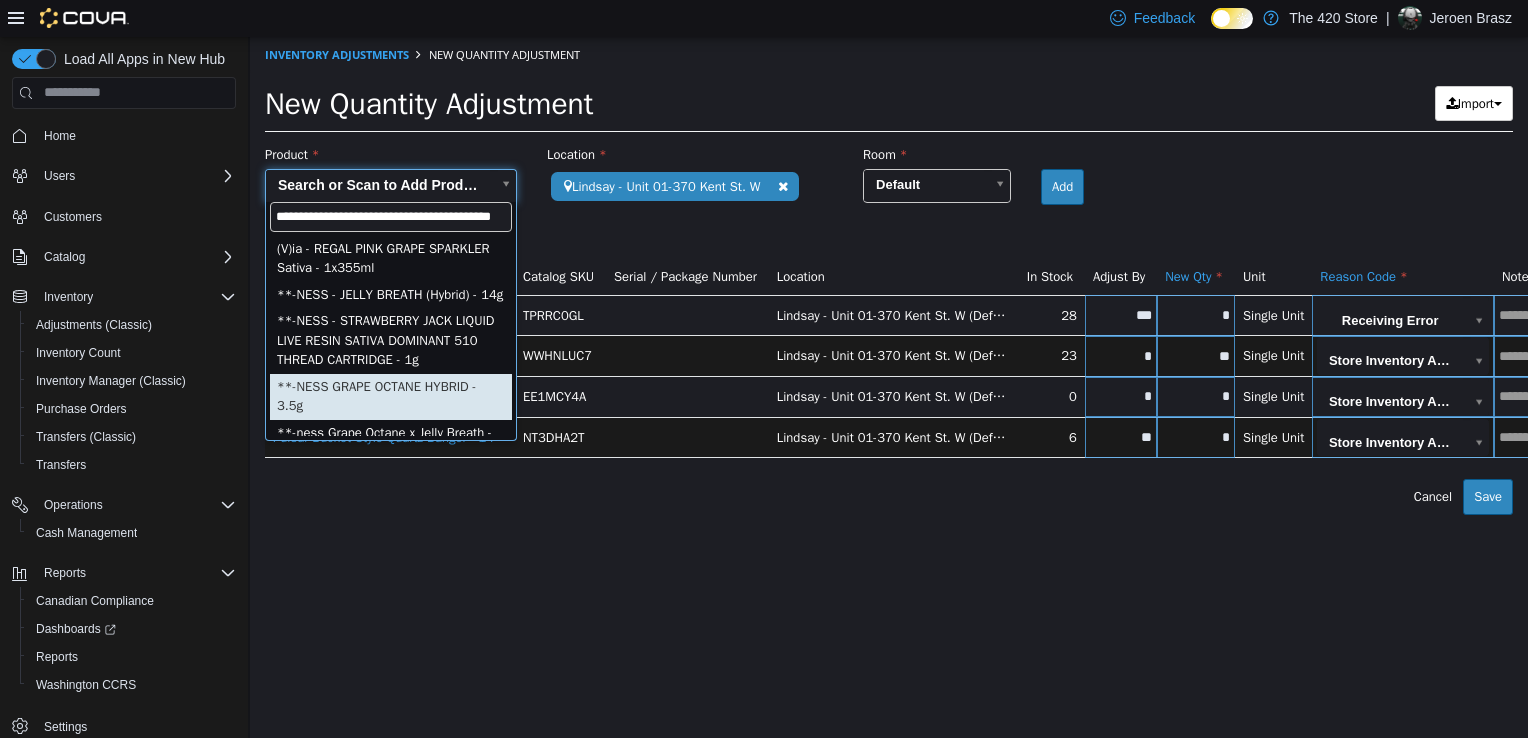 scroll, scrollTop: 0, scrollLeft: 49, axis: horizontal 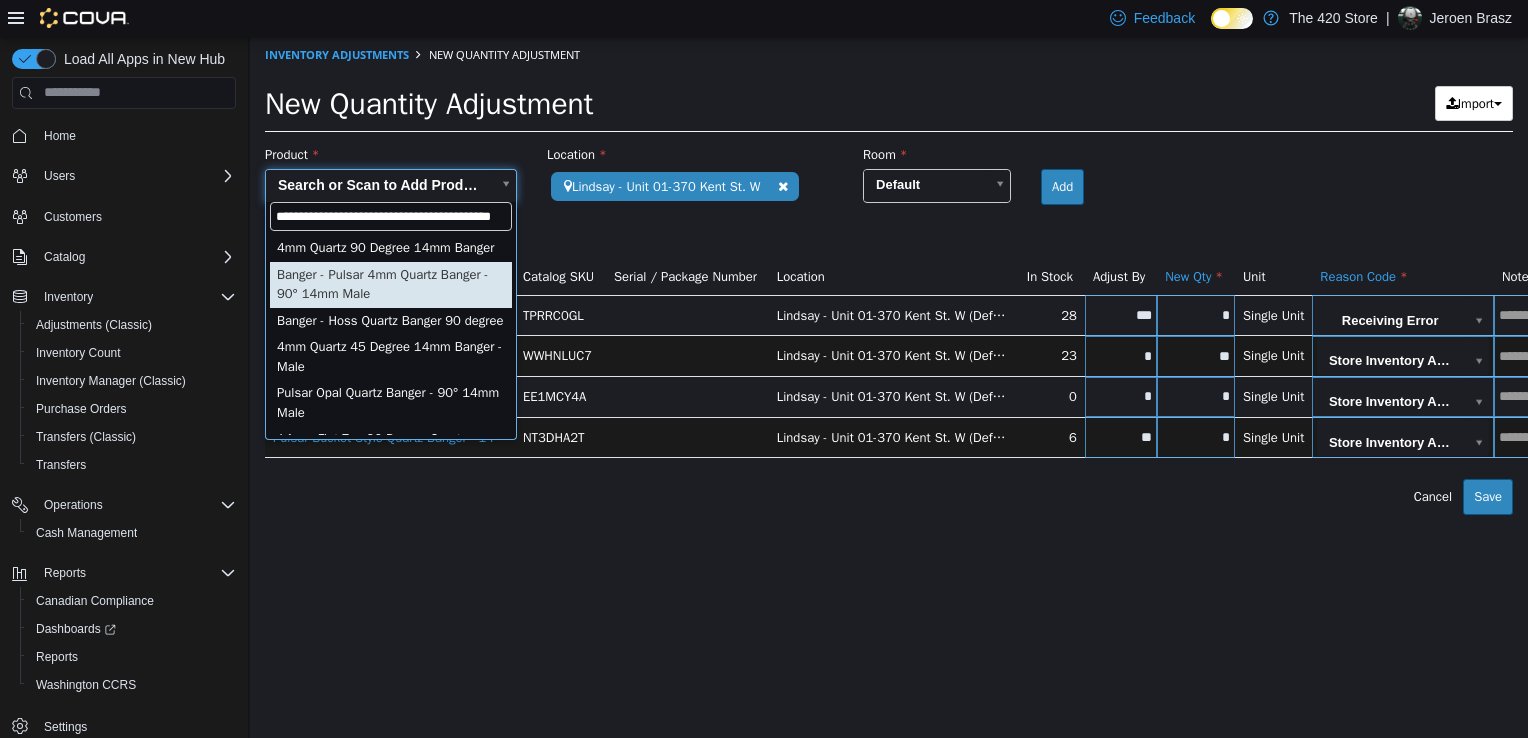type on "**********" 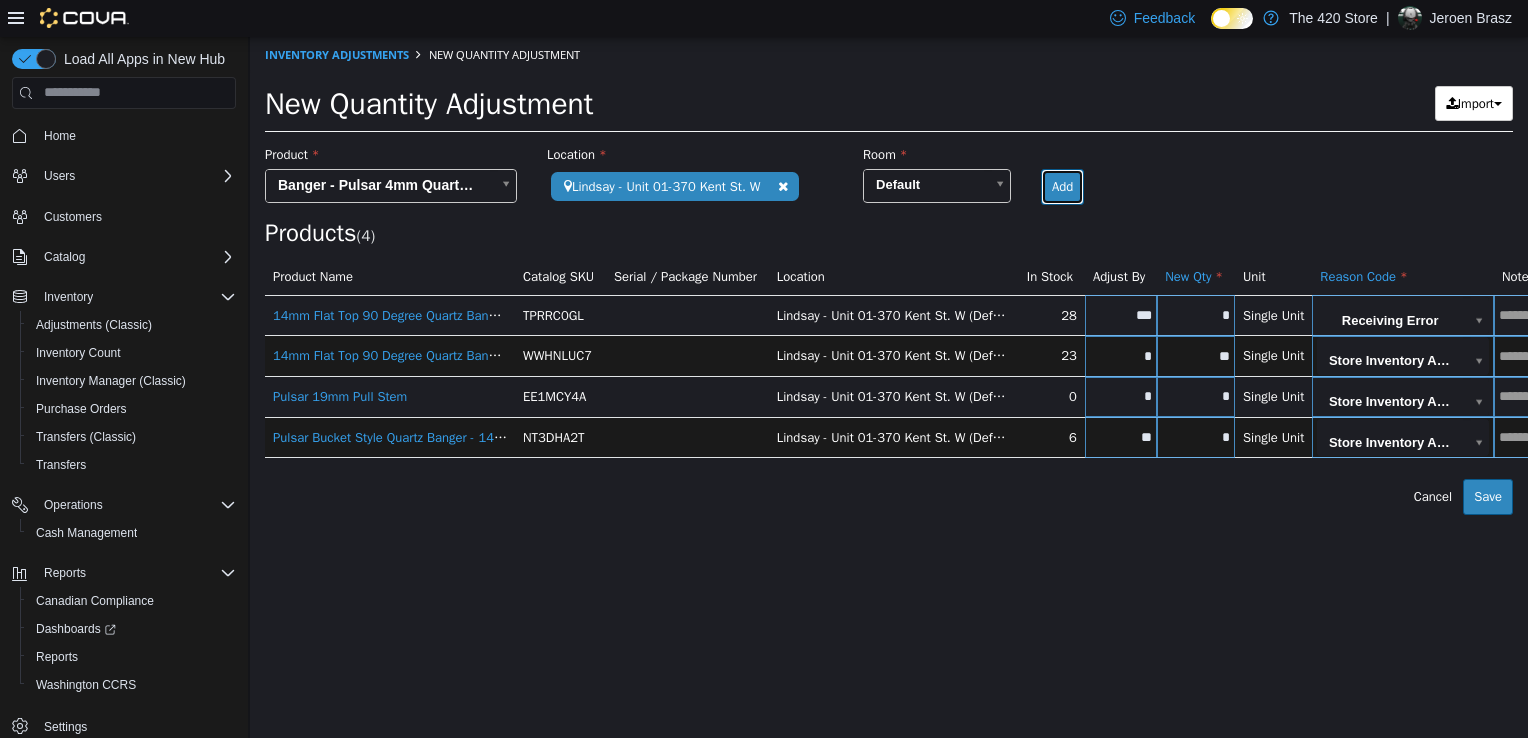 click on "Add" at bounding box center [1062, 186] 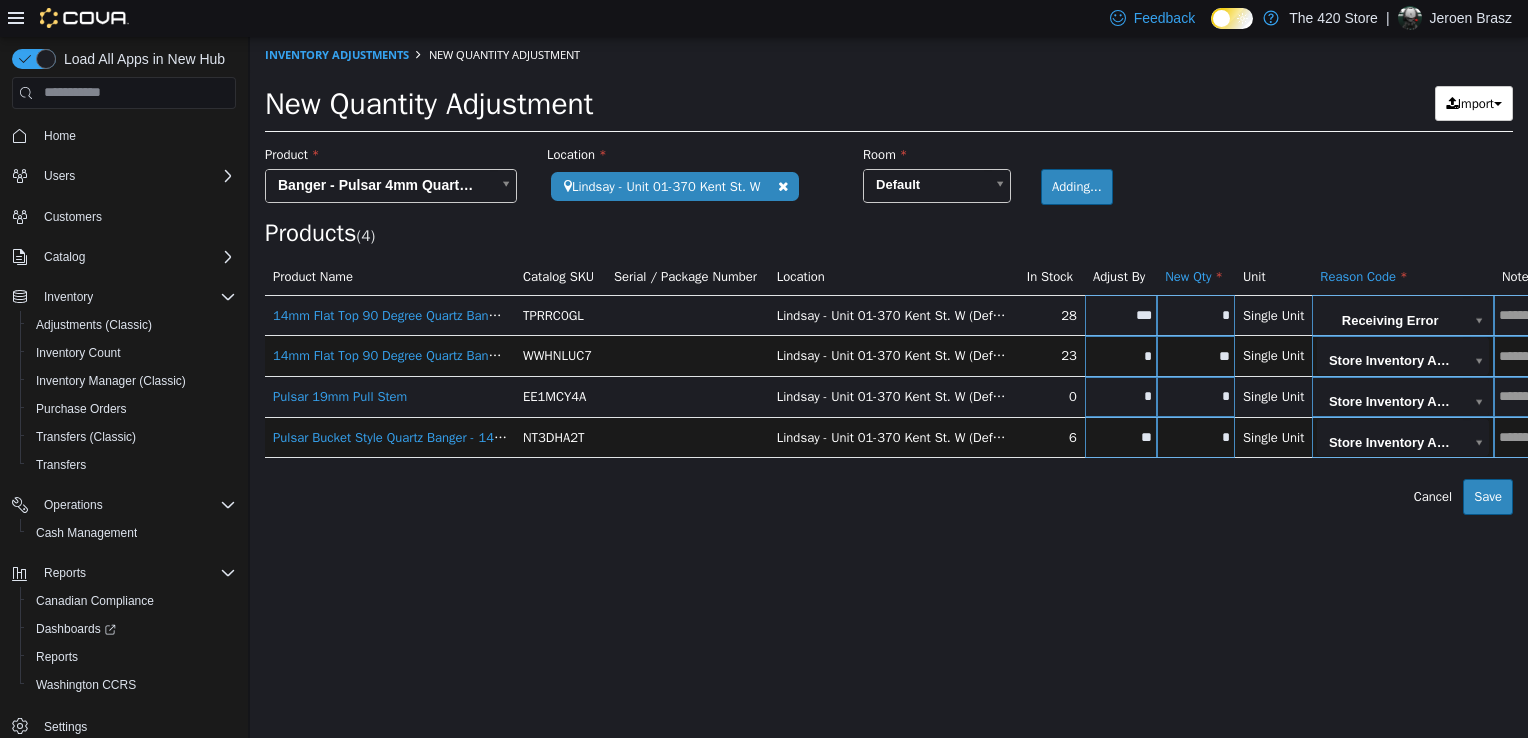 type 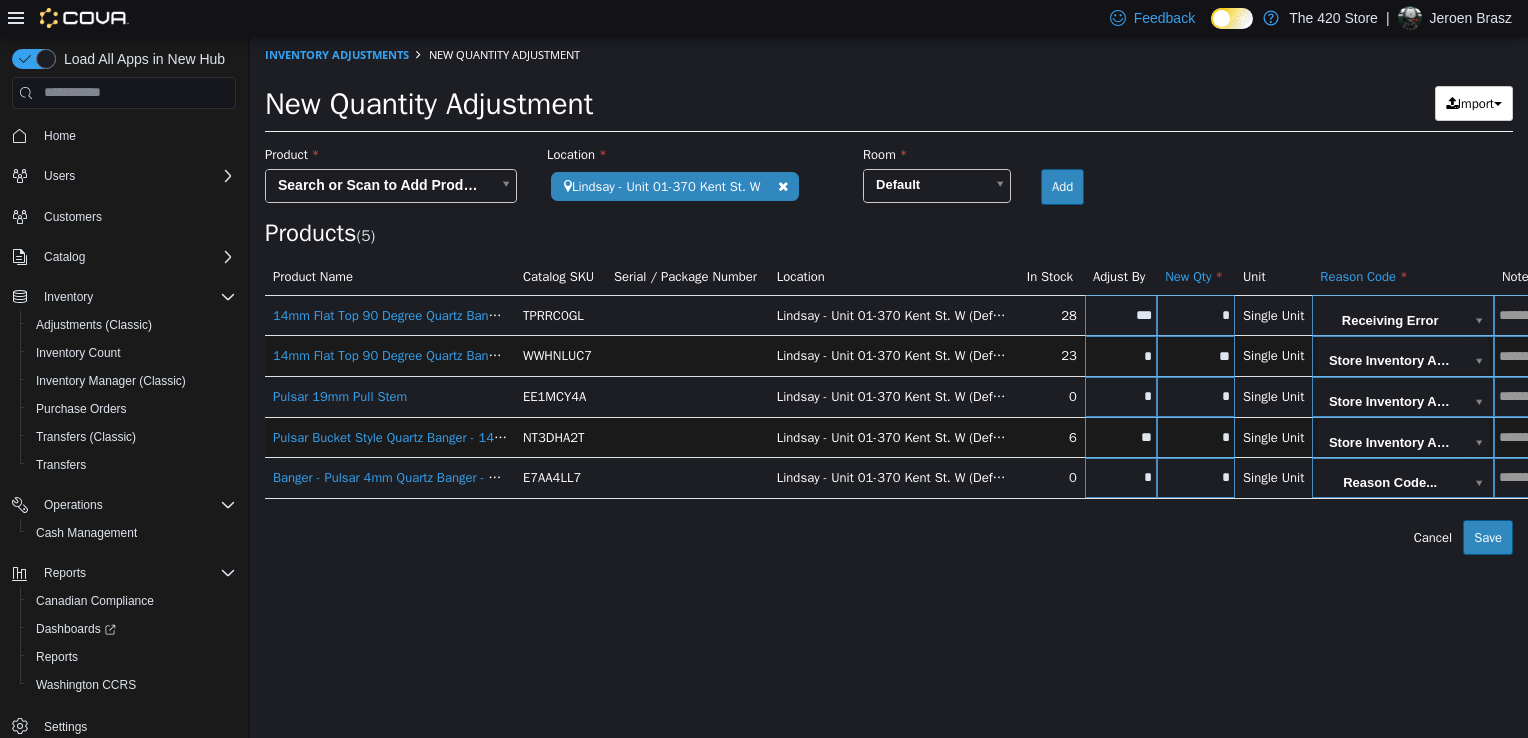 click on "*" at bounding box center (1196, 476) 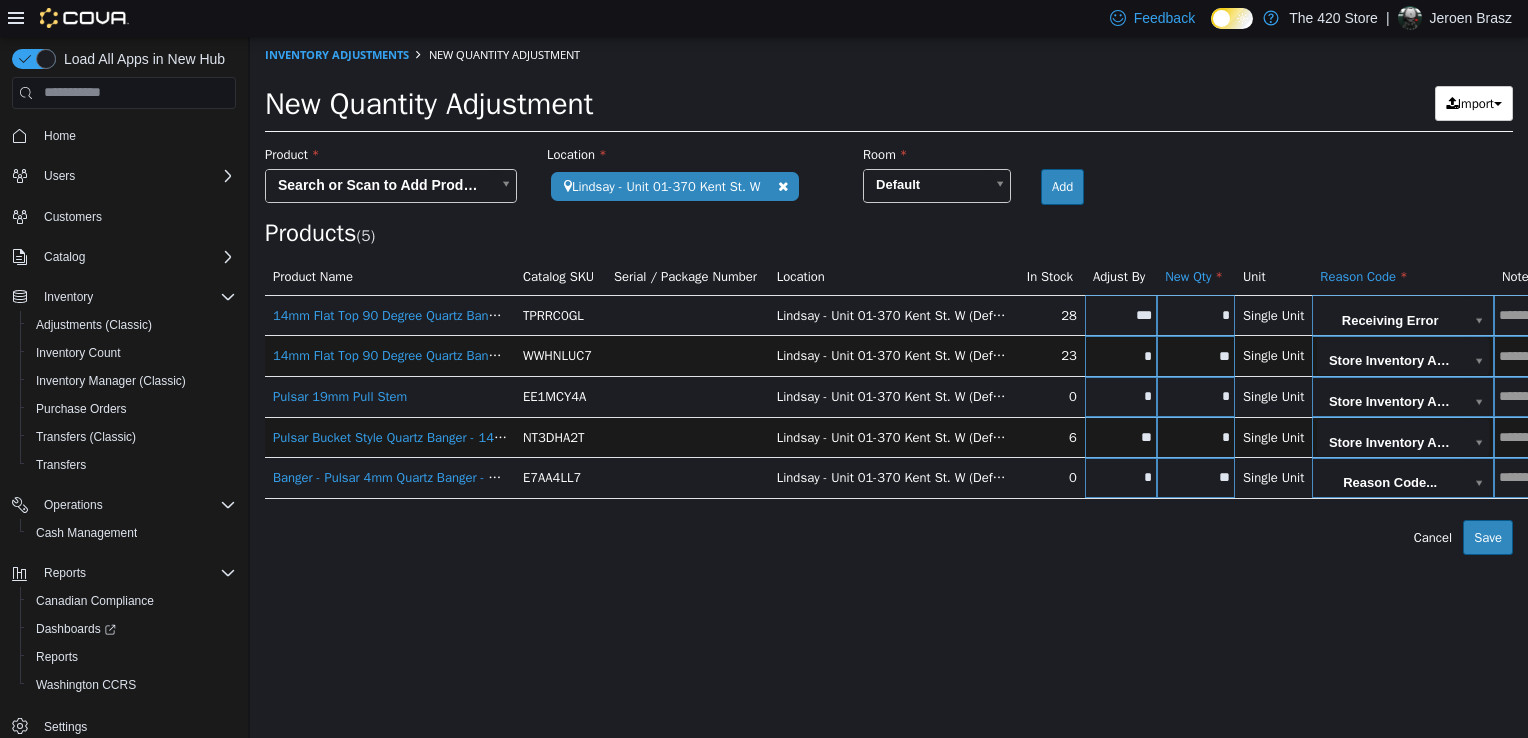 type on "**" 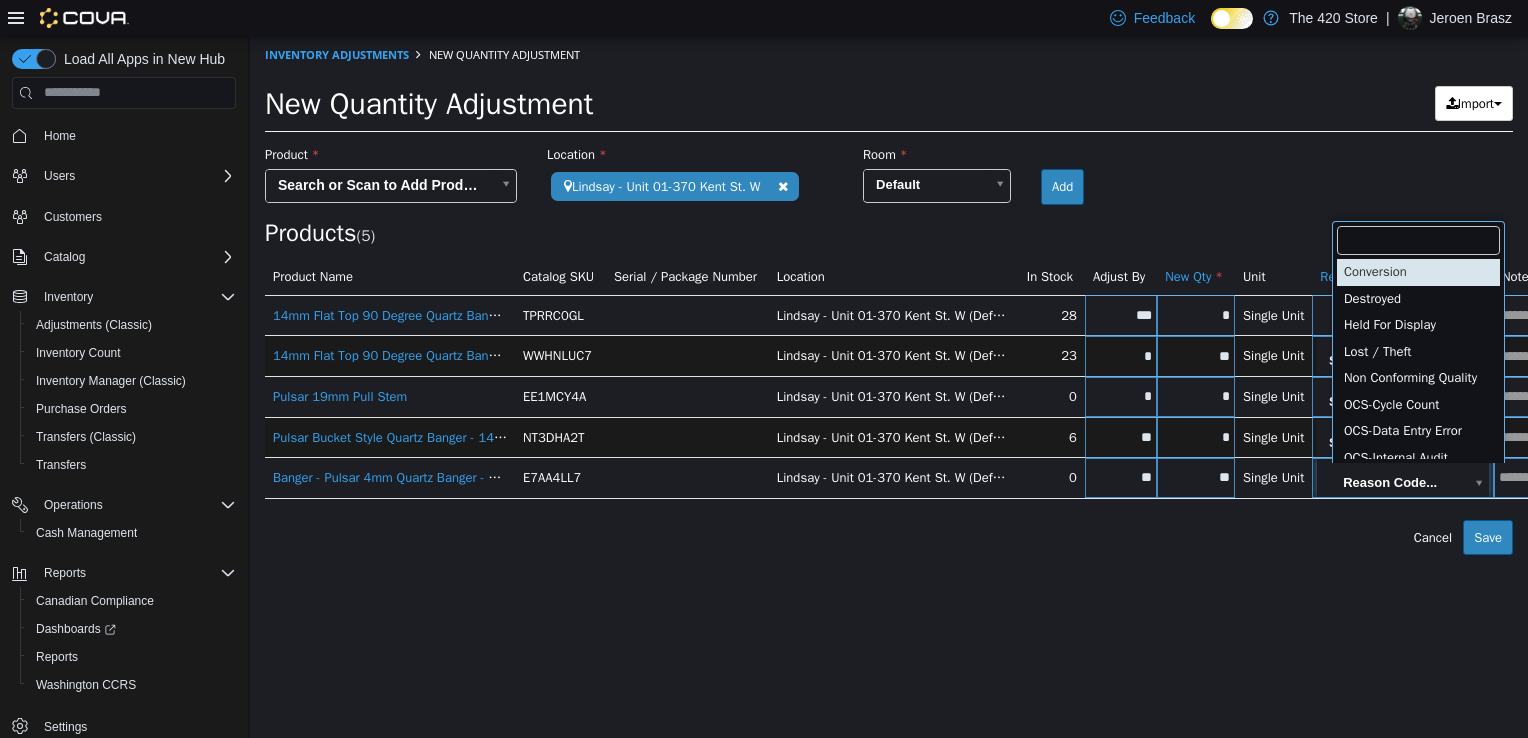 click on "**********" at bounding box center [889, 295] 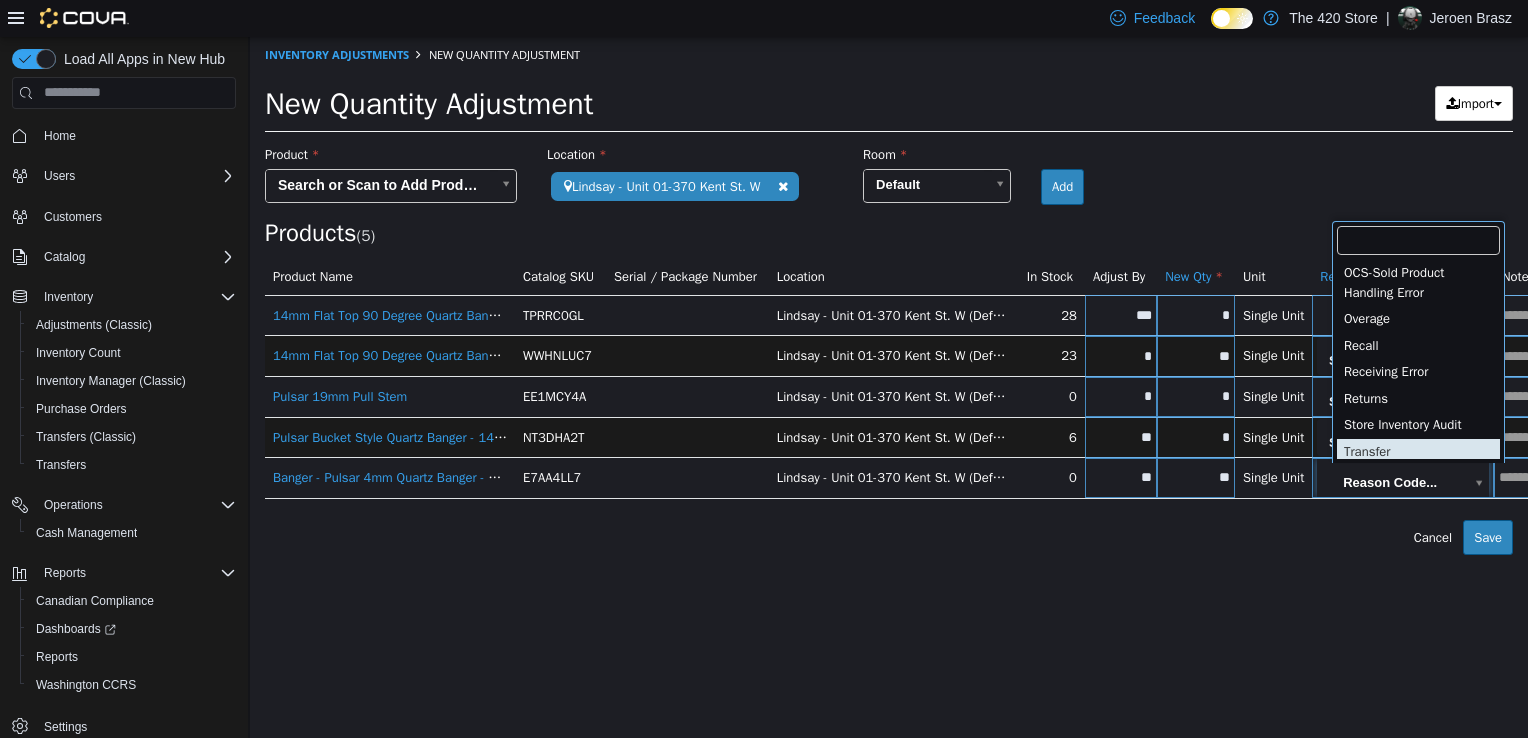 scroll, scrollTop: 400, scrollLeft: 0, axis: vertical 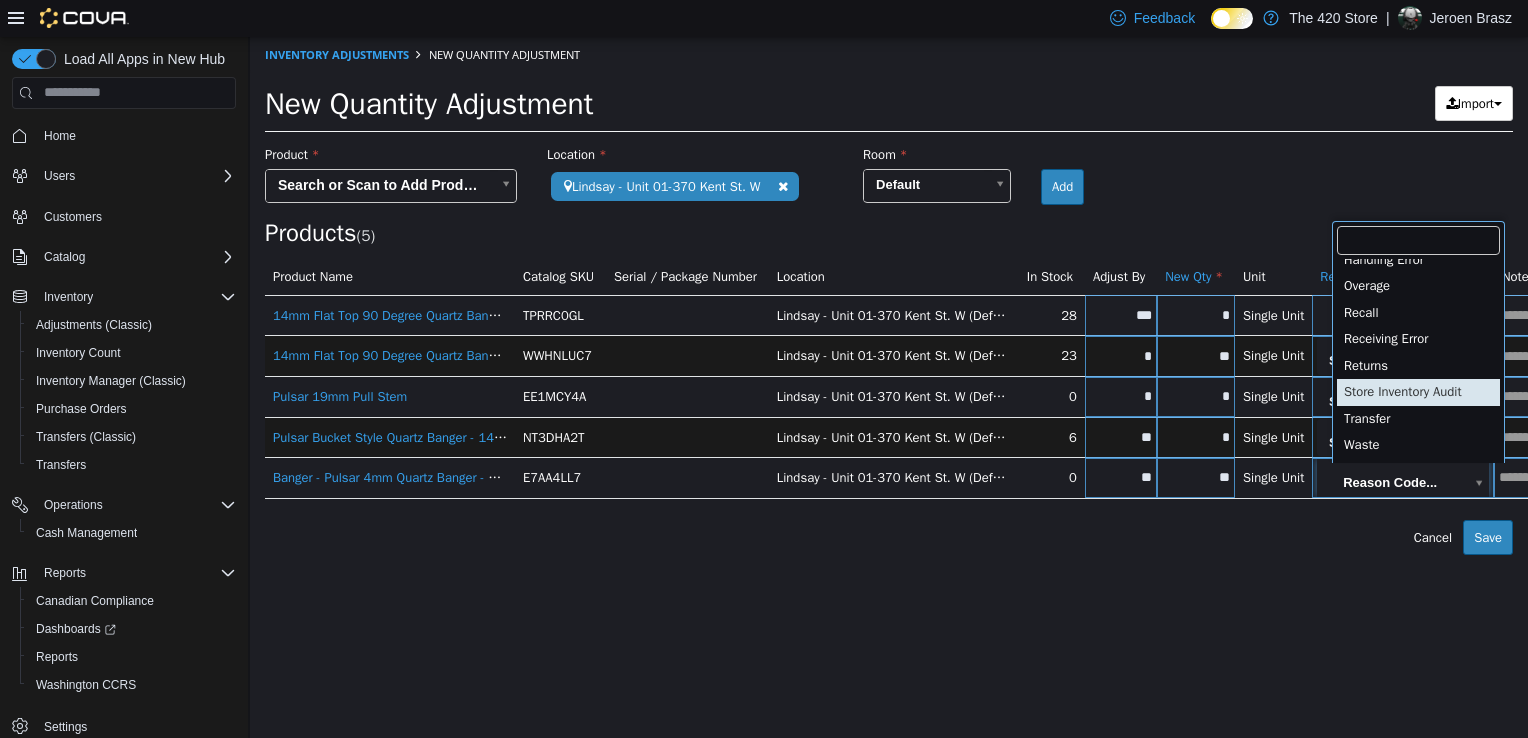 type on "**********" 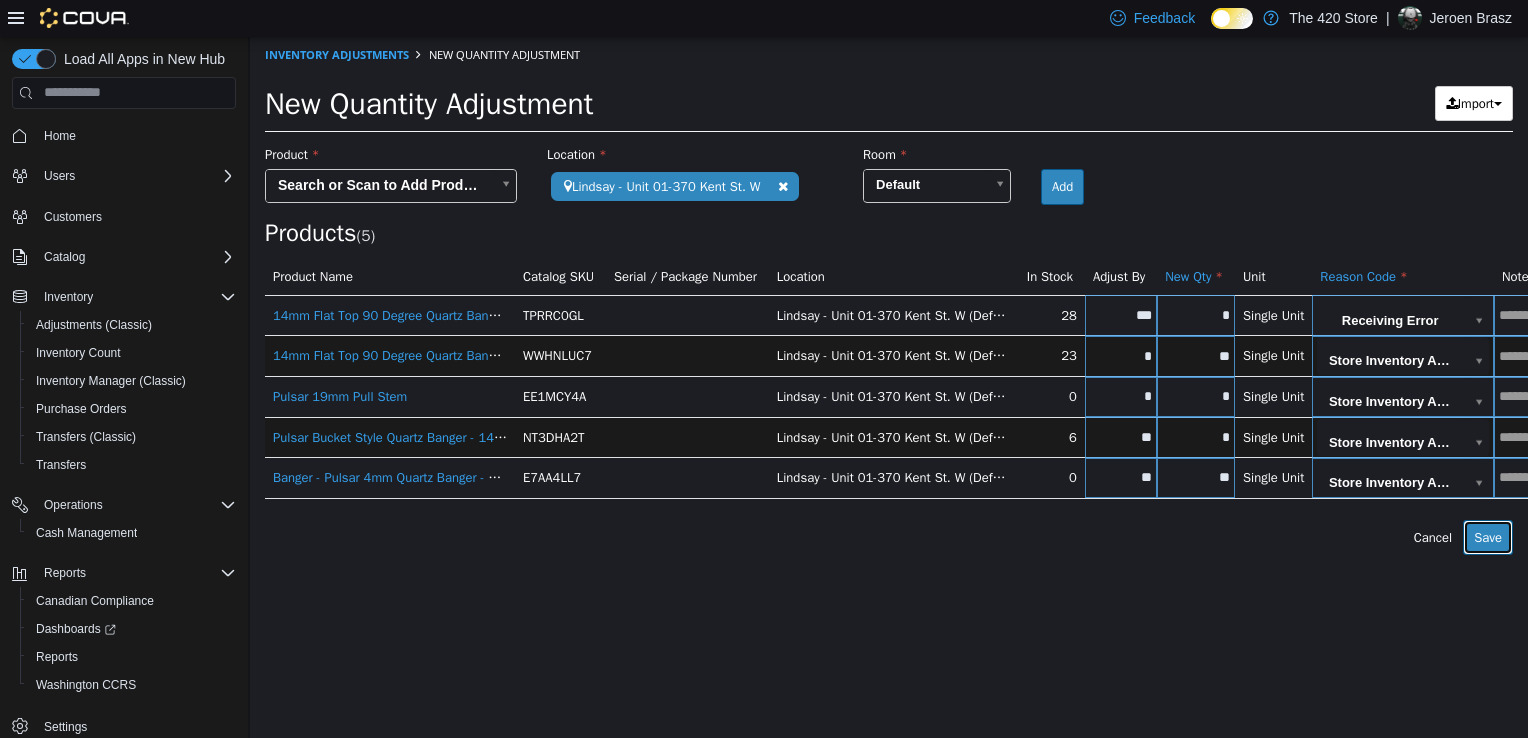 click on "Save" at bounding box center [1488, 537] 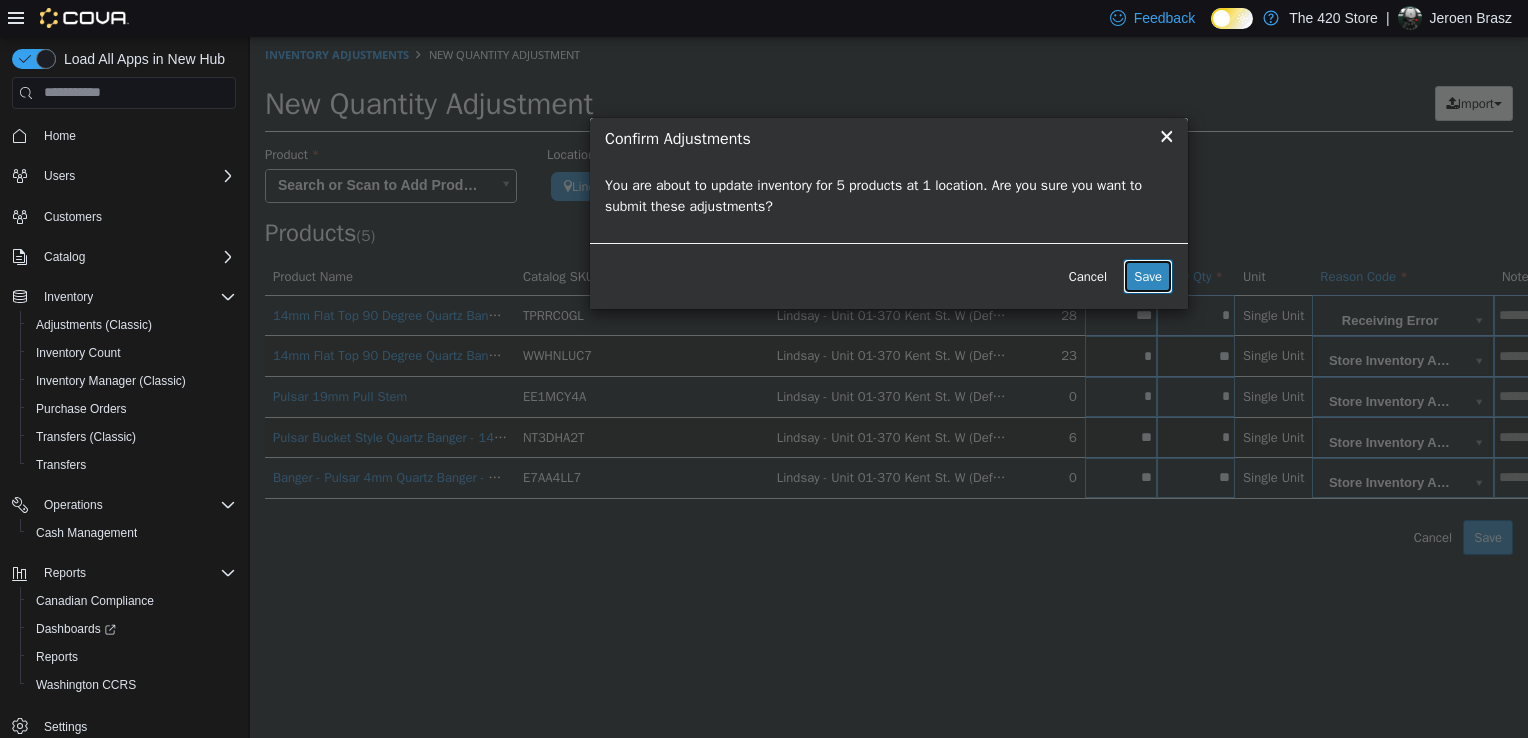 click on "Save" at bounding box center (1148, 276) 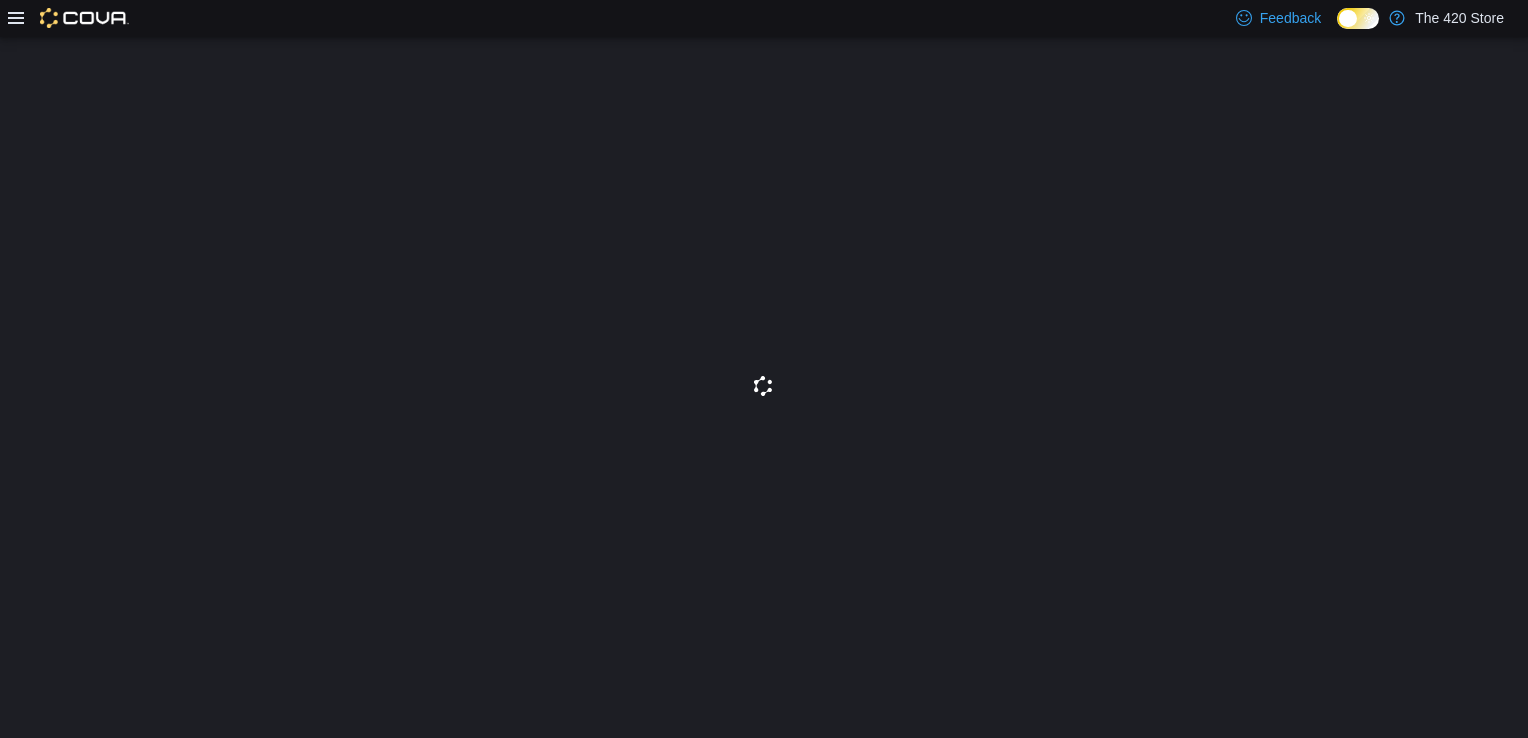scroll, scrollTop: 0, scrollLeft: 0, axis: both 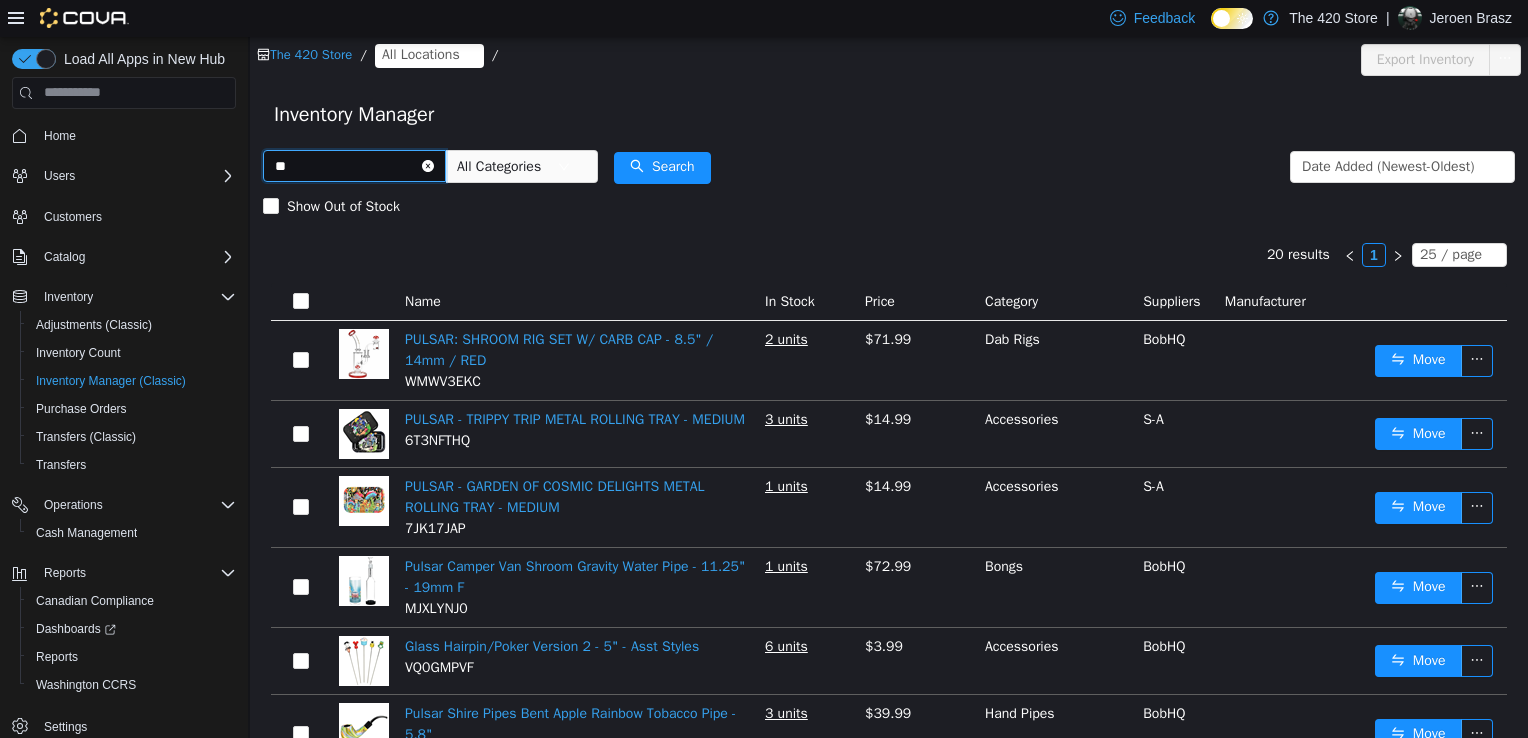 type on "*" 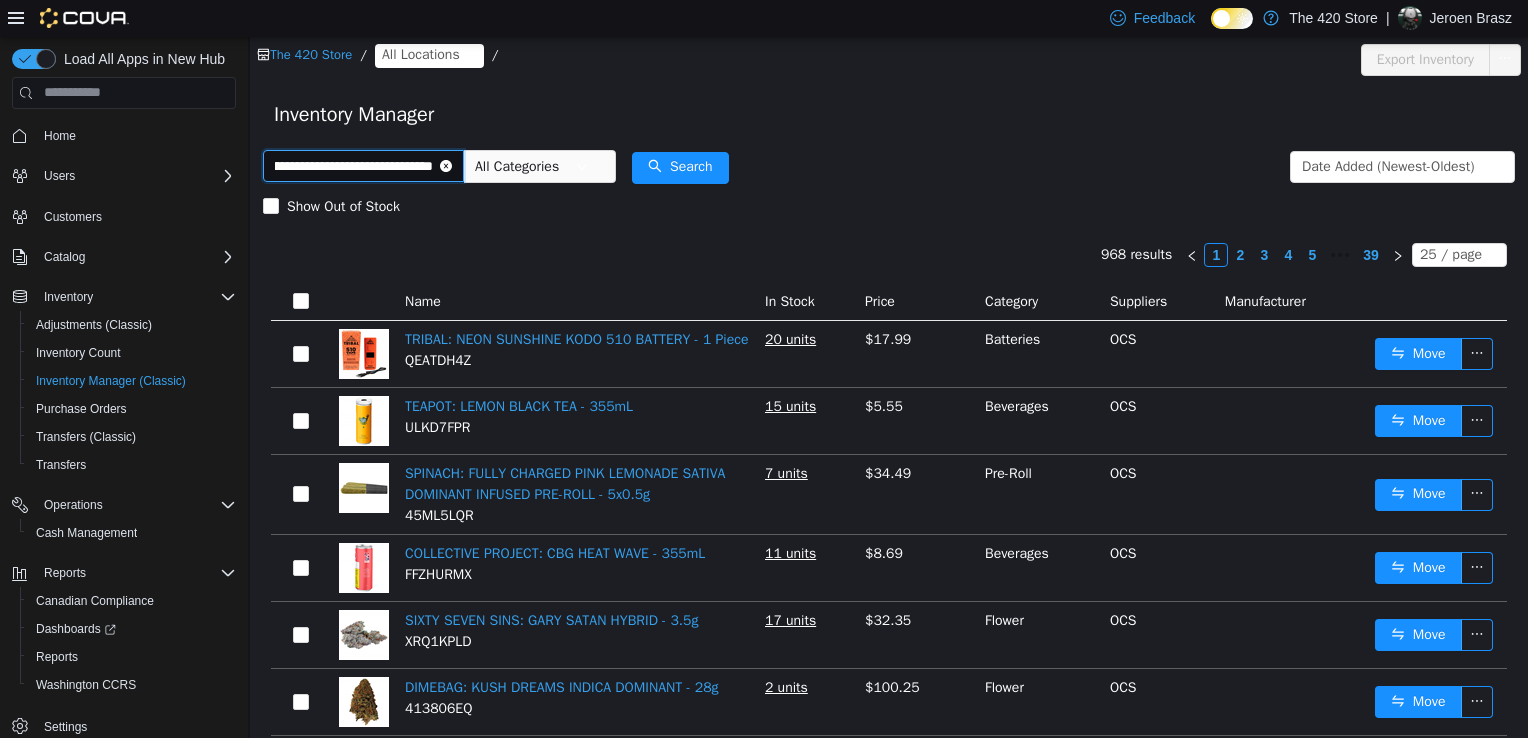 scroll, scrollTop: 0, scrollLeft: 128, axis: horizontal 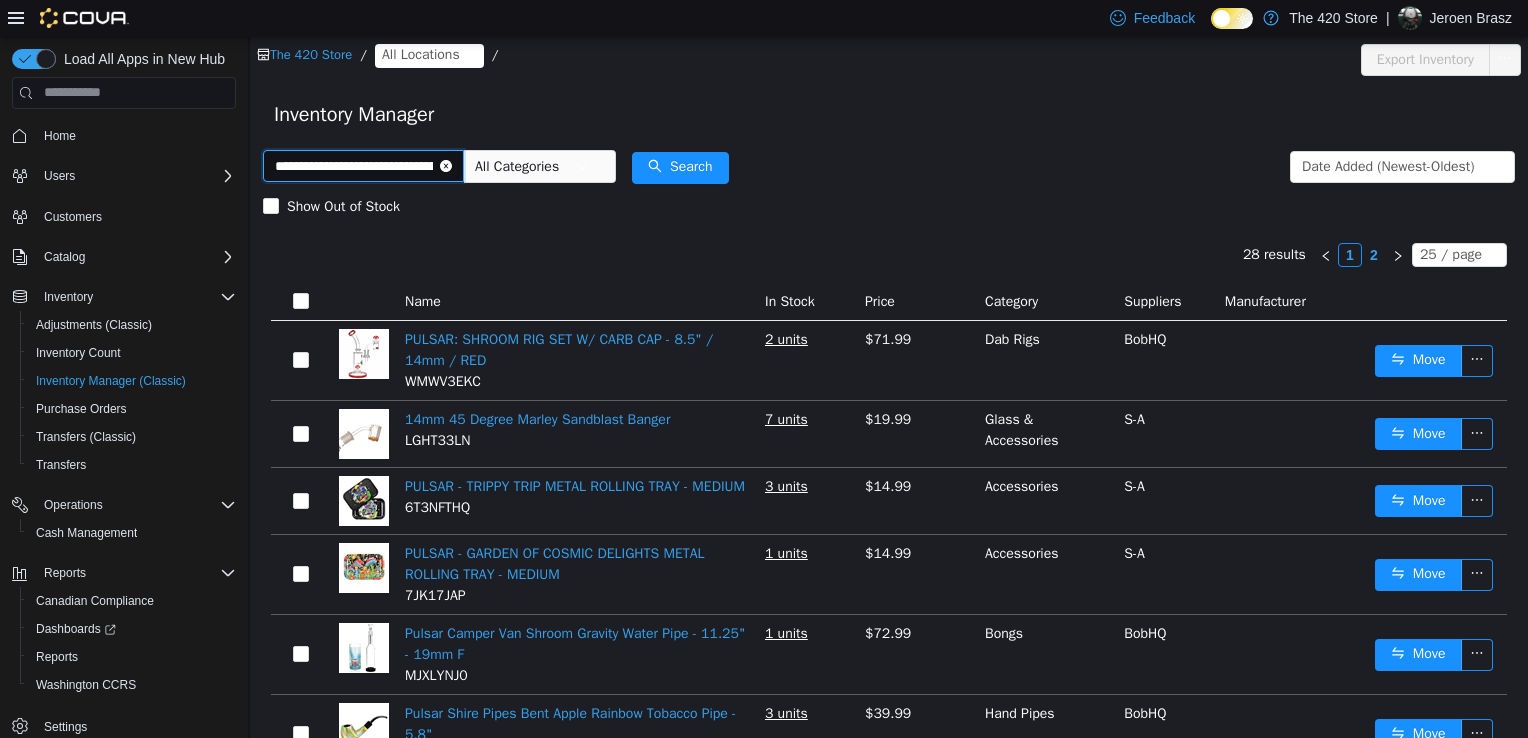 drag, startPoint x: 432, startPoint y: 167, endPoint x: 256, endPoint y: 172, distance: 176.07101 